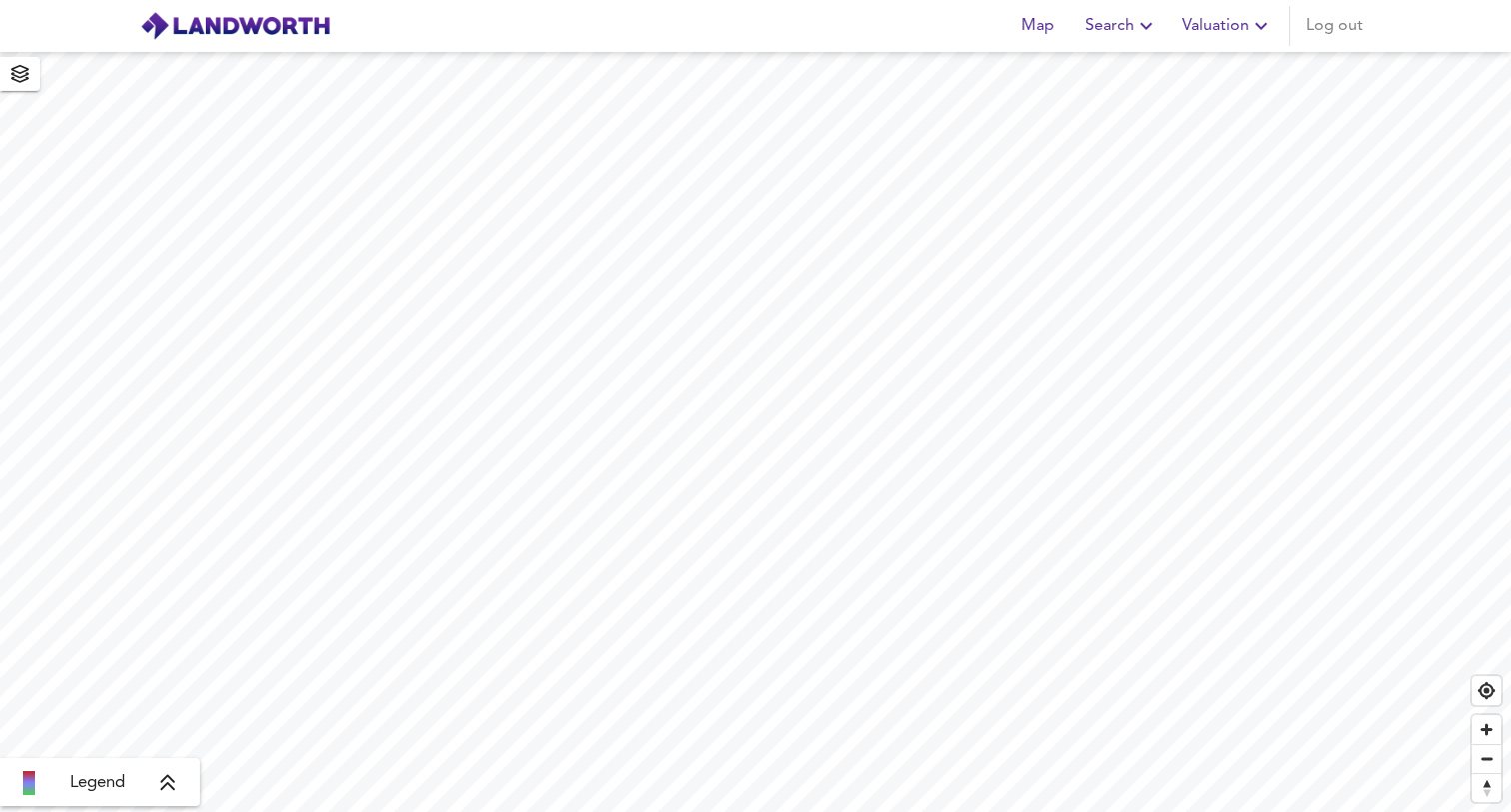 scroll, scrollTop: 0, scrollLeft: 0, axis: both 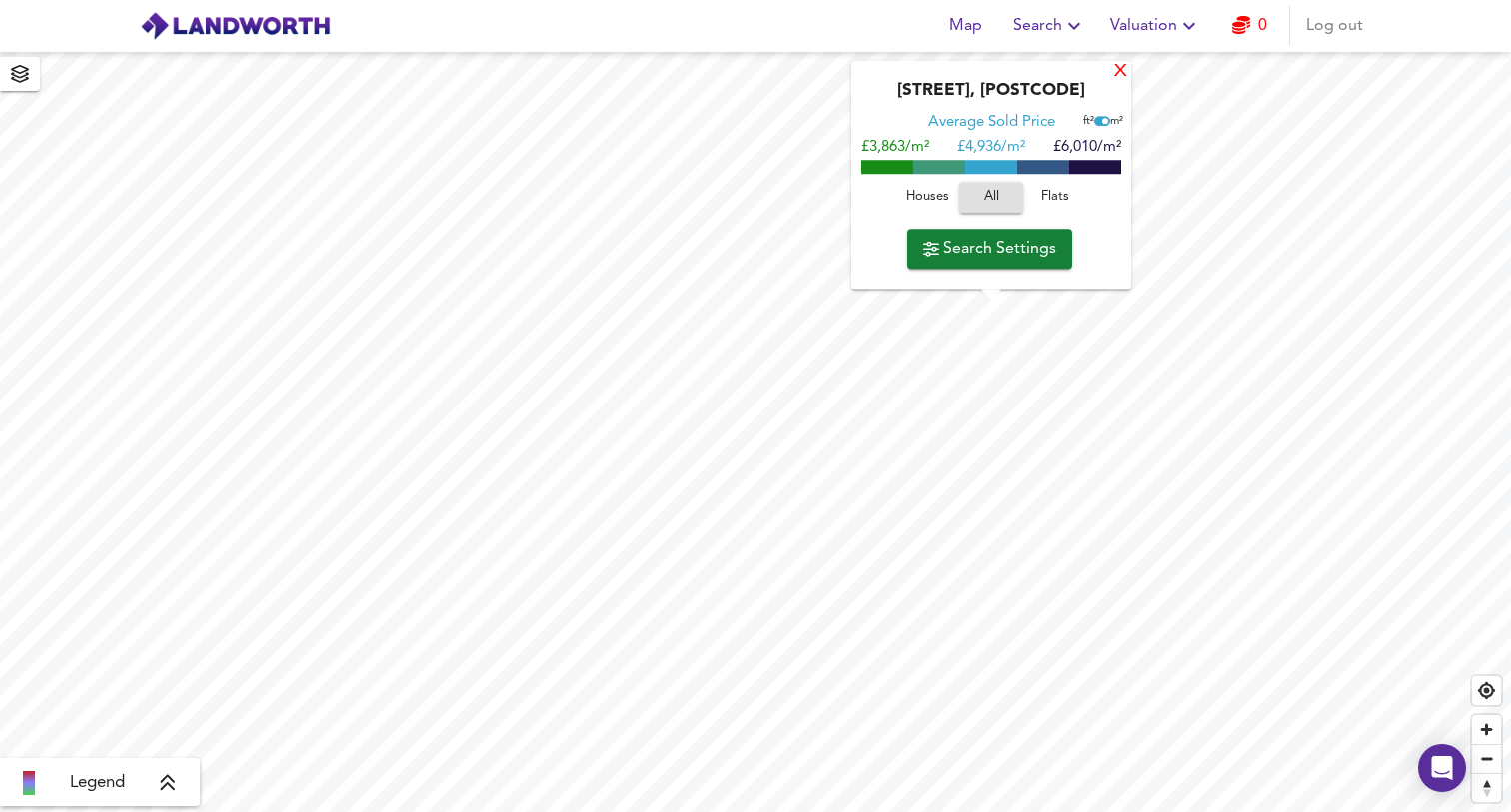 click on "X" at bounding box center [1120, 72] 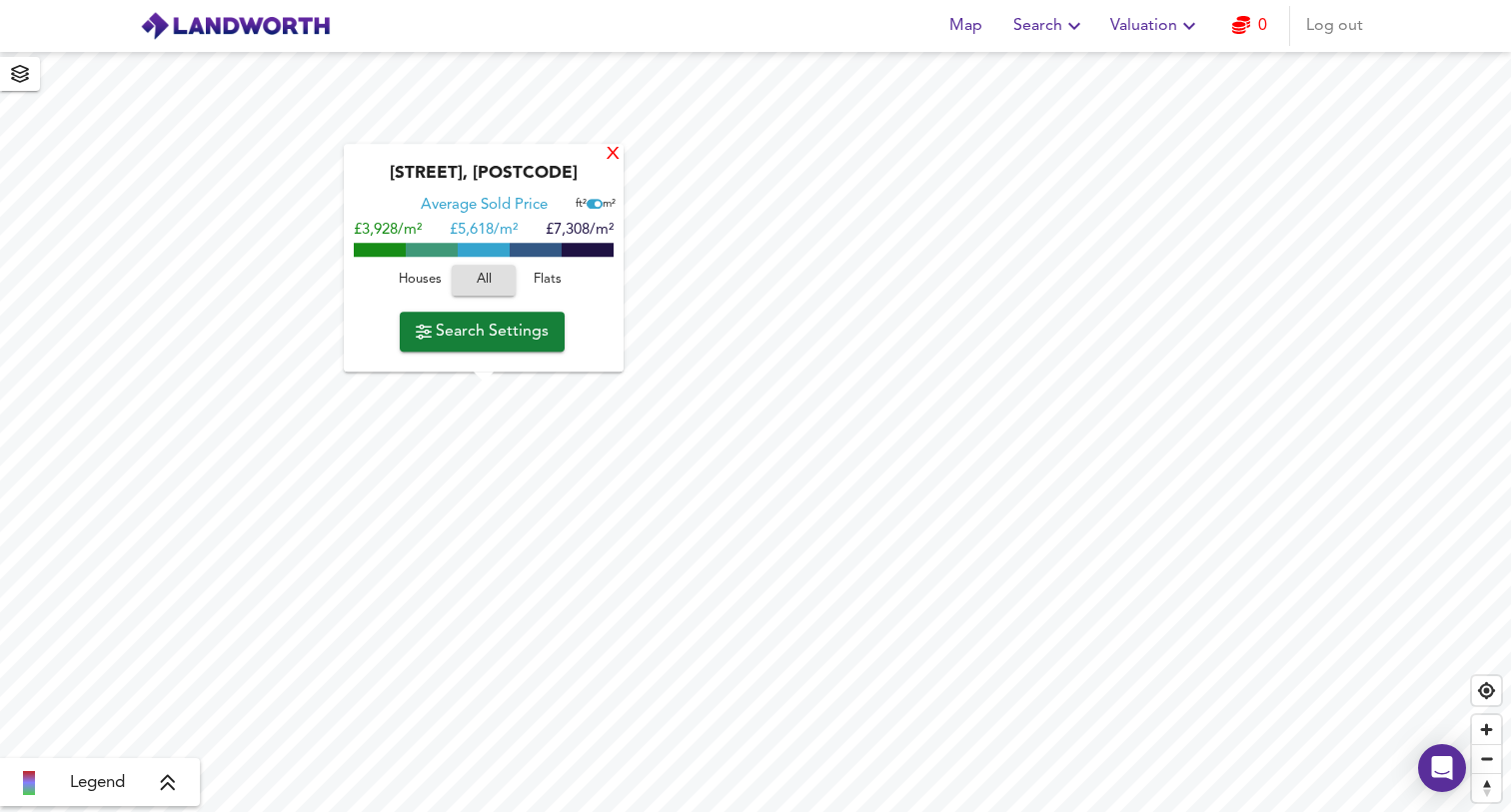 click on "X" at bounding box center [613, 155] 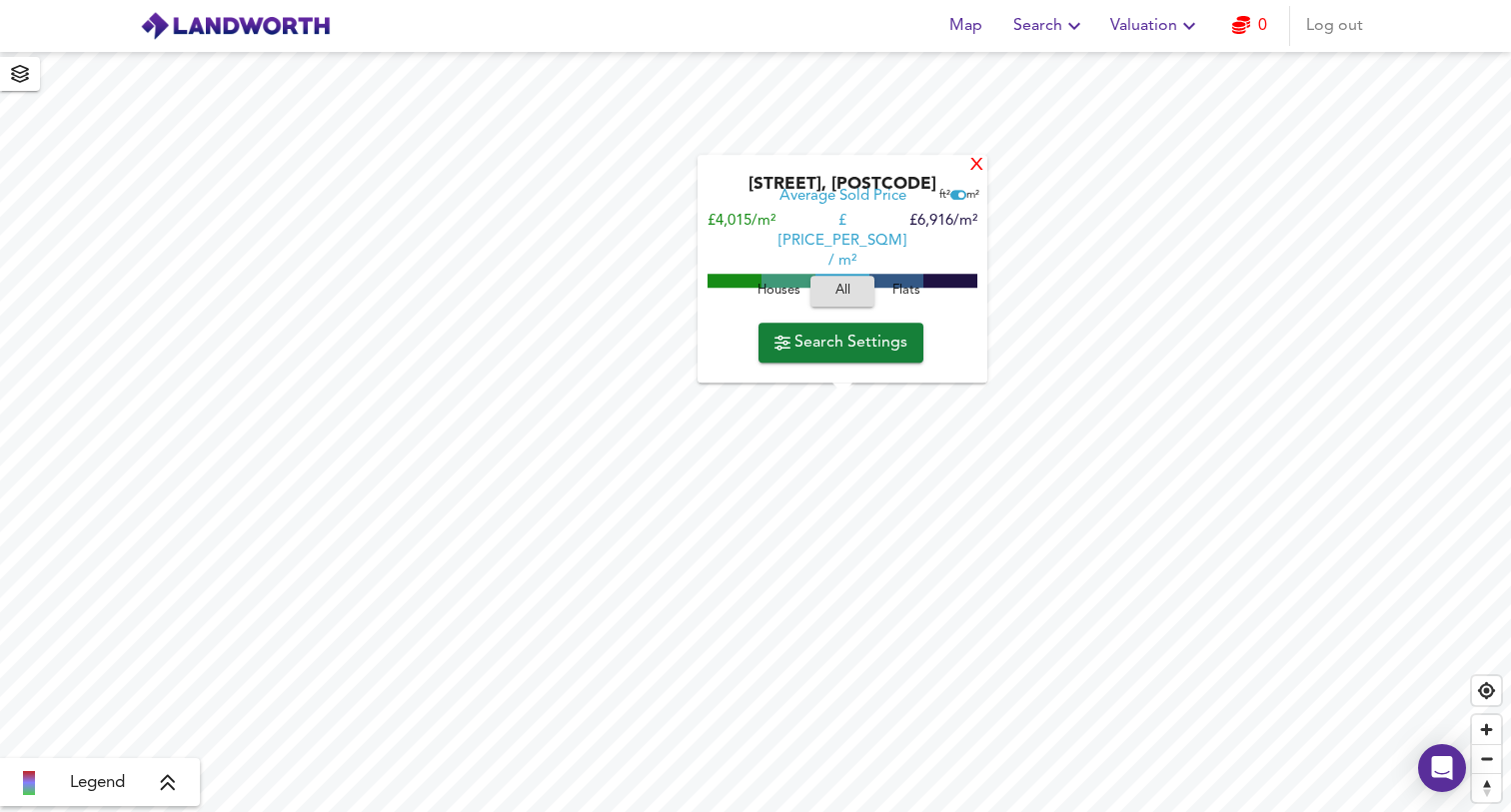 click on "X" at bounding box center (976, 166) 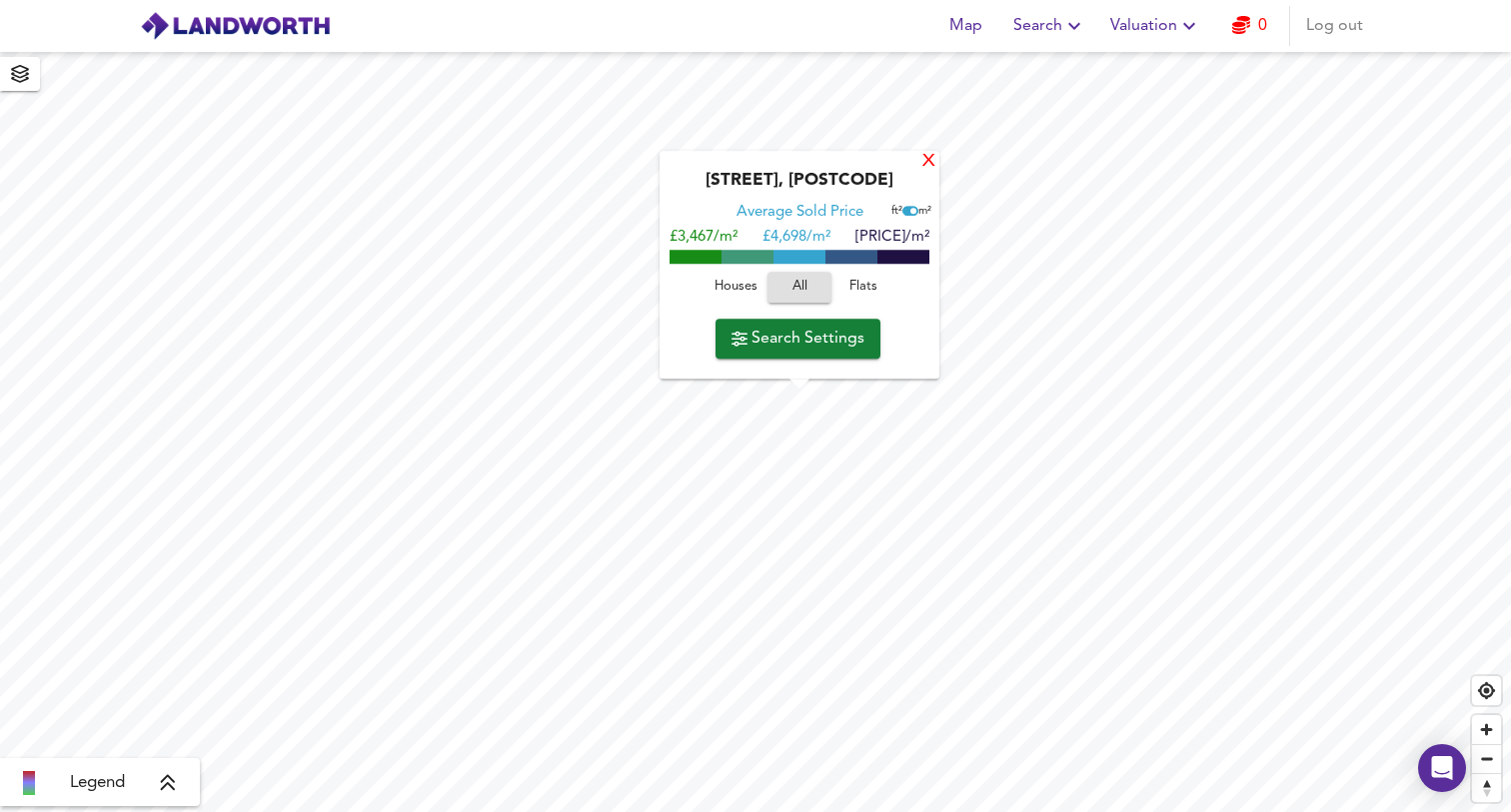 click on "X" at bounding box center (928, 162) 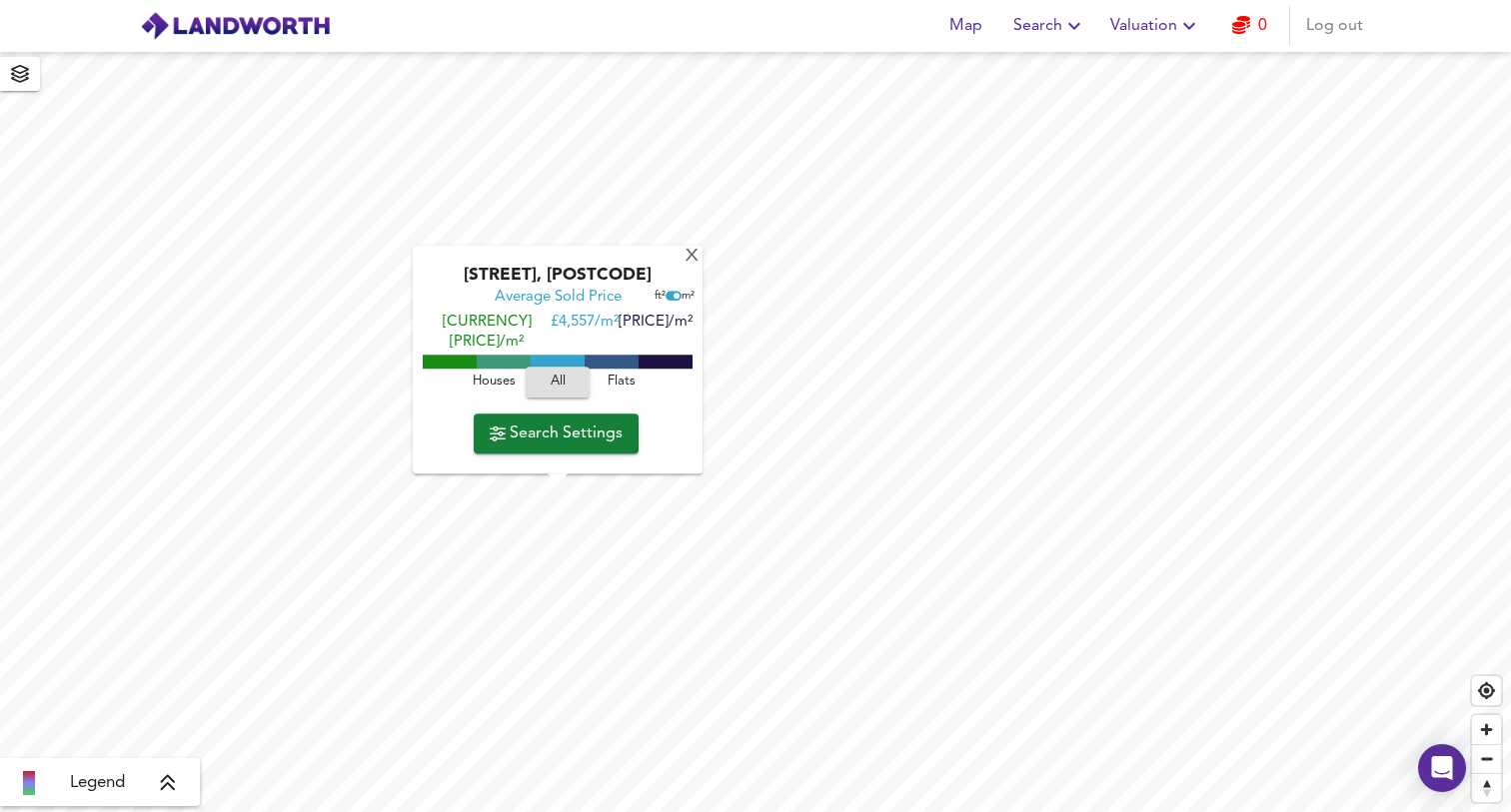 click on "[STREET], [POSTCODE] Average Sold Price ft²   m² [PRICE]/m² [PRICE] [PRICE]/m² Houses All Flats    Search Settings" at bounding box center (558, 360) 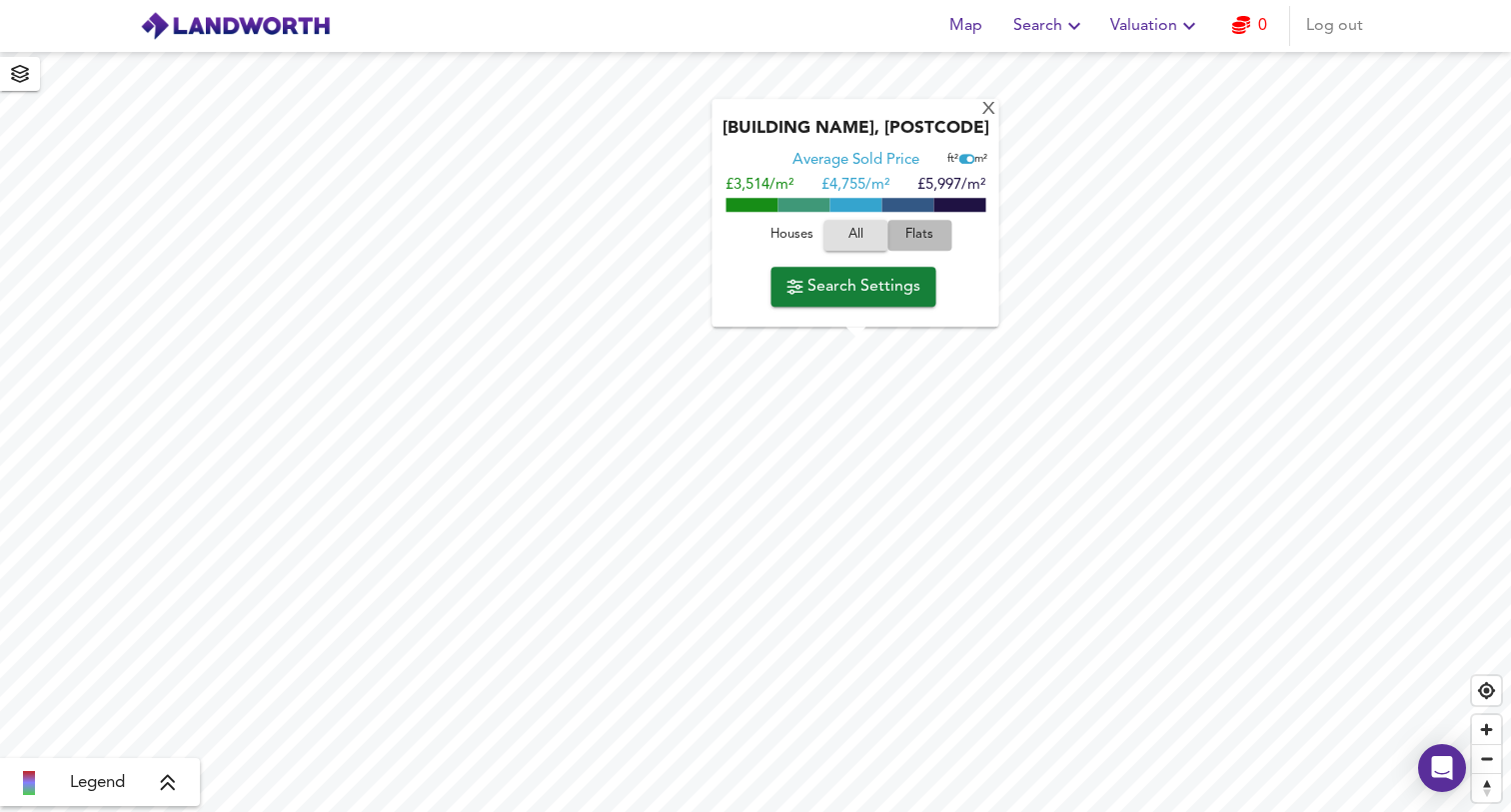 click on "Flats" at bounding box center [791, 235] 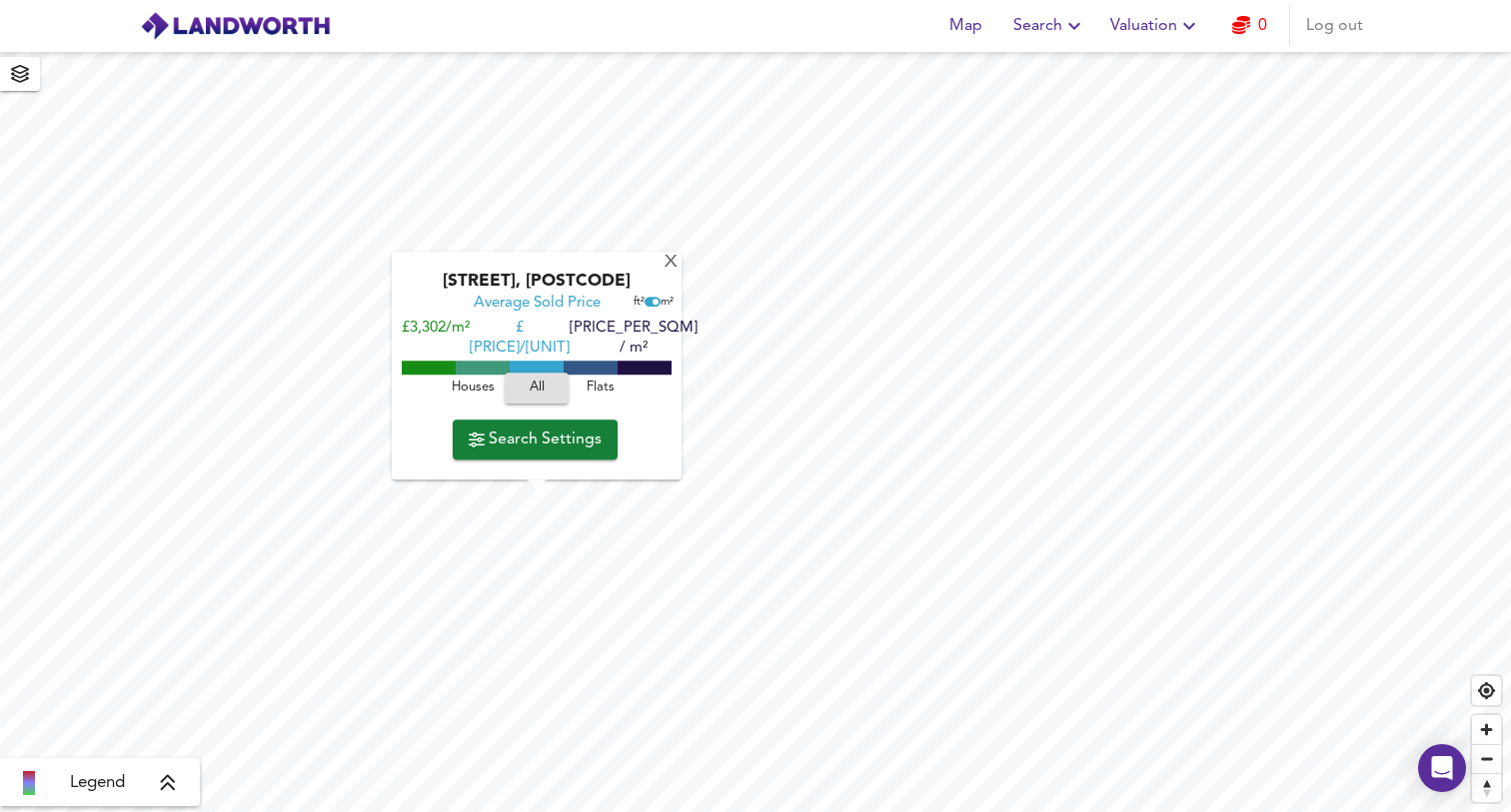 click on "Houses" at bounding box center (473, 388) 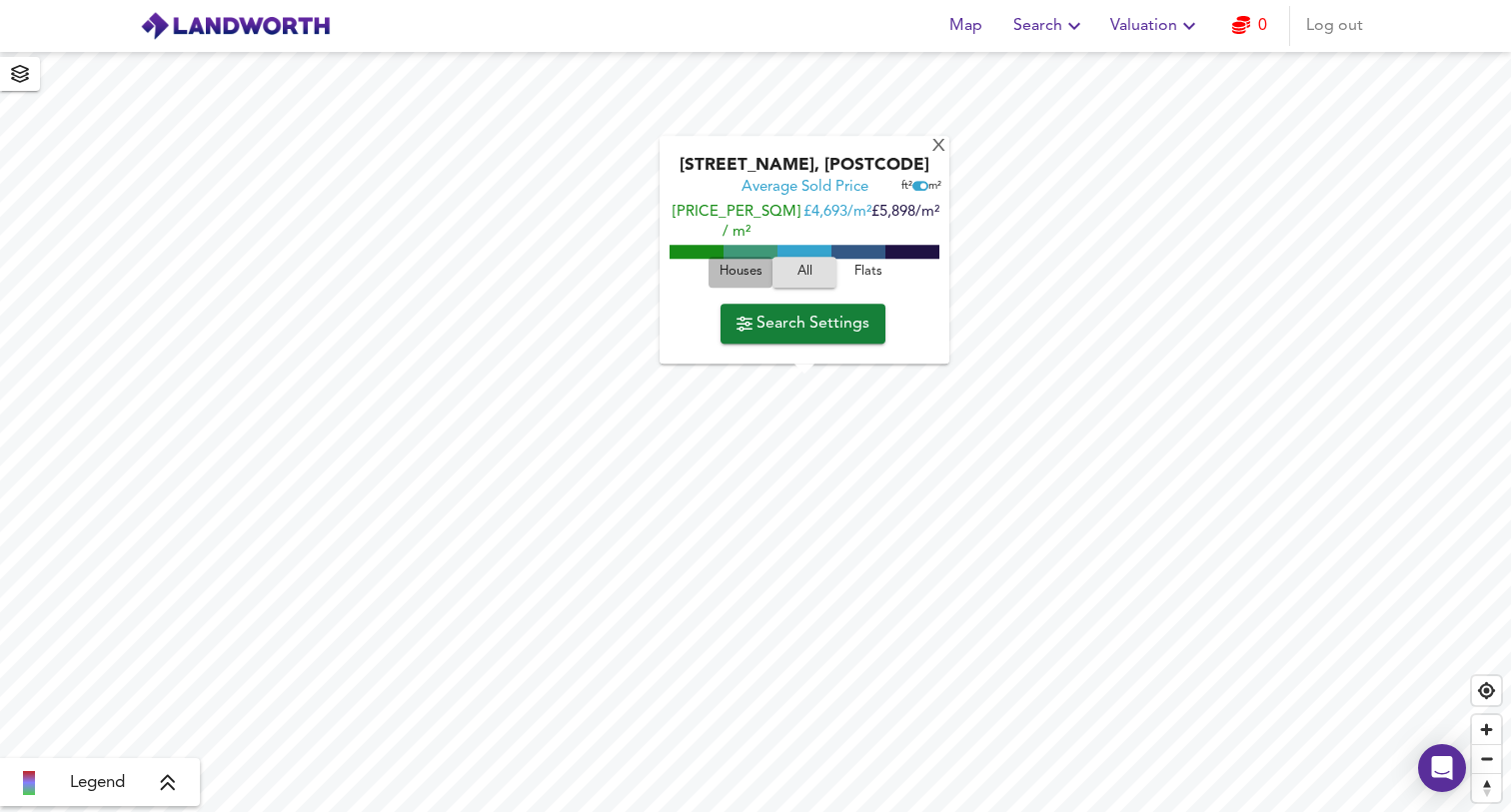 click on "Houses" at bounding box center [741, 272] 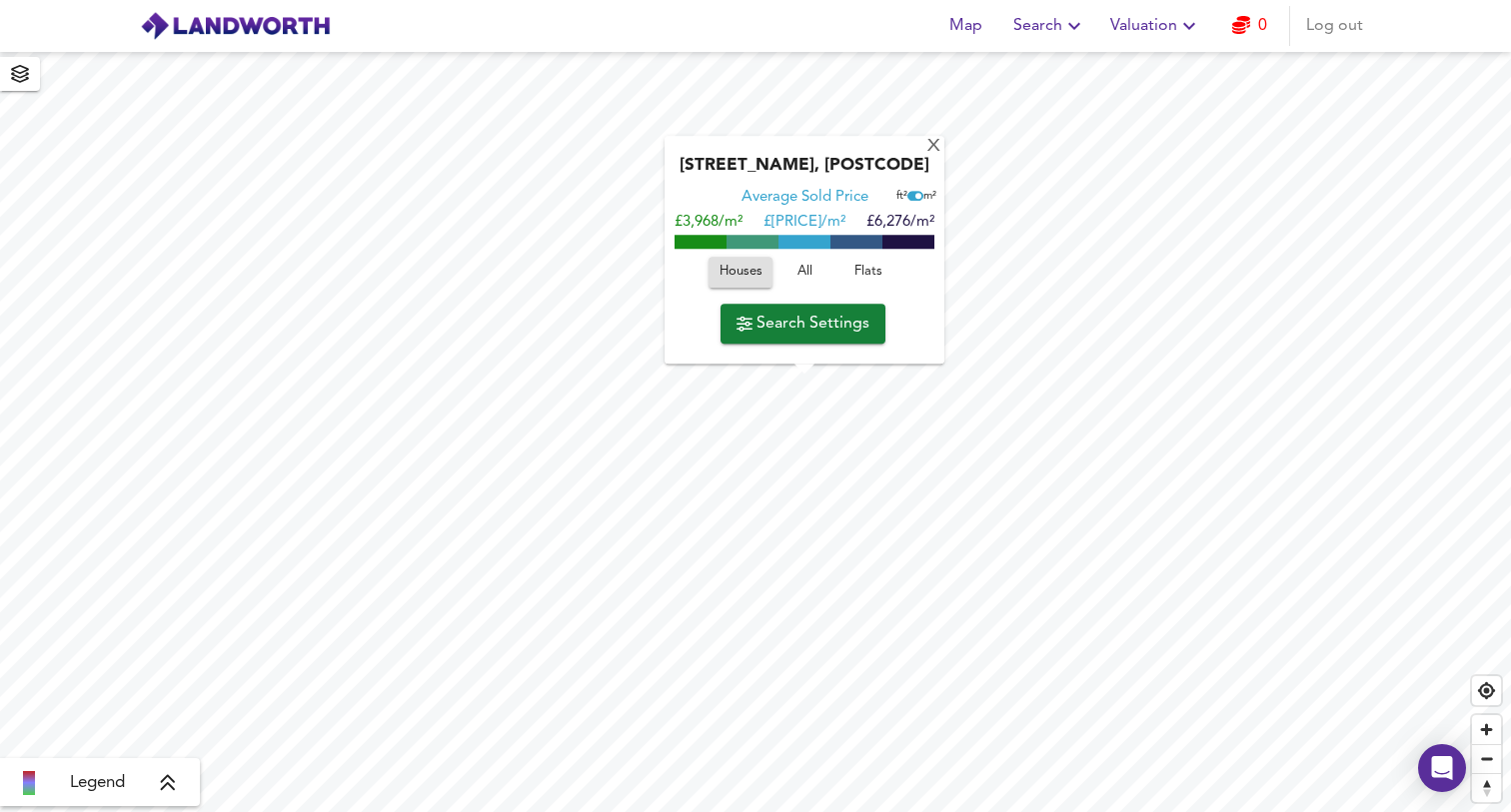 click on "[STREET], [POSTCODE] Average Sold Price ft² m² [PRICE]/m² [CURRENCY] [PRICE]/m² [CURRENCY] [PRICE]/m² Houses All Flats Search Settings" at bounding box center [804, 250] 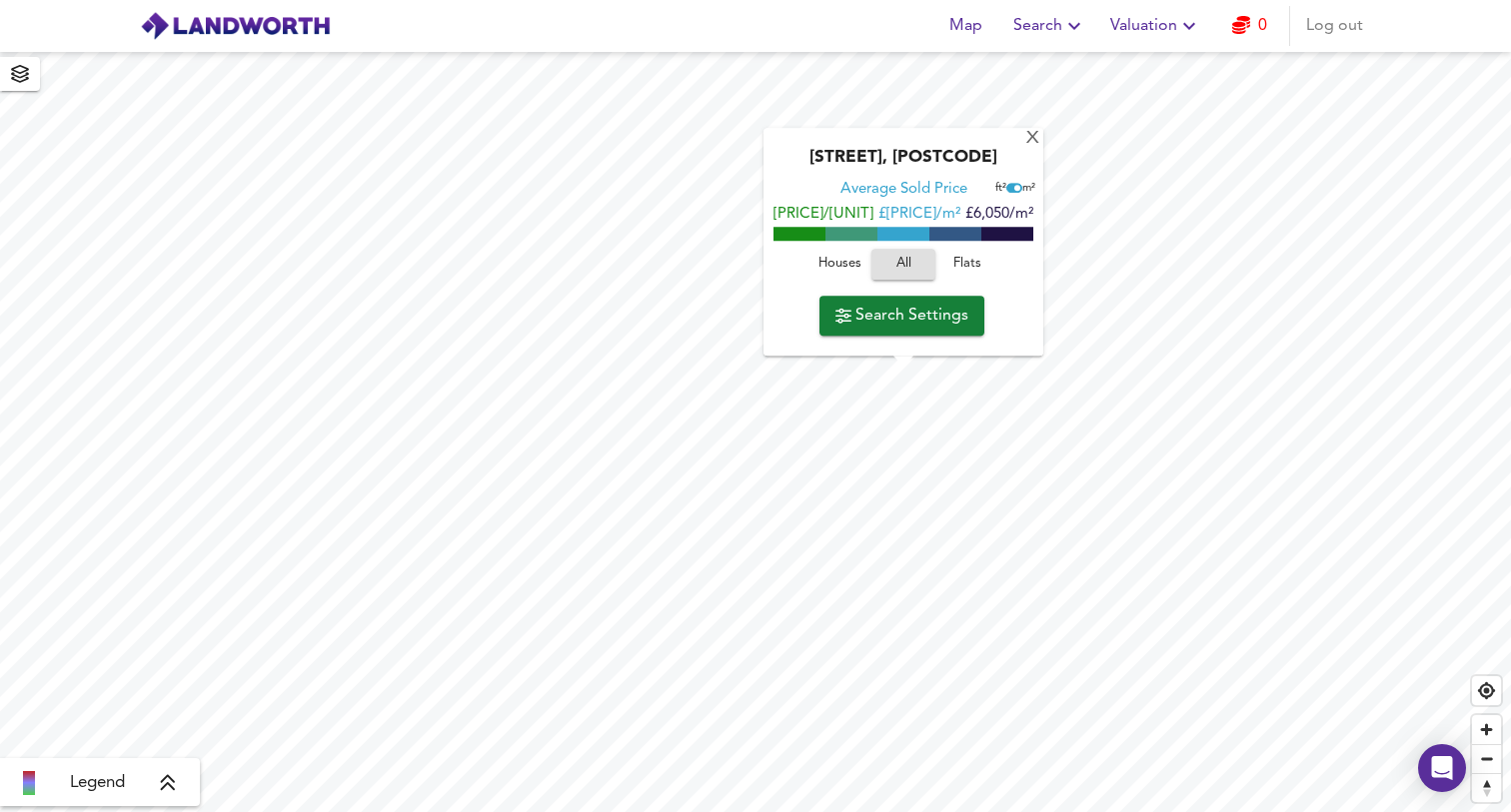 click on "Houses" at bounding box center [839, 264] 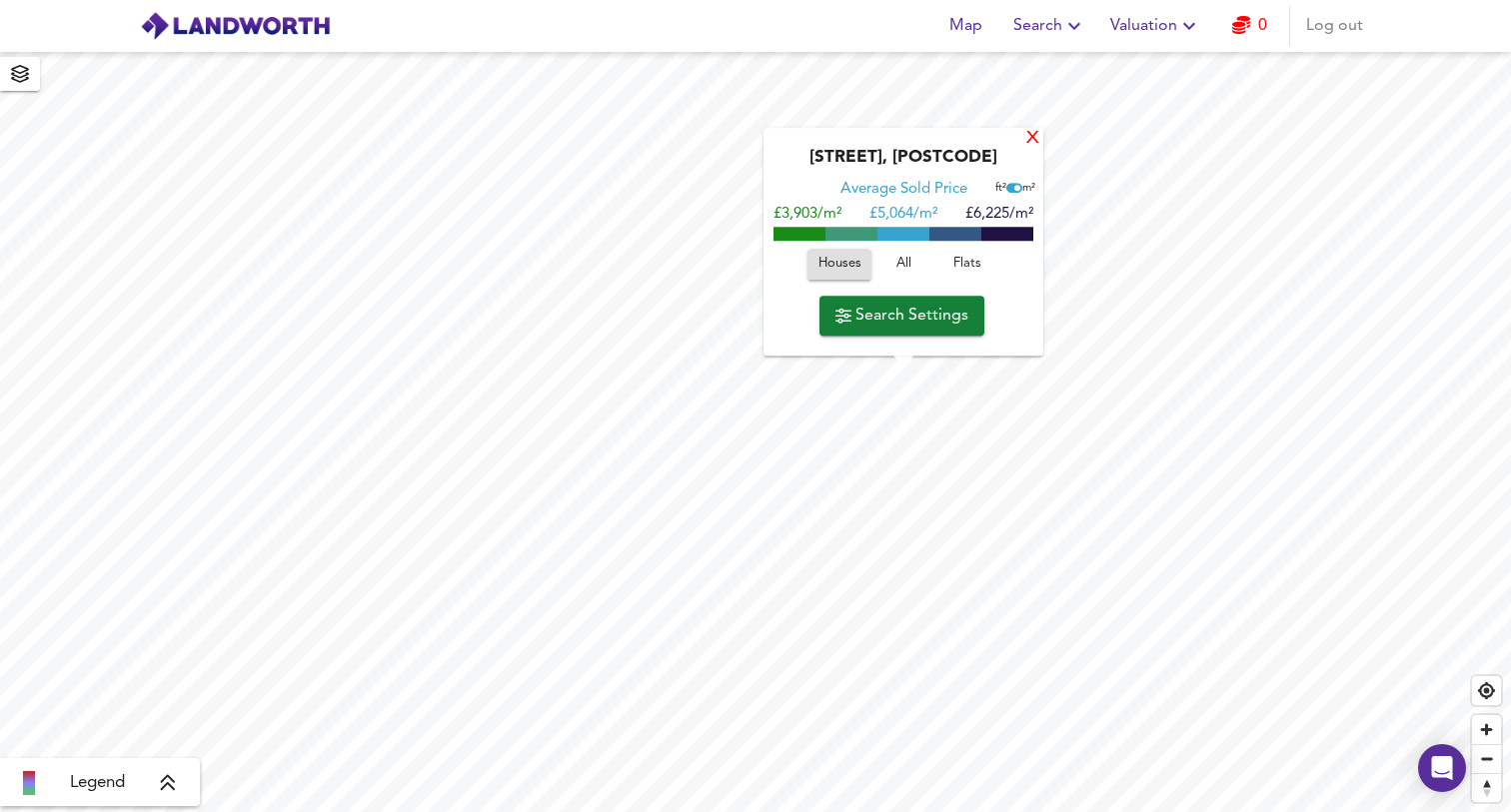 click on "X" at bounding box center [1032, 139] 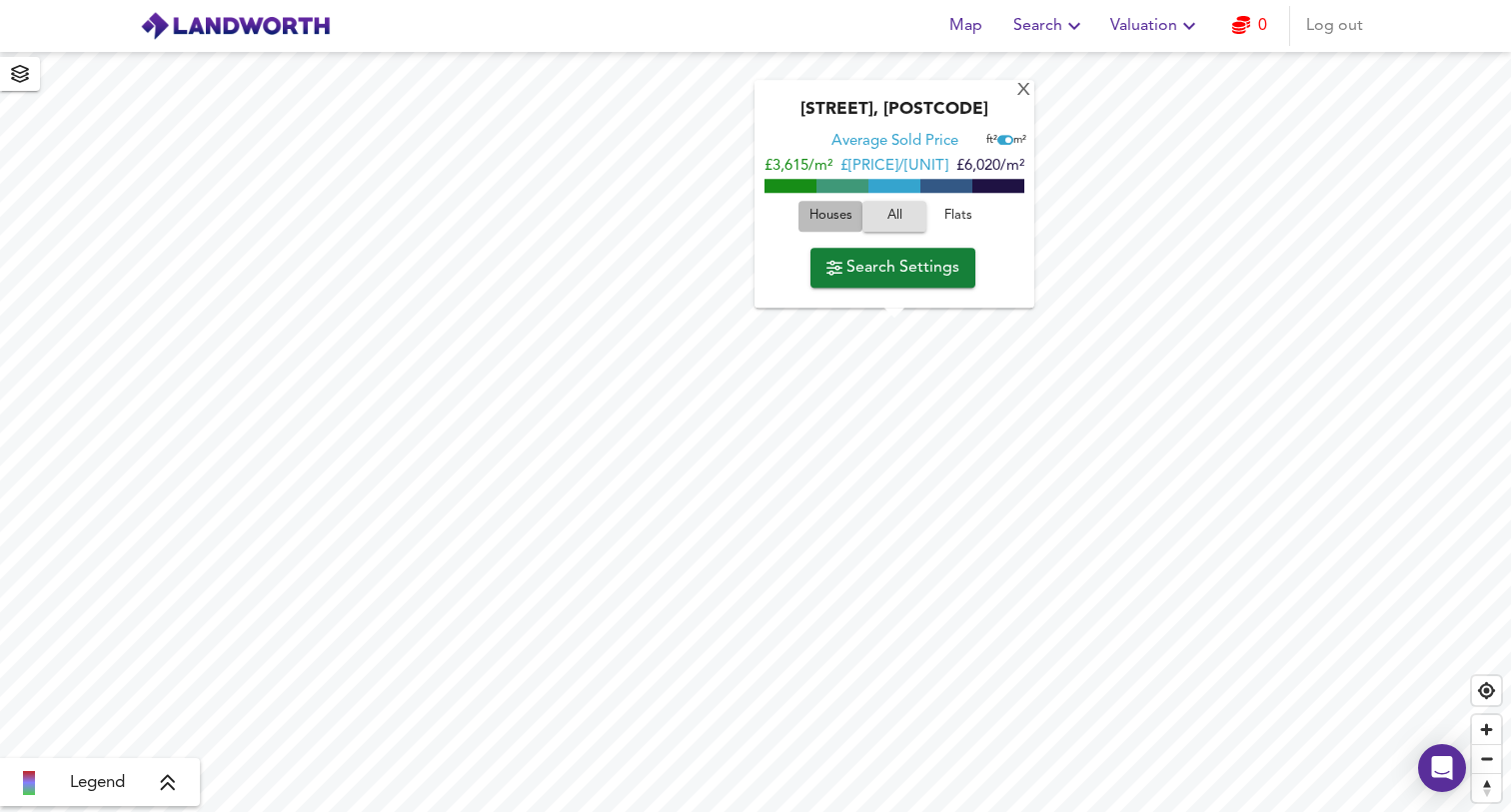 click on "Houses" at bounding box center (830, 216) 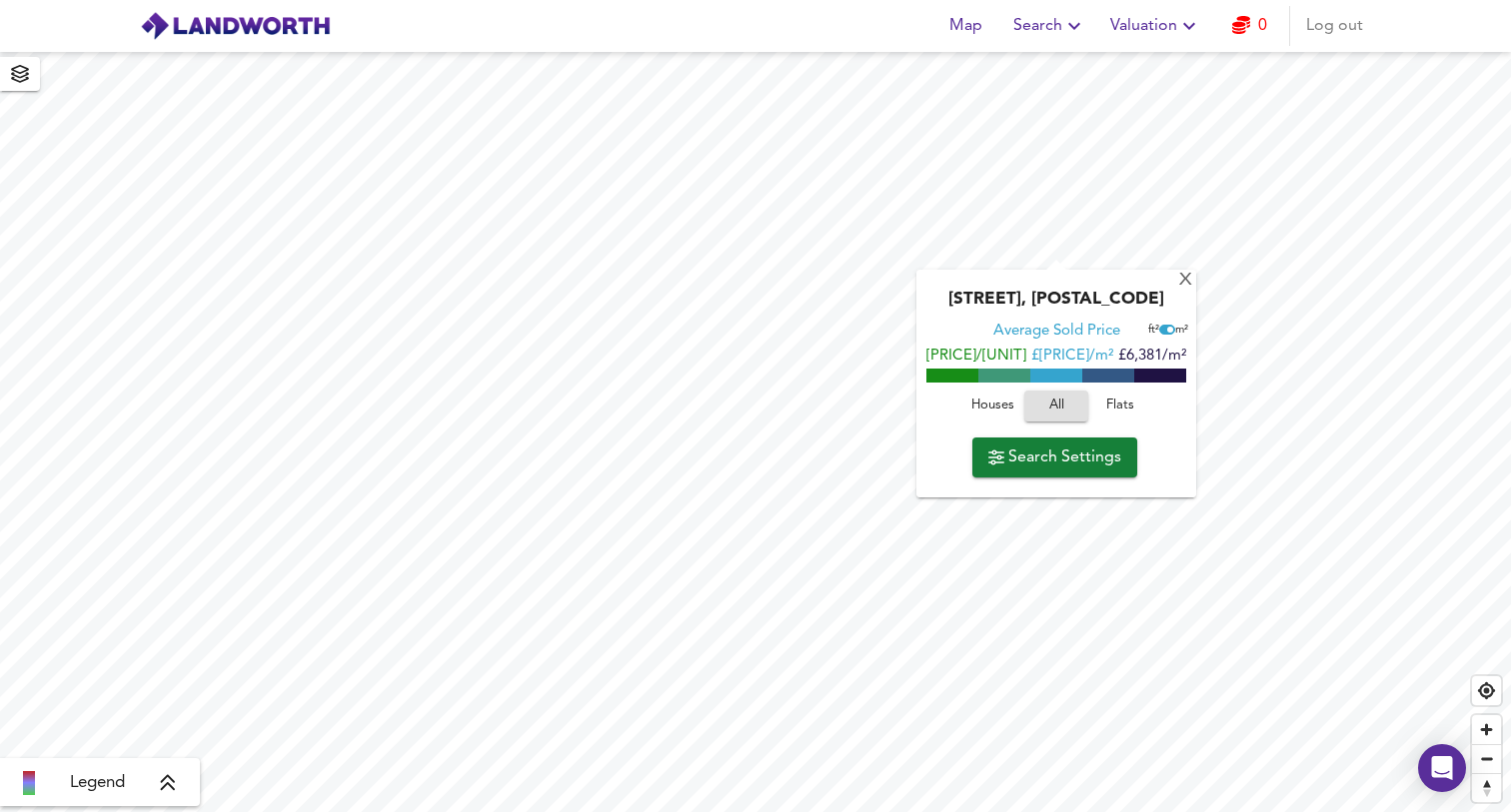 click on "Houses" at bounding box center (992, 406) 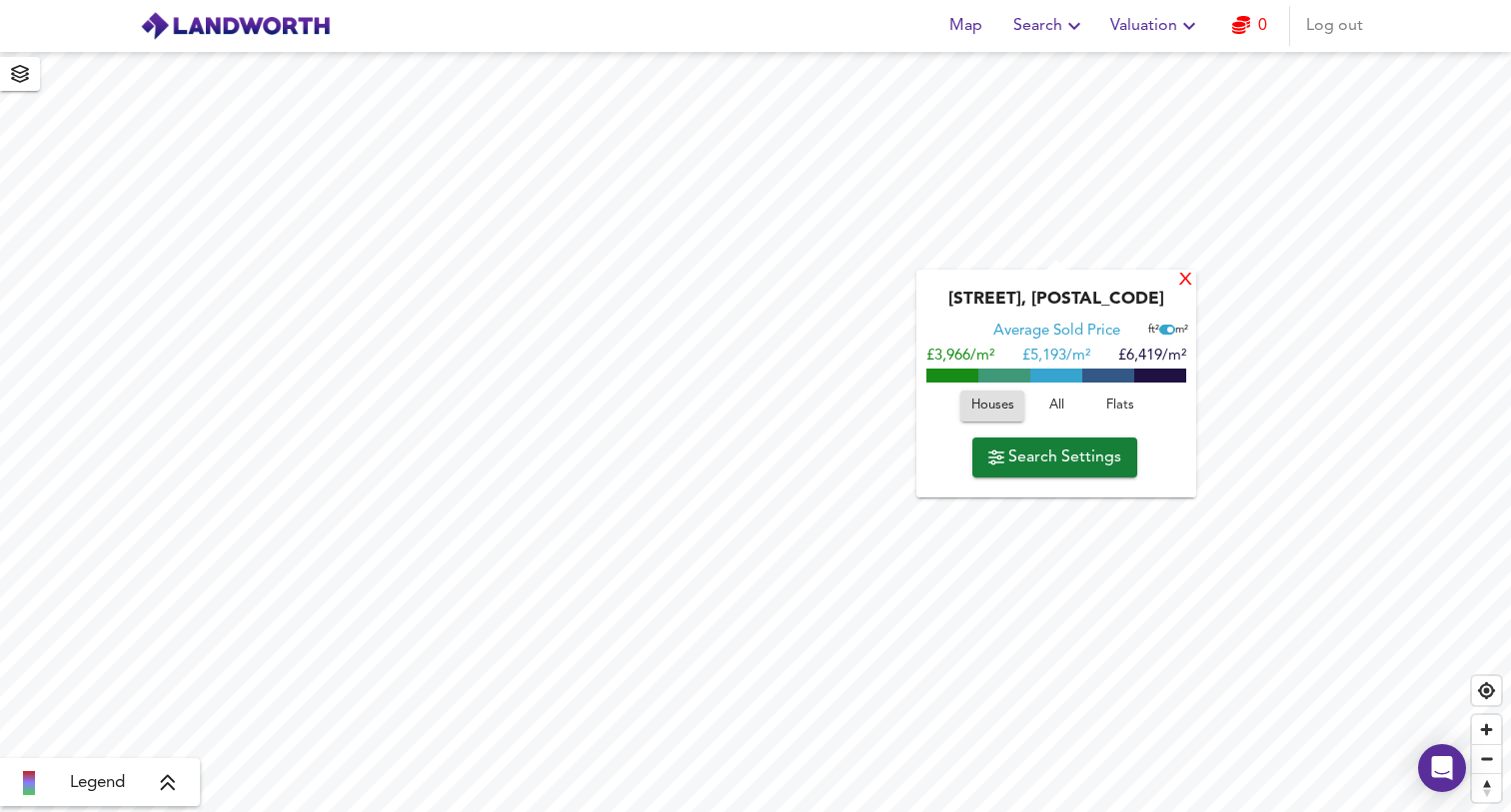 click on "X" at bounding box center (1185, 280) 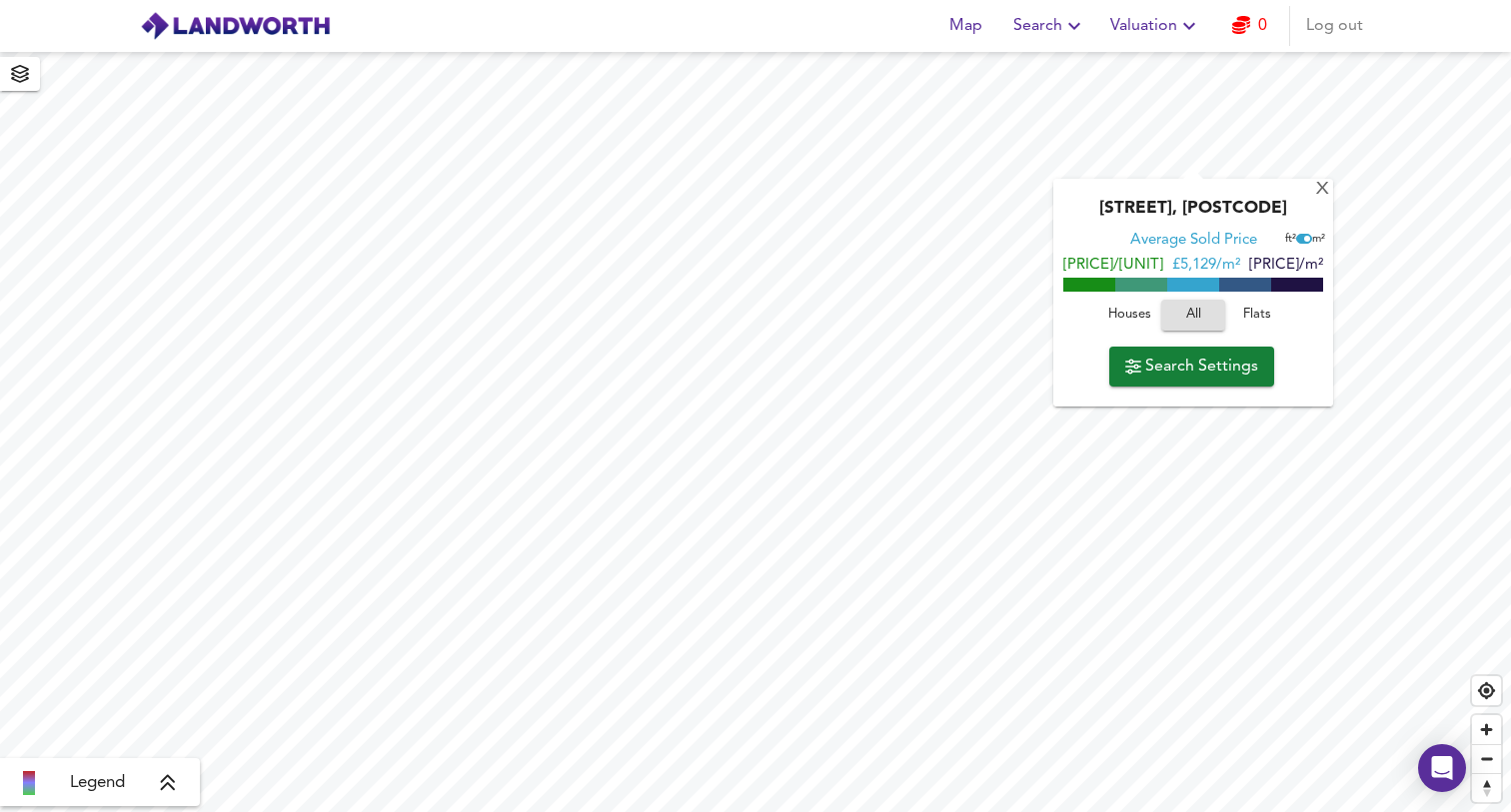 click on "Houses" at bounding box center (1129, 315) 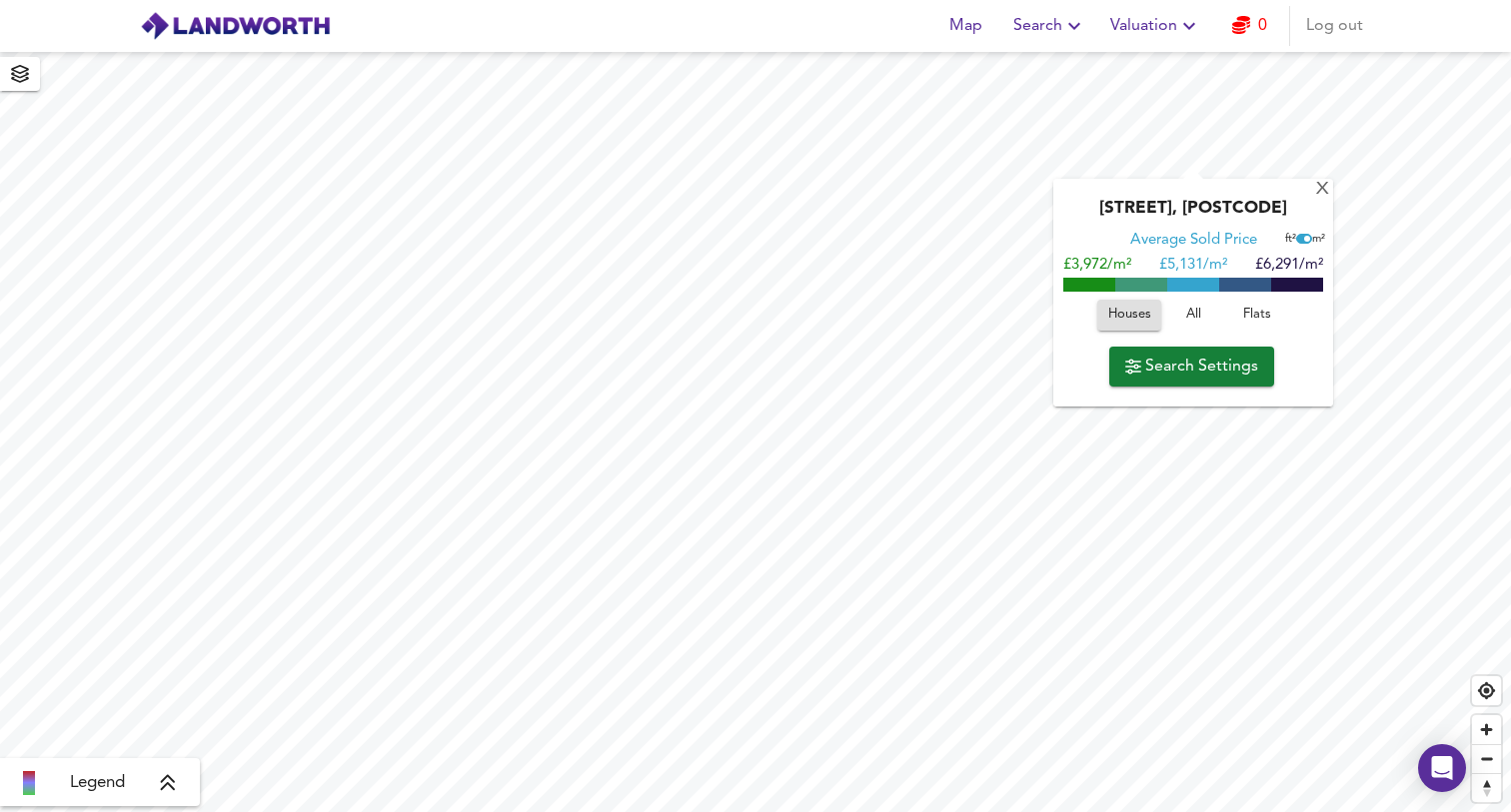 click on "Houses All Flats" at bounding box center [1193, 320] 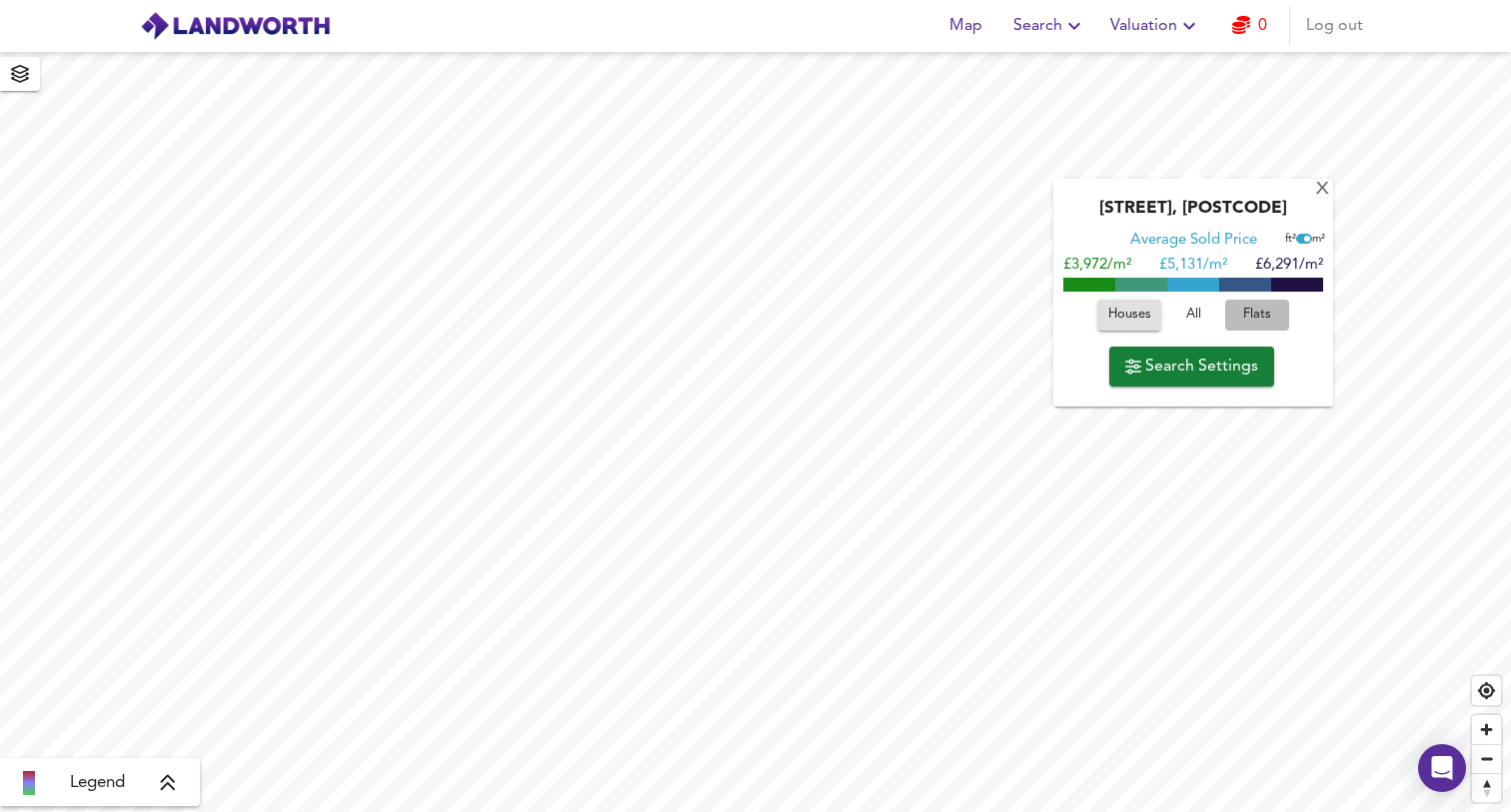 click on "Flats" at bounding box center [1193, 315] 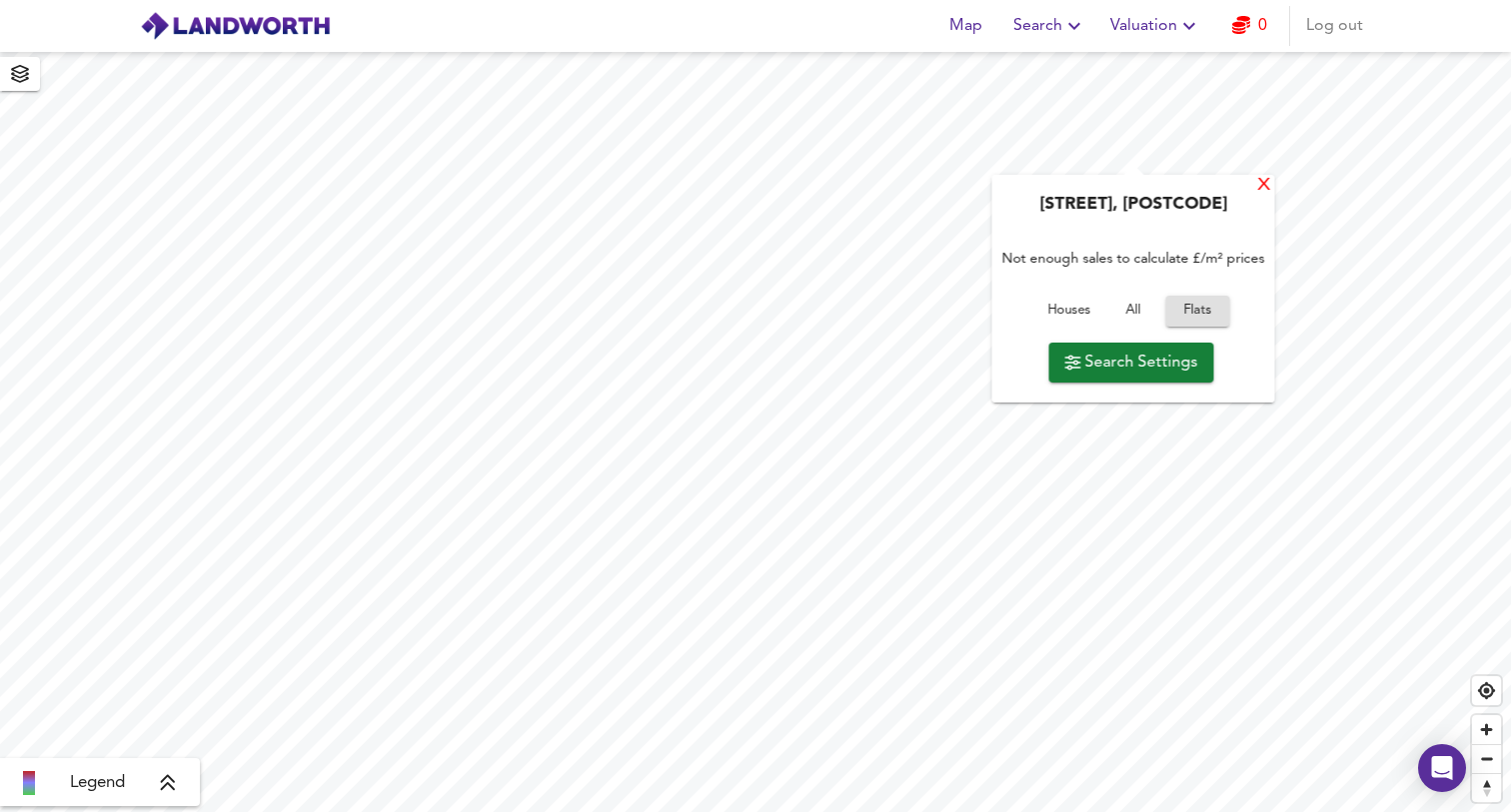click on "X" at bounding box center [1264, 185] 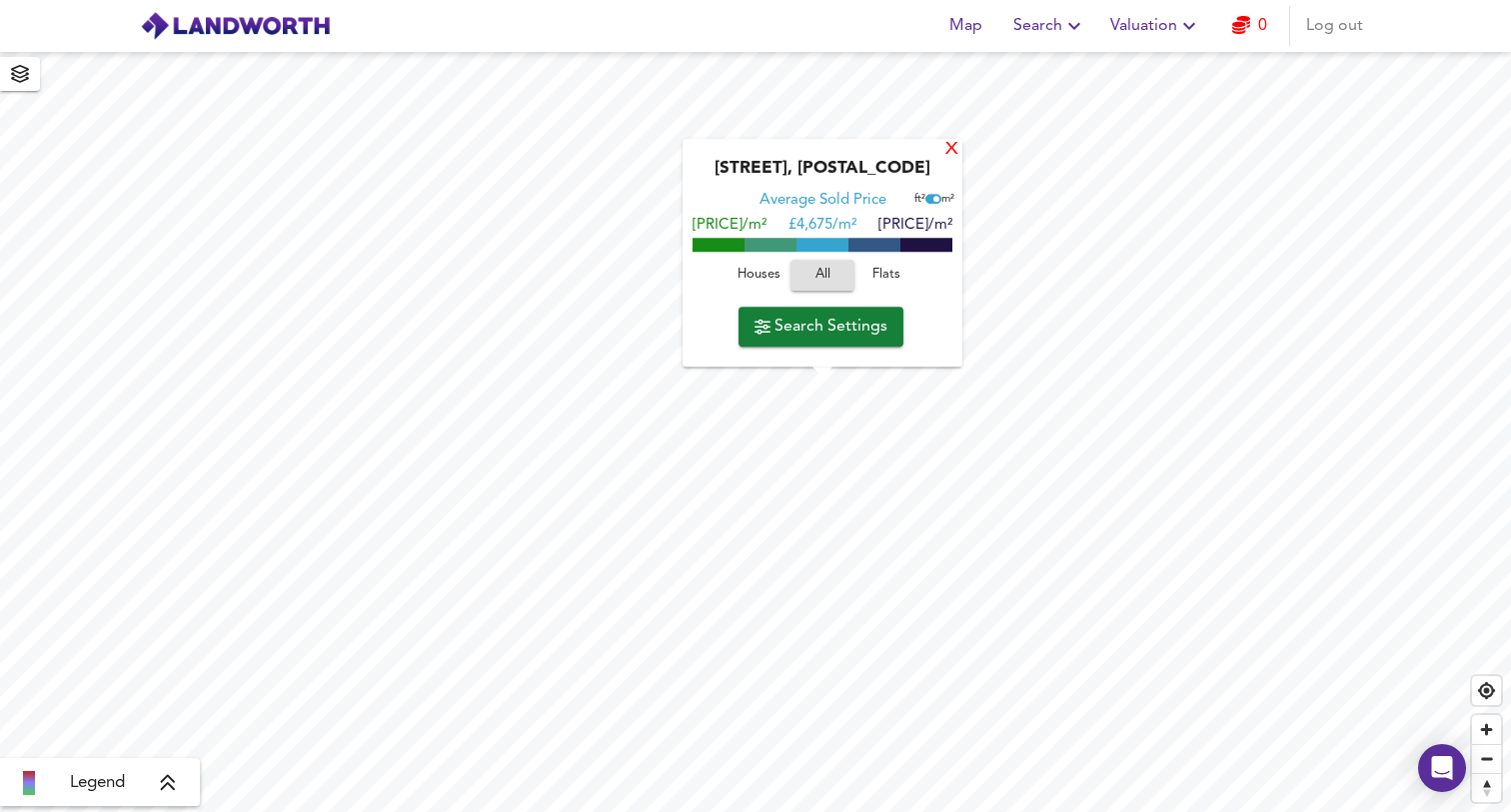 click on "X" at bounding box center [951, 150] 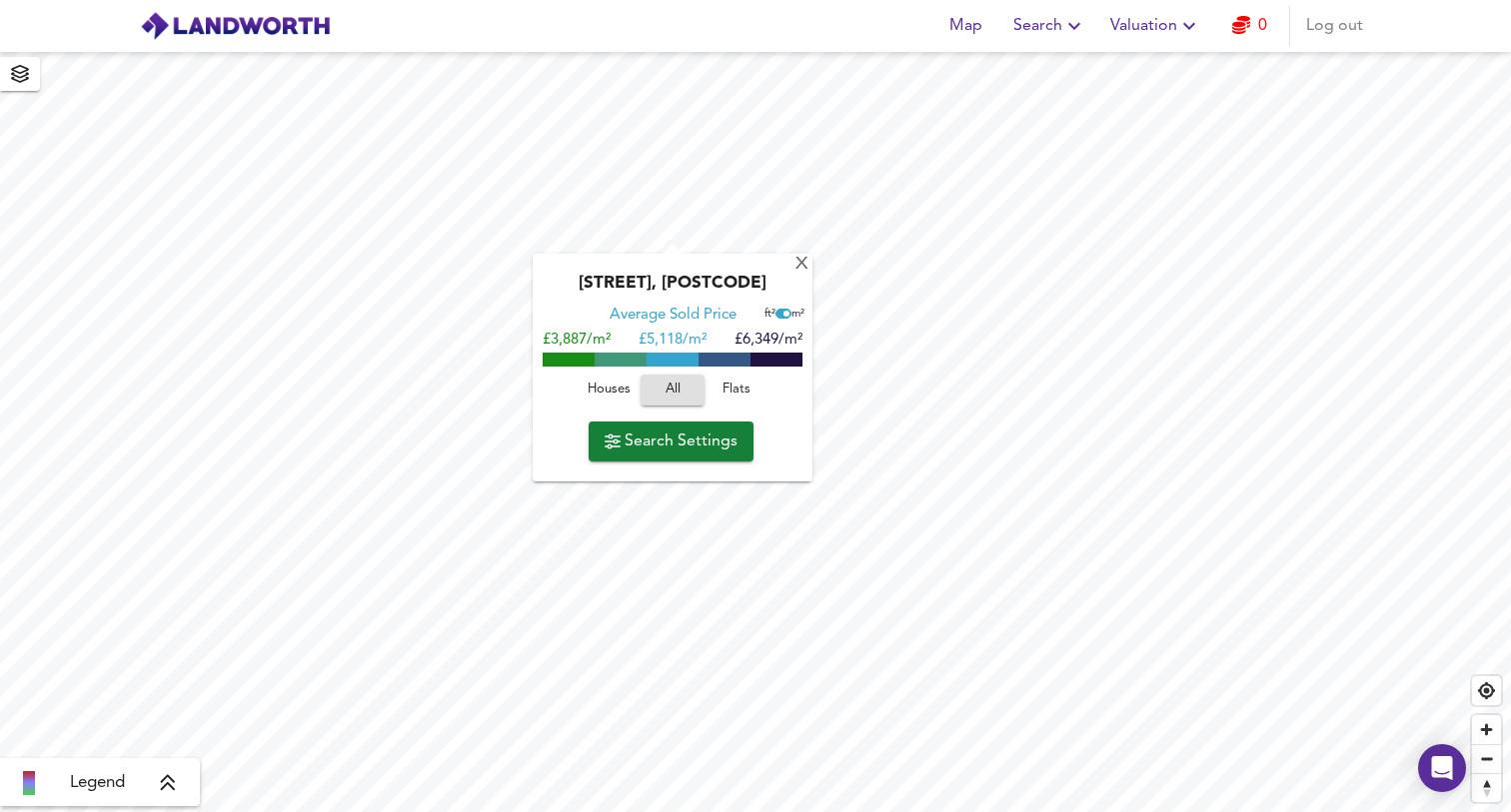 click on "Flats" at bounding box center [609, 390] 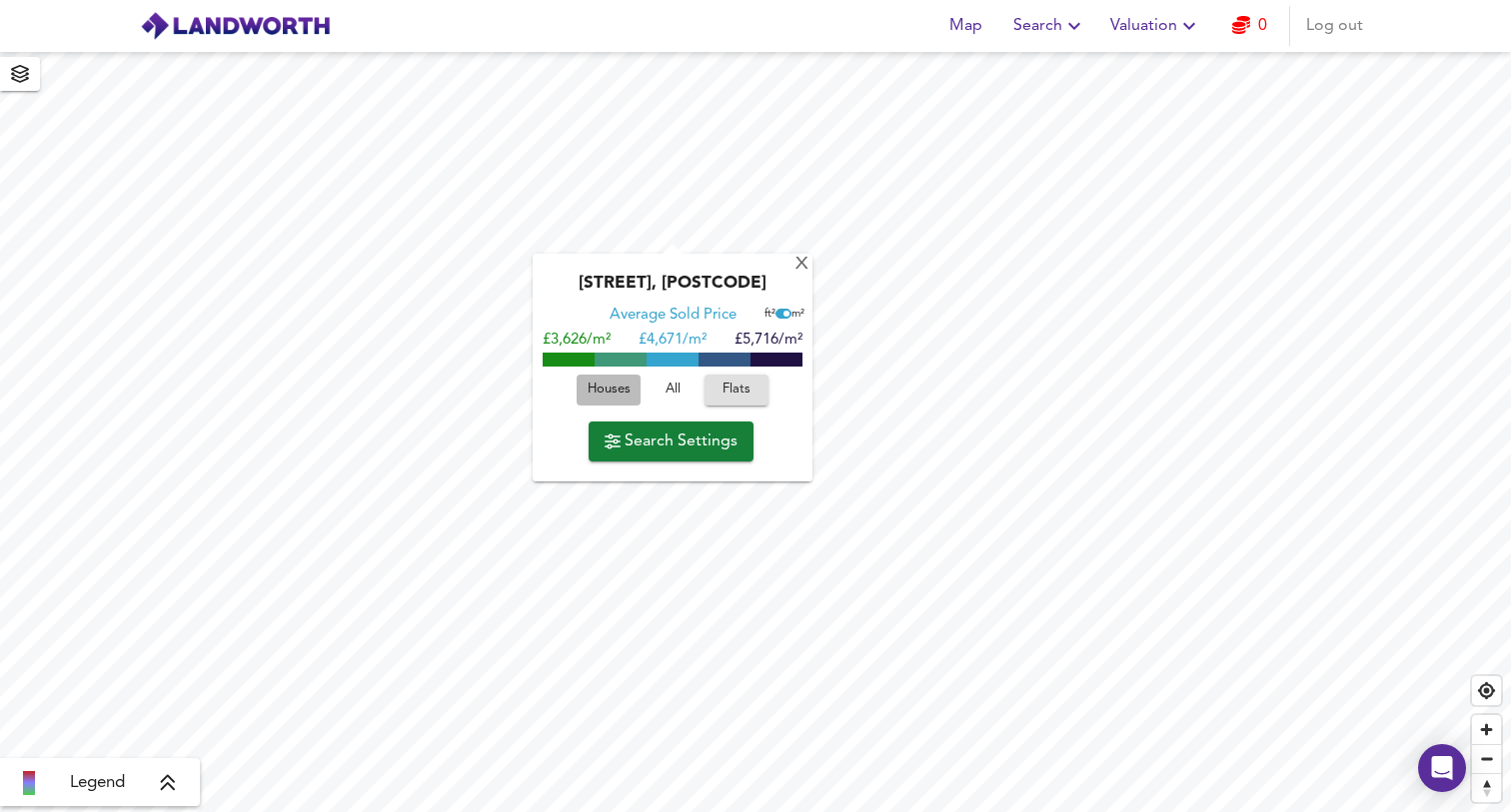 click on "Houses" at bounding box center (609, 390) 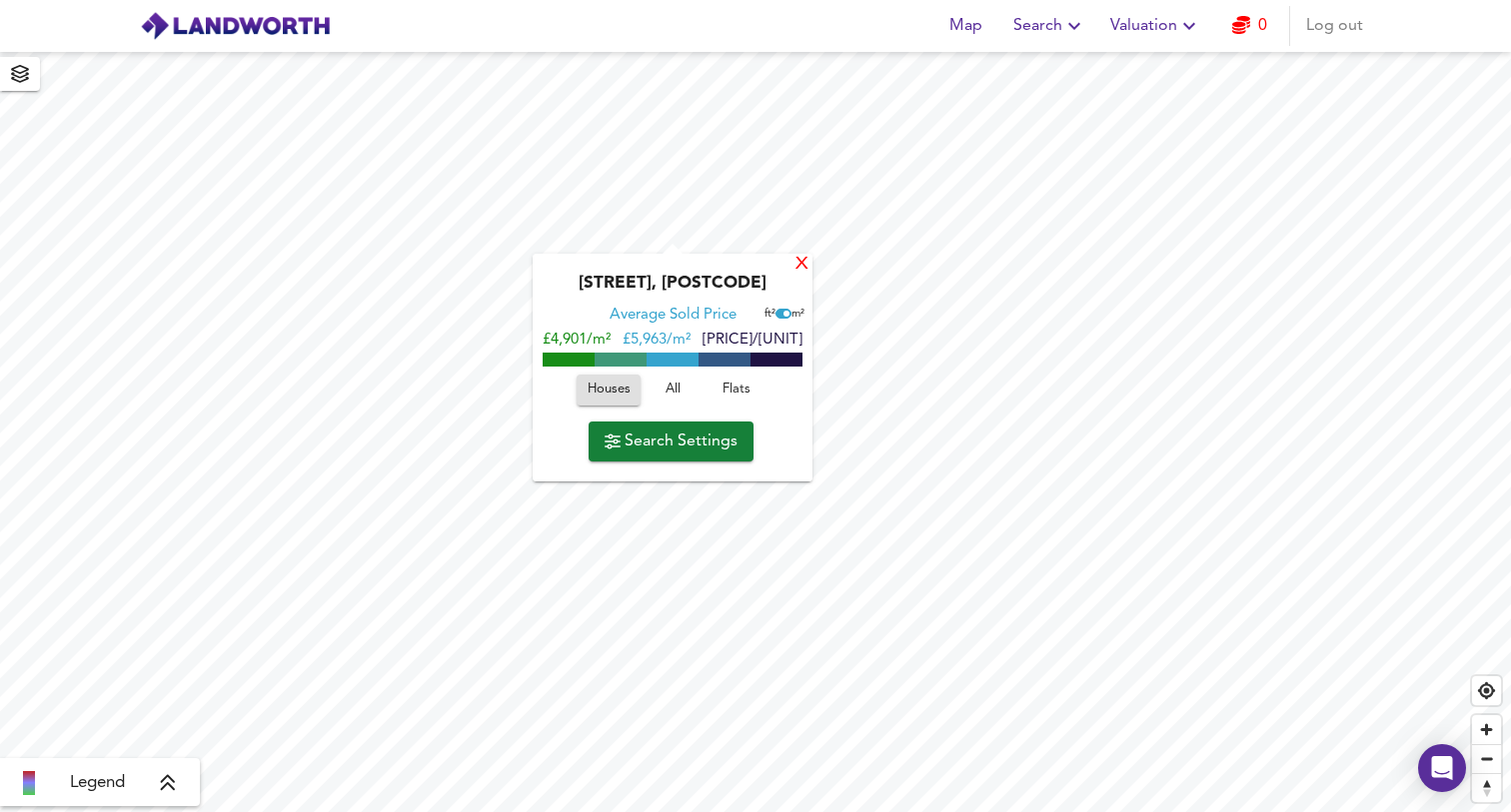 click on "X" at bounding box center (801, 264) 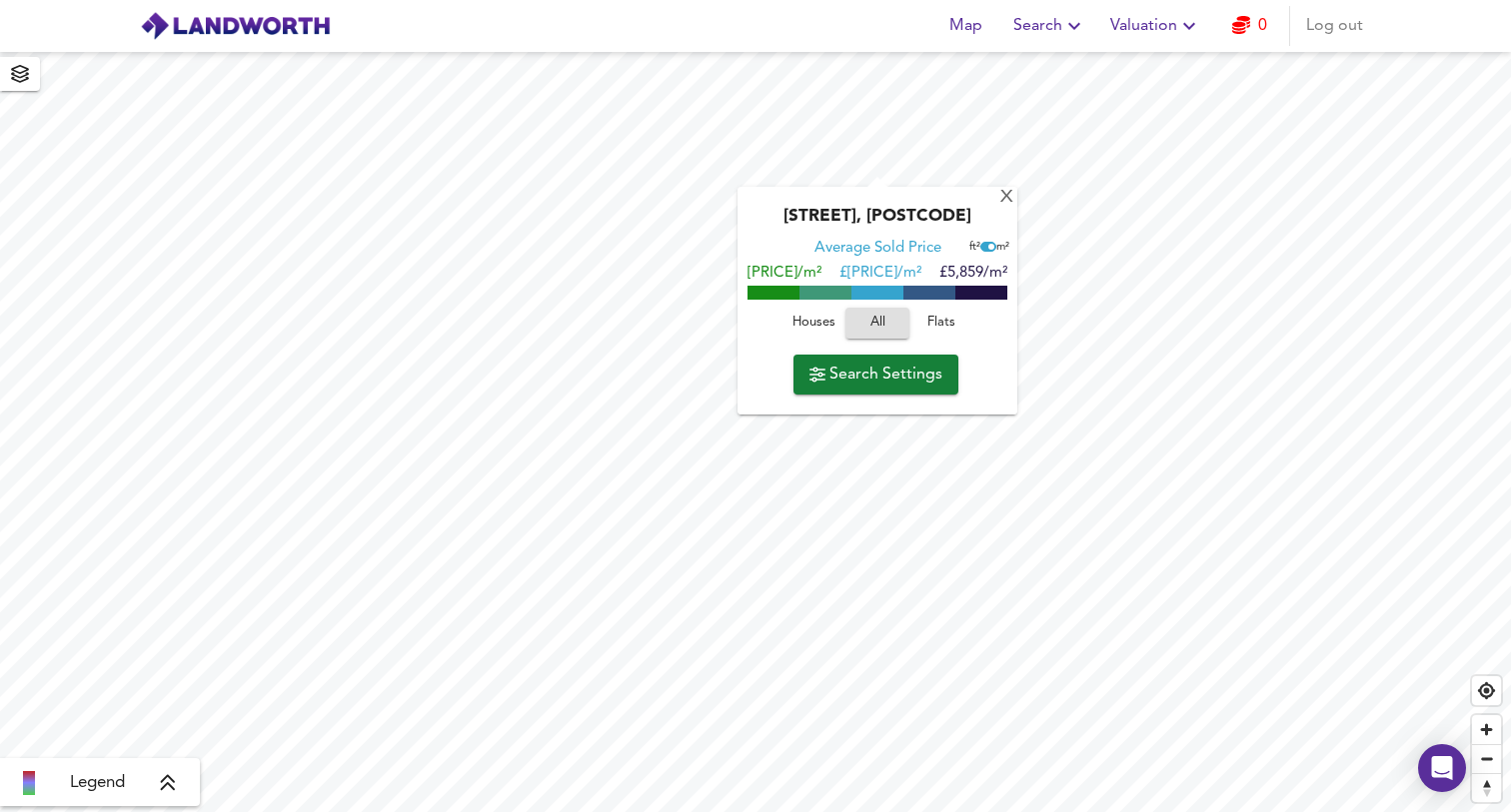 click on "Flats" at bounding box center (813, 323) 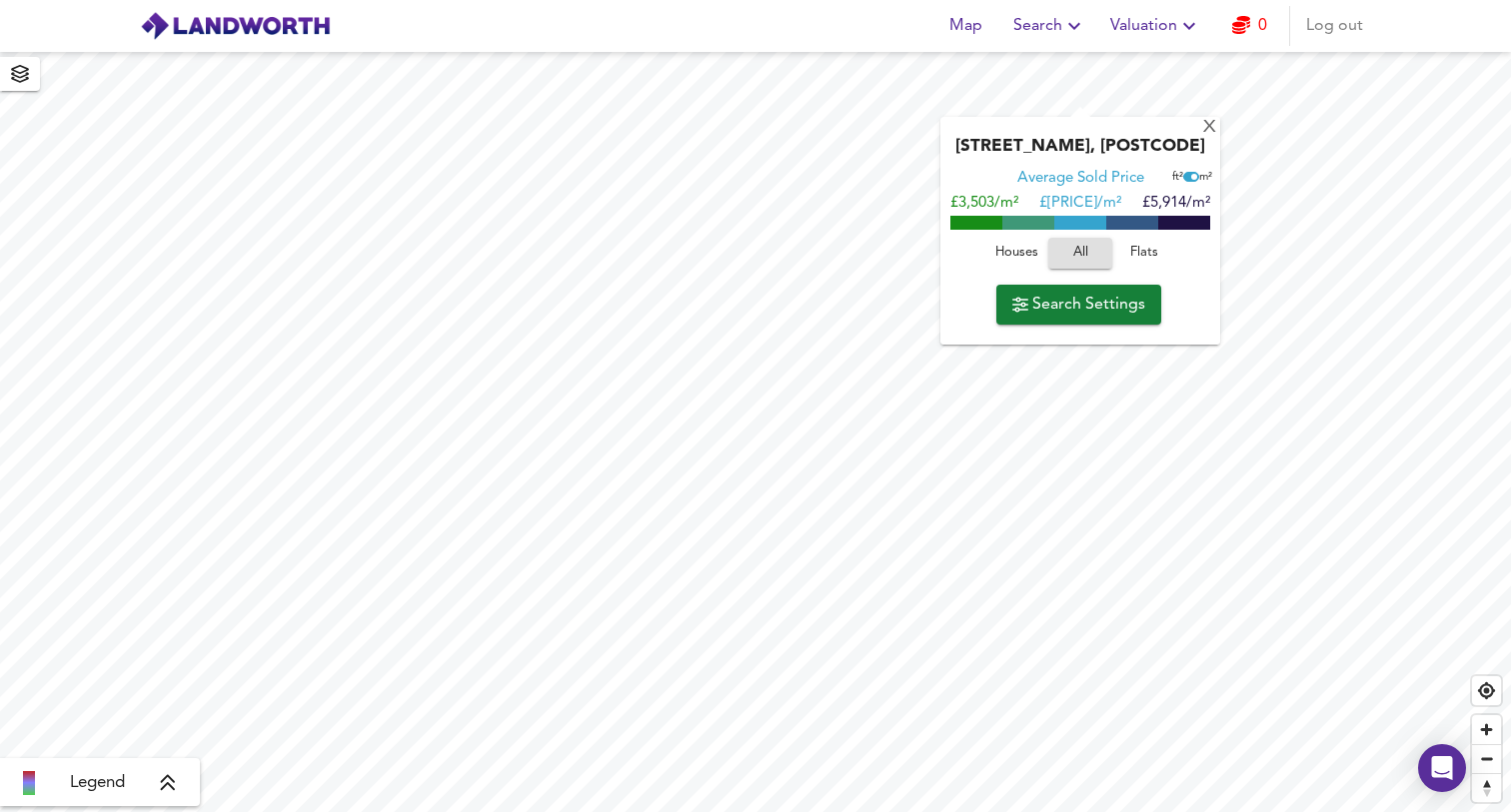 click on "Flats" at bounding box center [1016, 253] 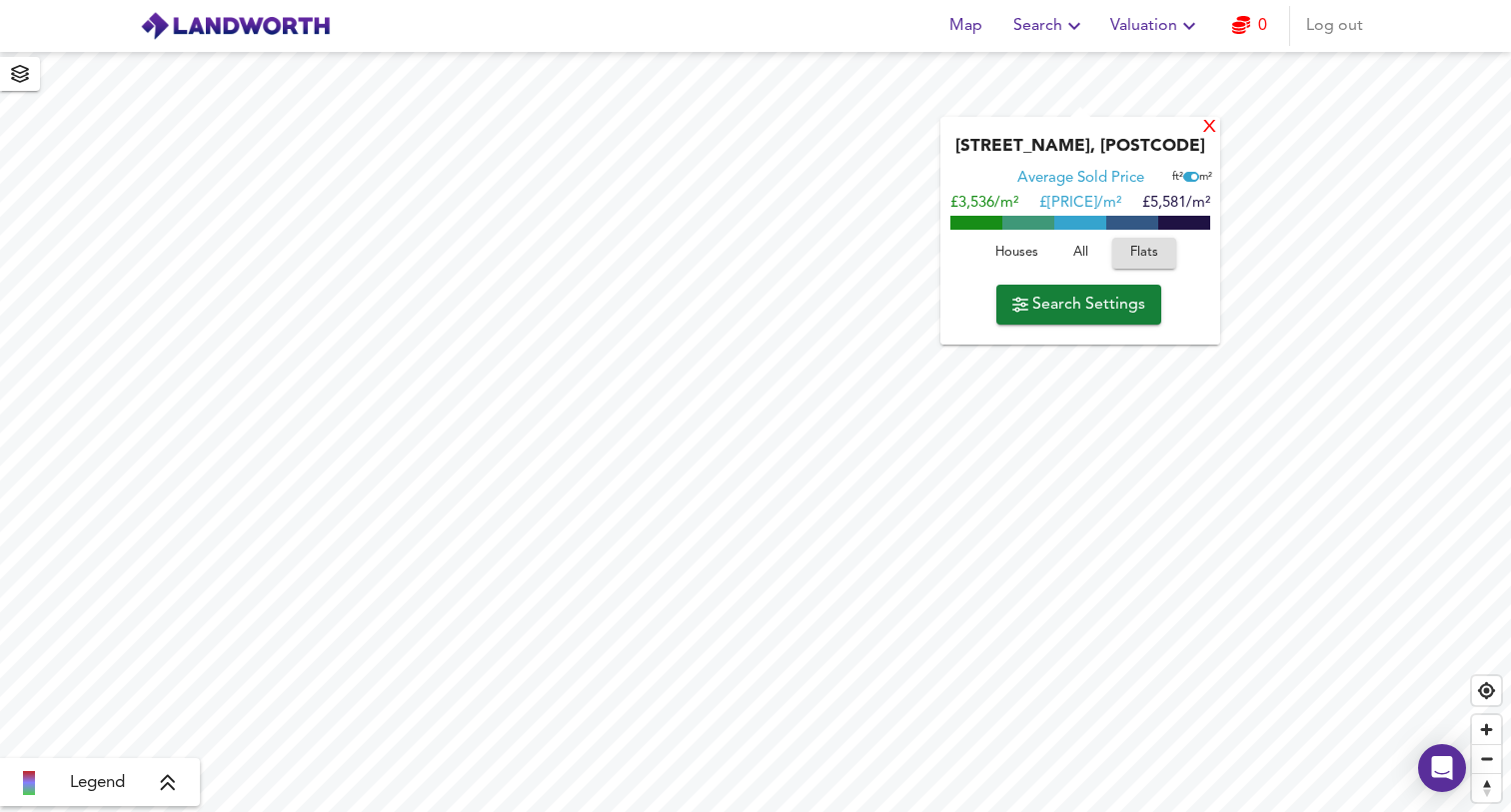 click on "X" at bounding box center (1209, 127) 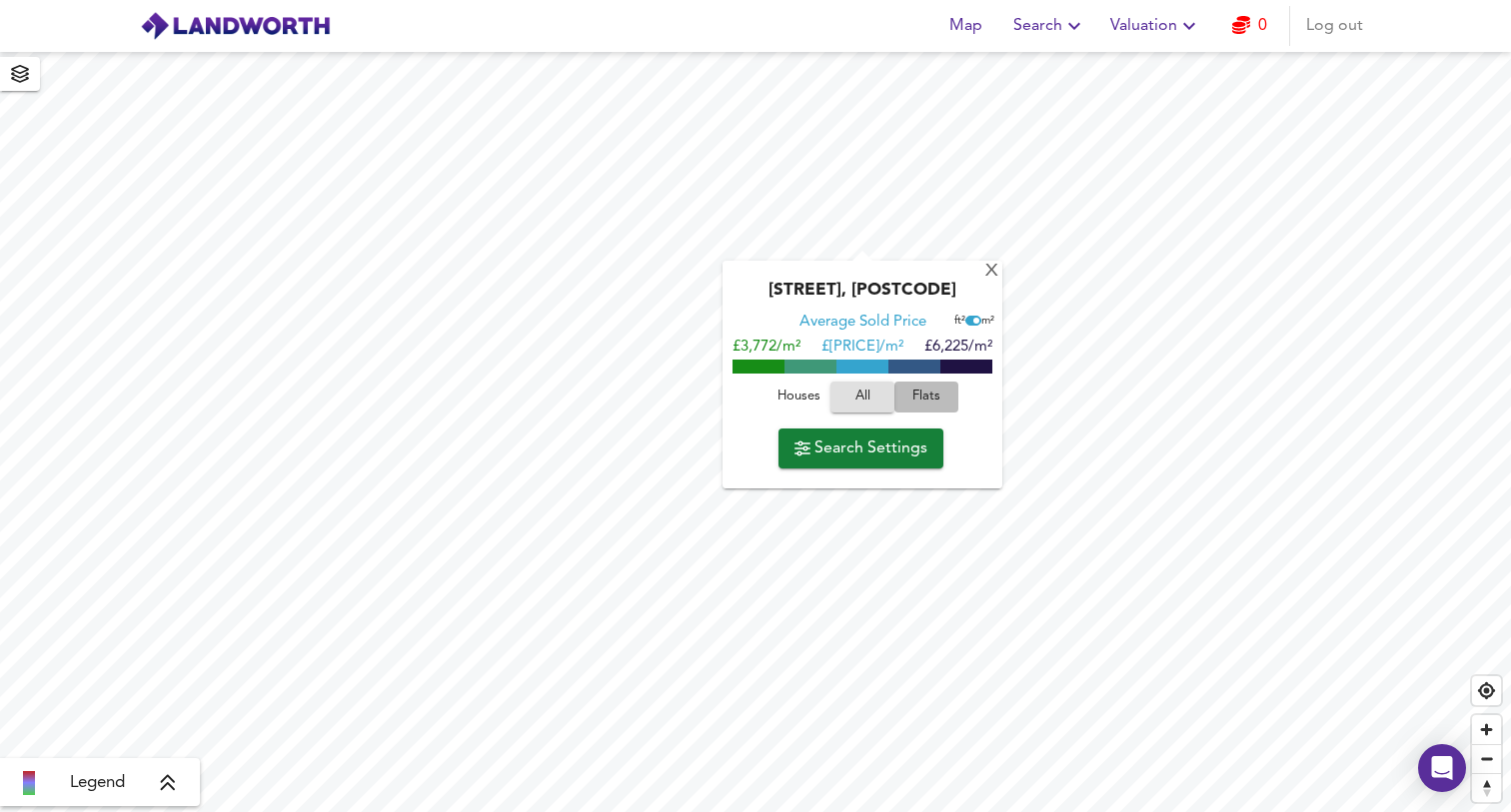 click on "Flats" at bounding box center (798, 397) 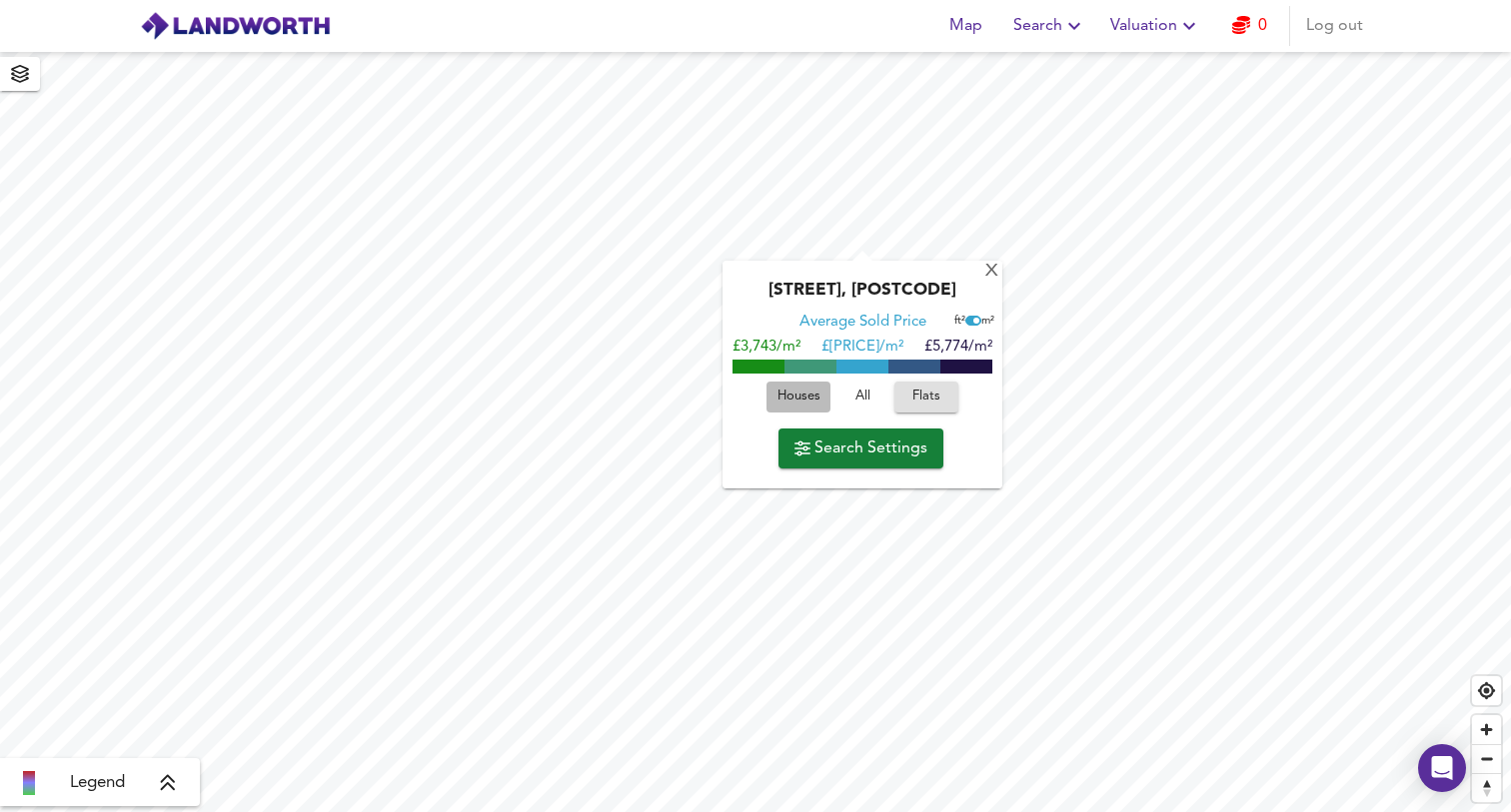 click on "Houses" at bounding box center [798, 397] 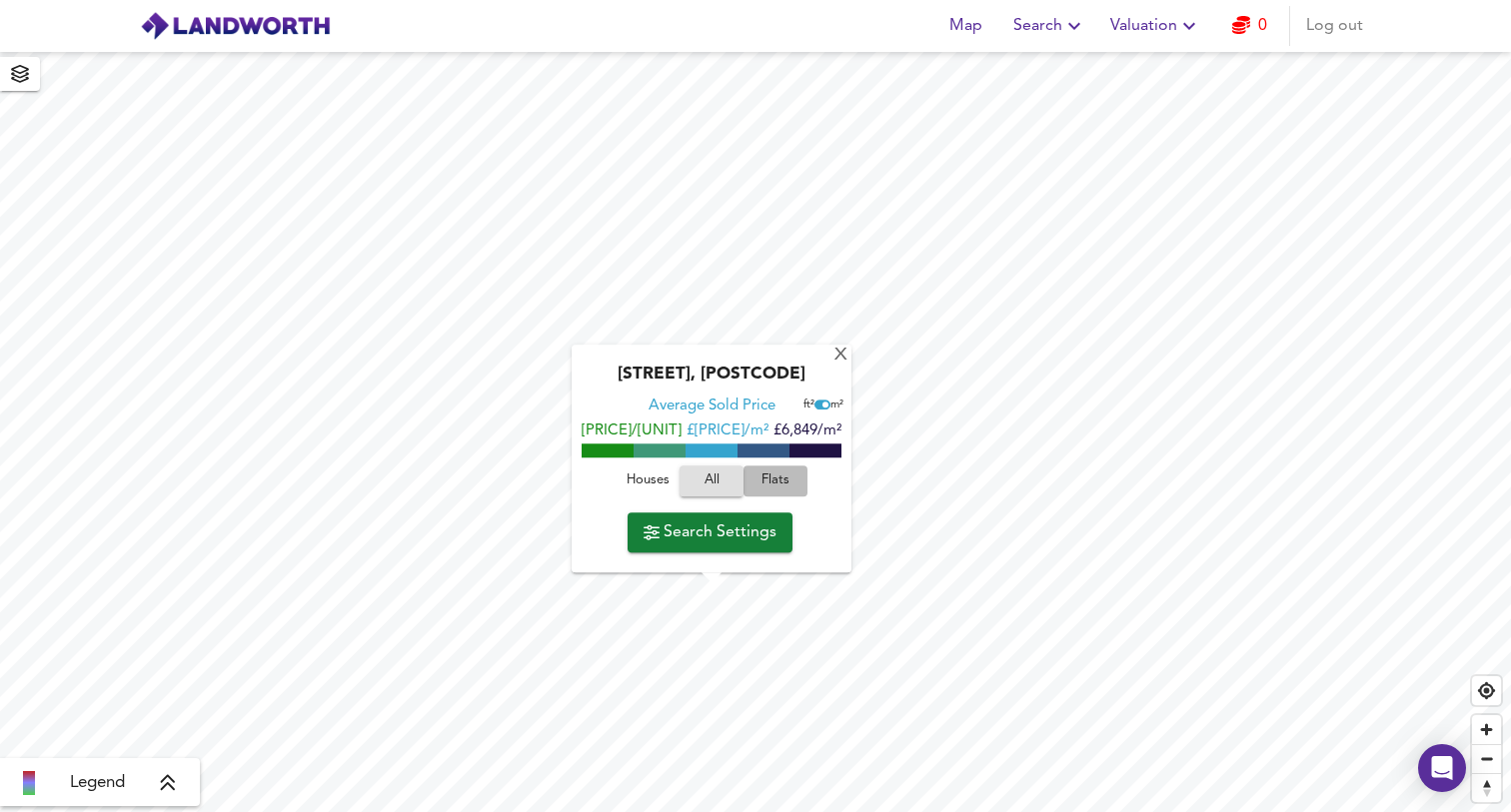 click on "Flats" at bounding box center [648, 480] 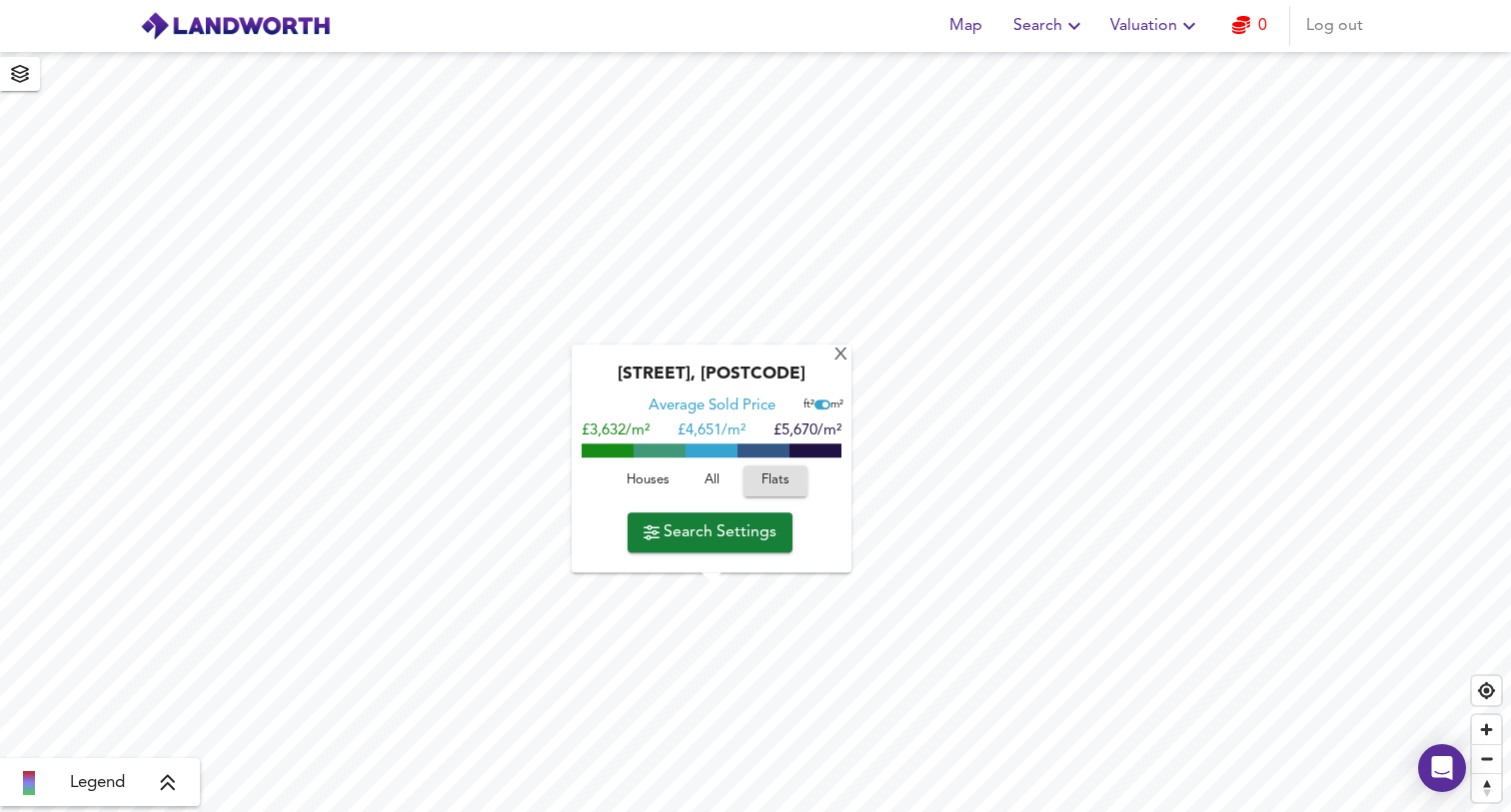 click on "Houses" at bounding box center (648, 480) 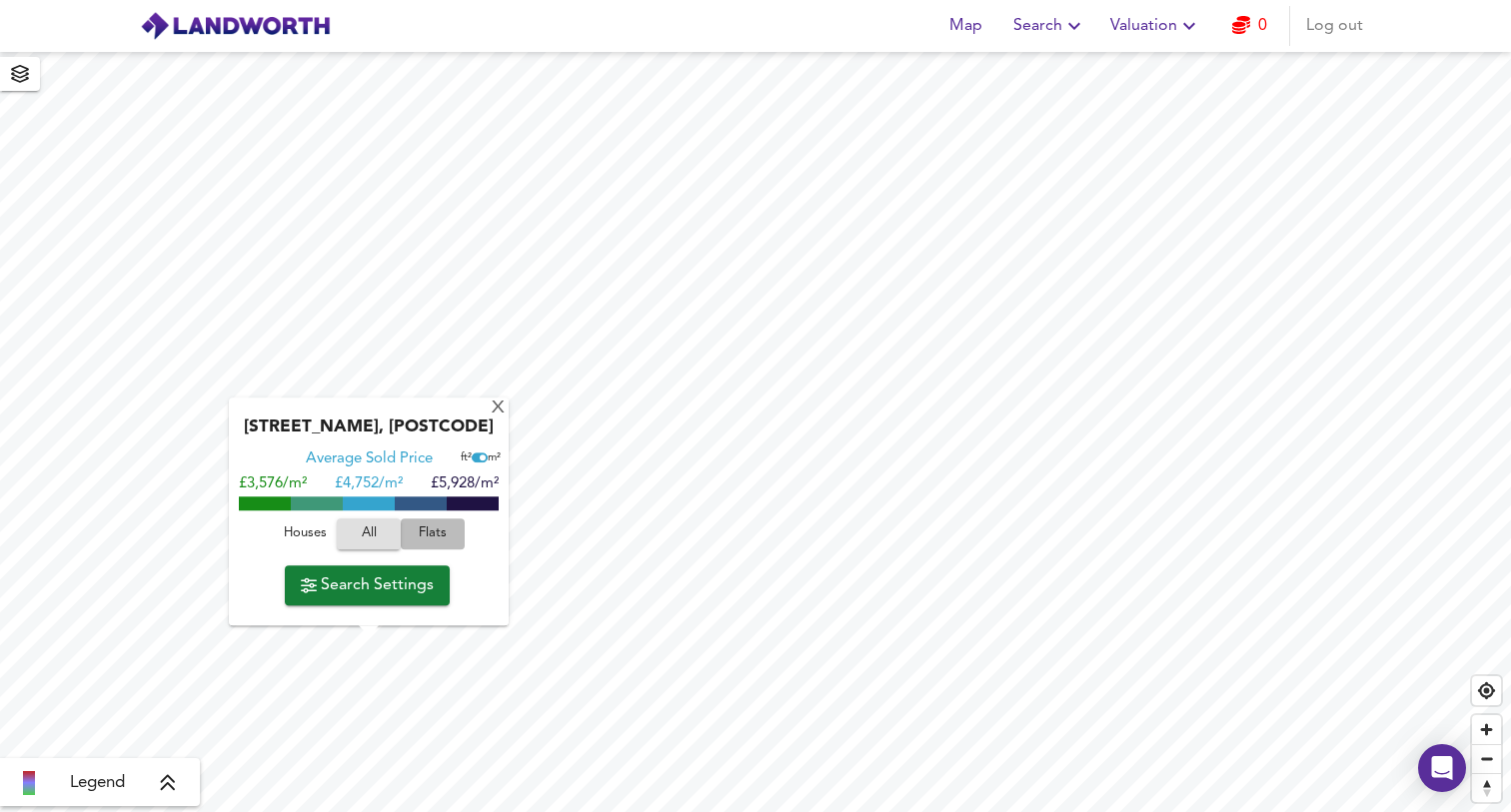 click on "Flats" at bounding box center (305, 533) 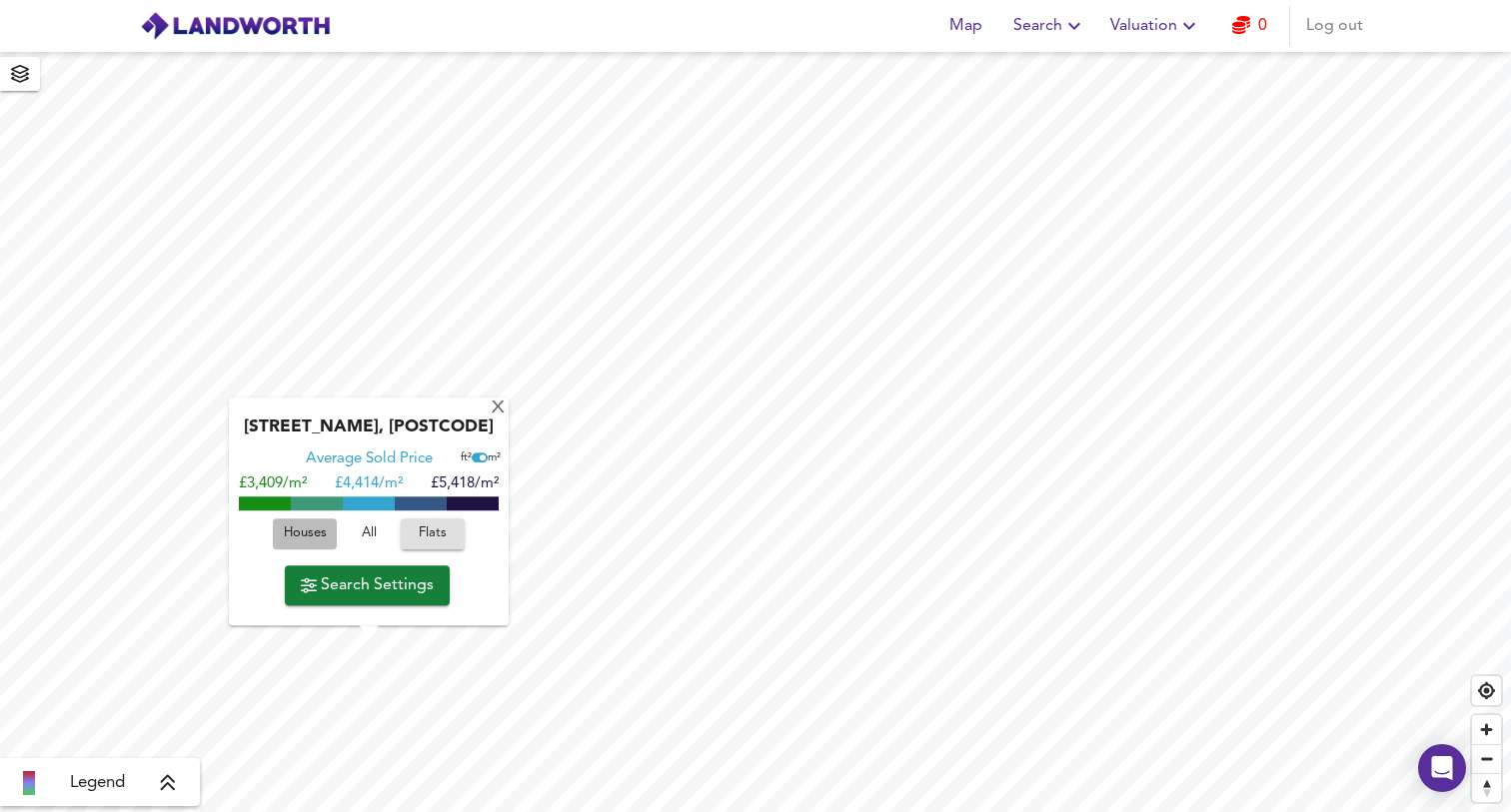 click on "Houses" at bounding box center (305, 533) 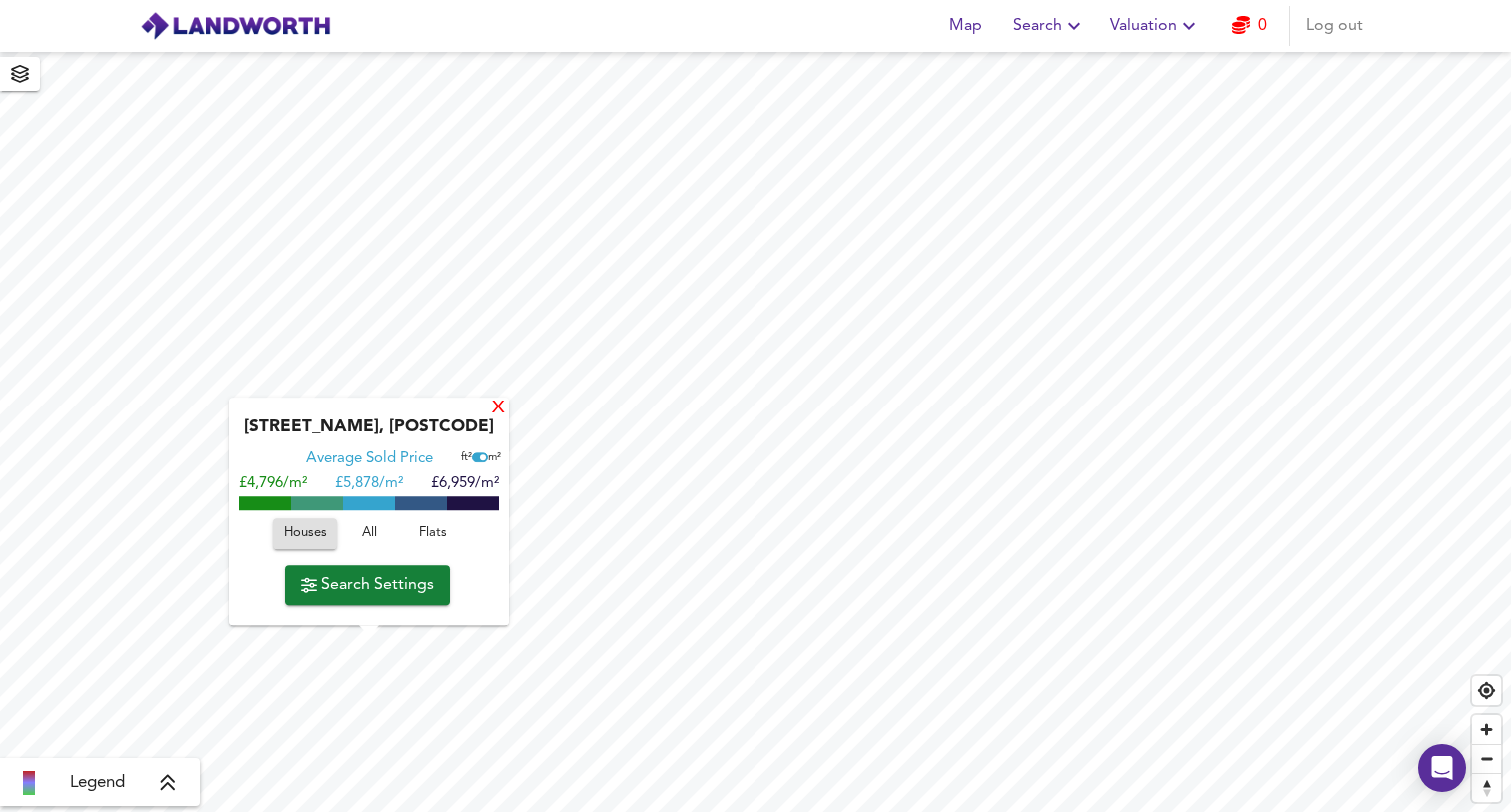 click on "X" at bounding box center [498, 408] 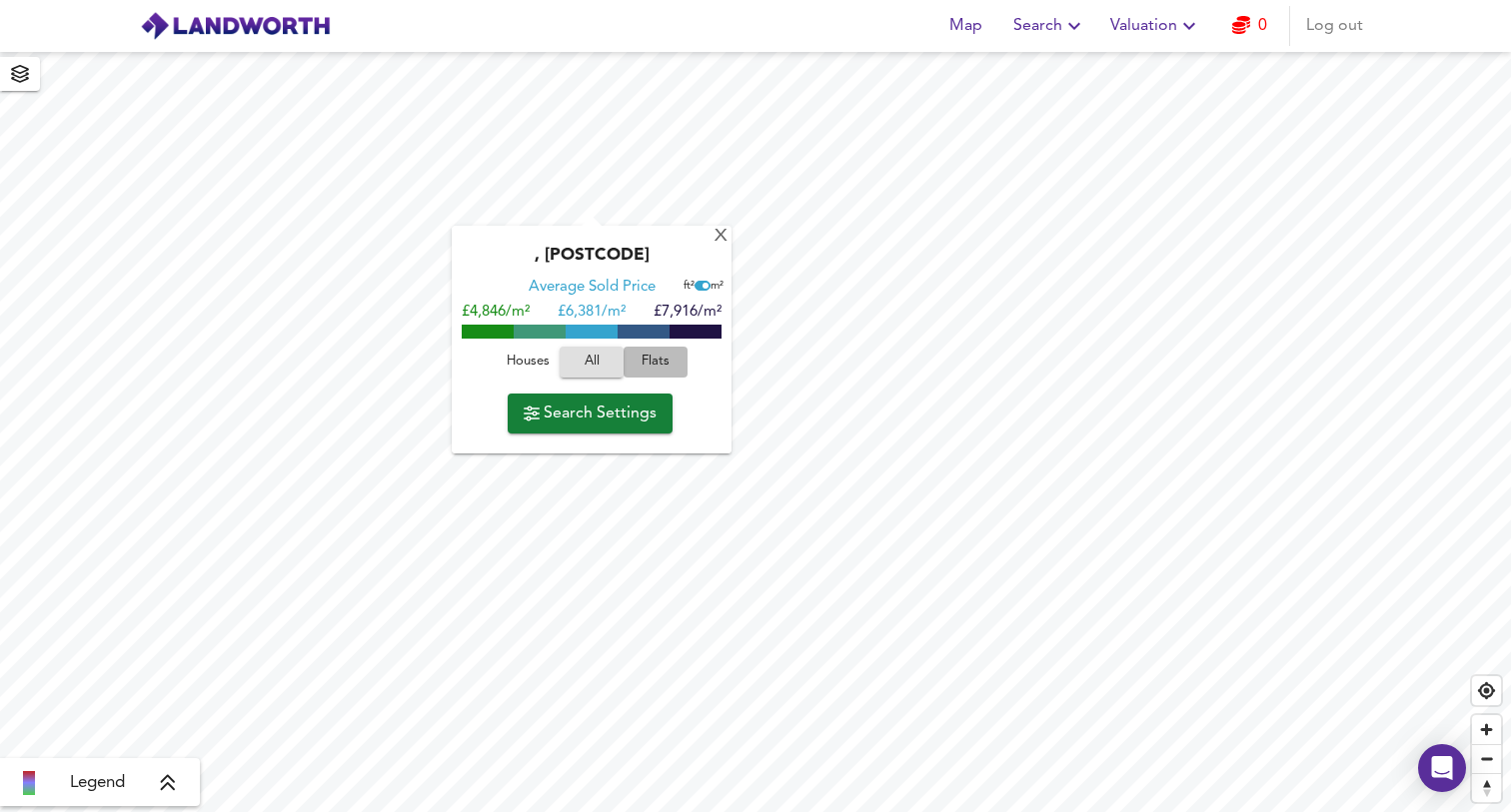 click on "Flats" at bounding box center (528, 362) 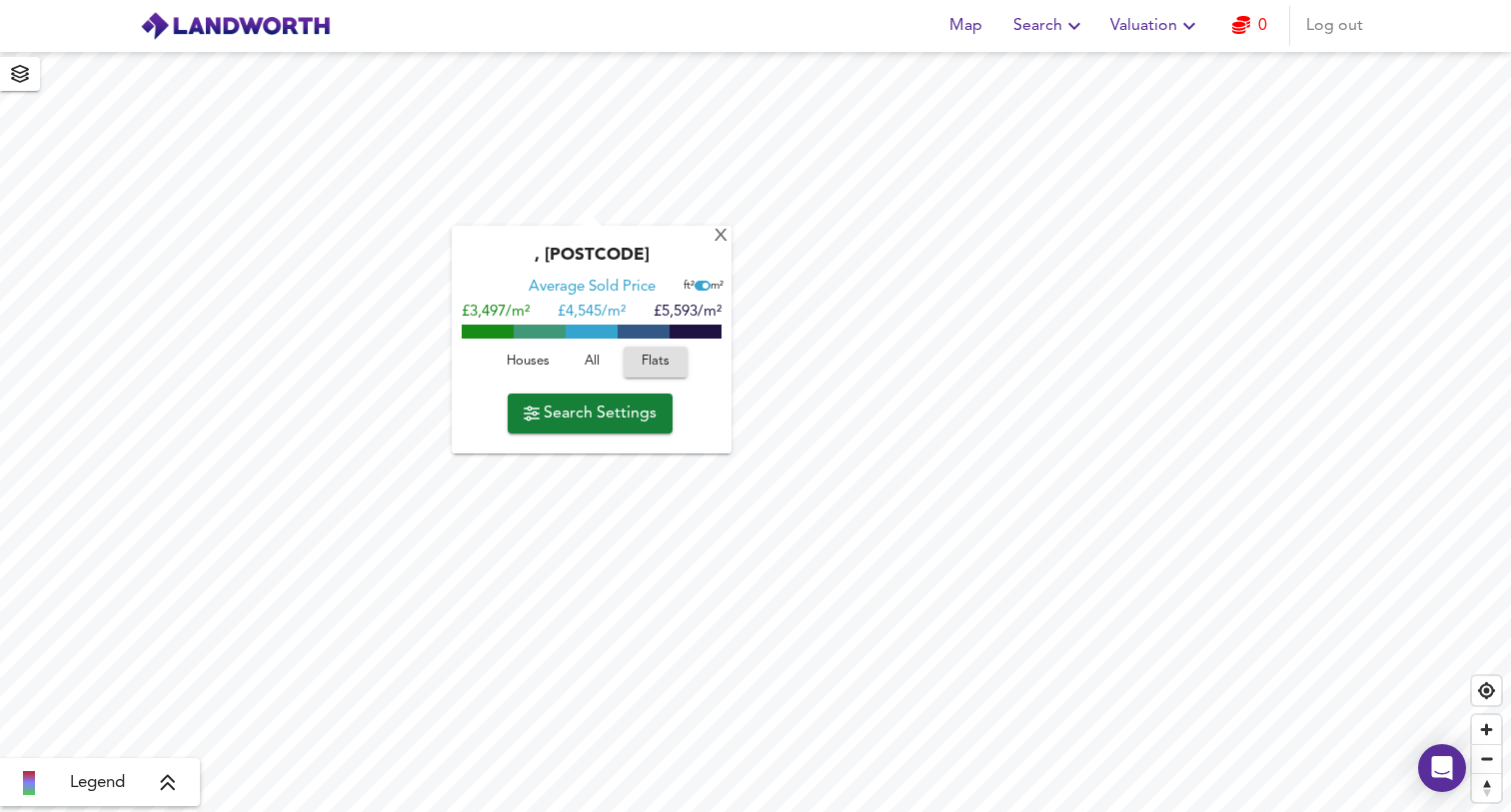 click on "Houses" at bounding box center [528, 362] 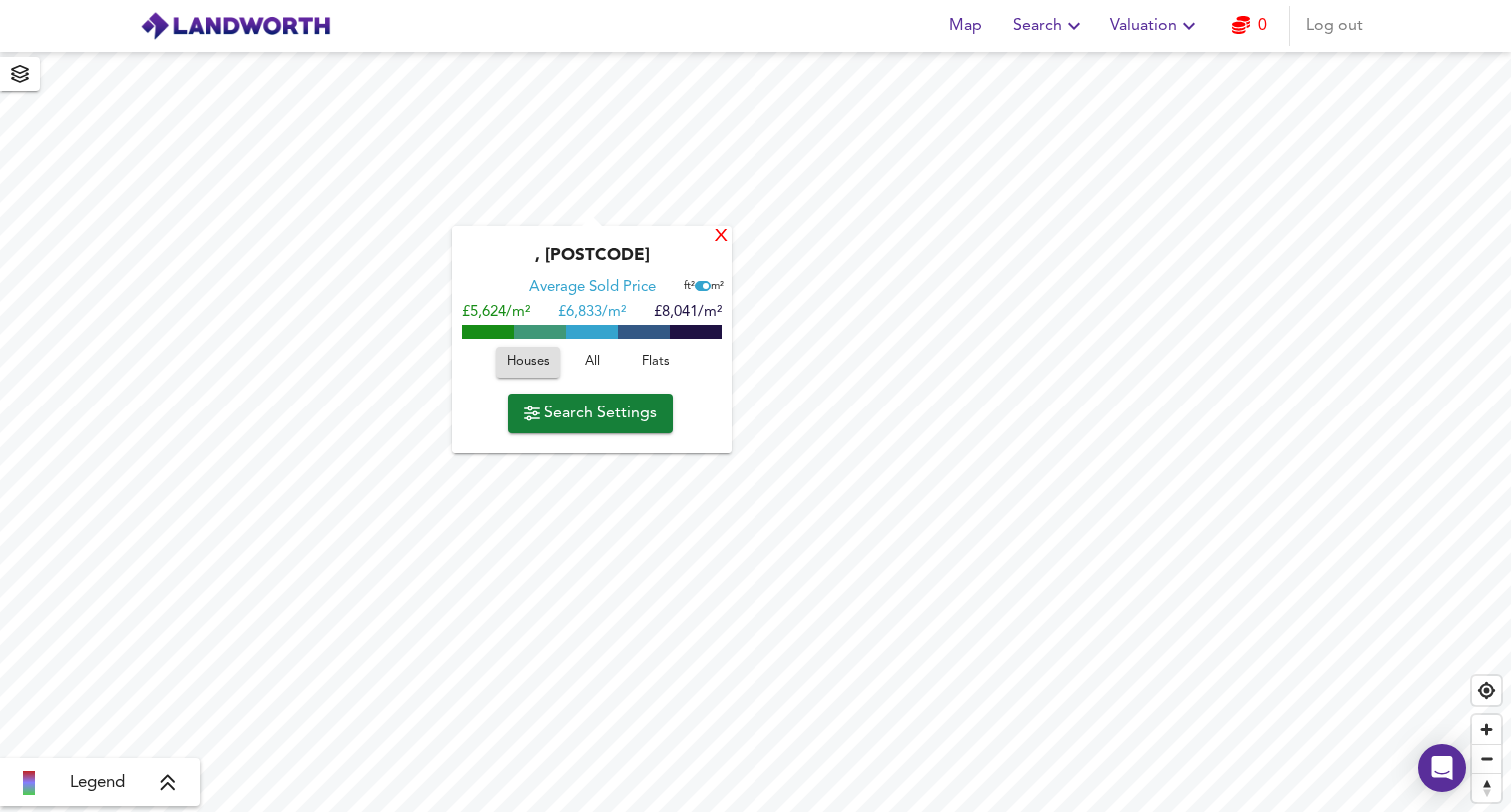 click on "X" at bounding box center (721, 236) 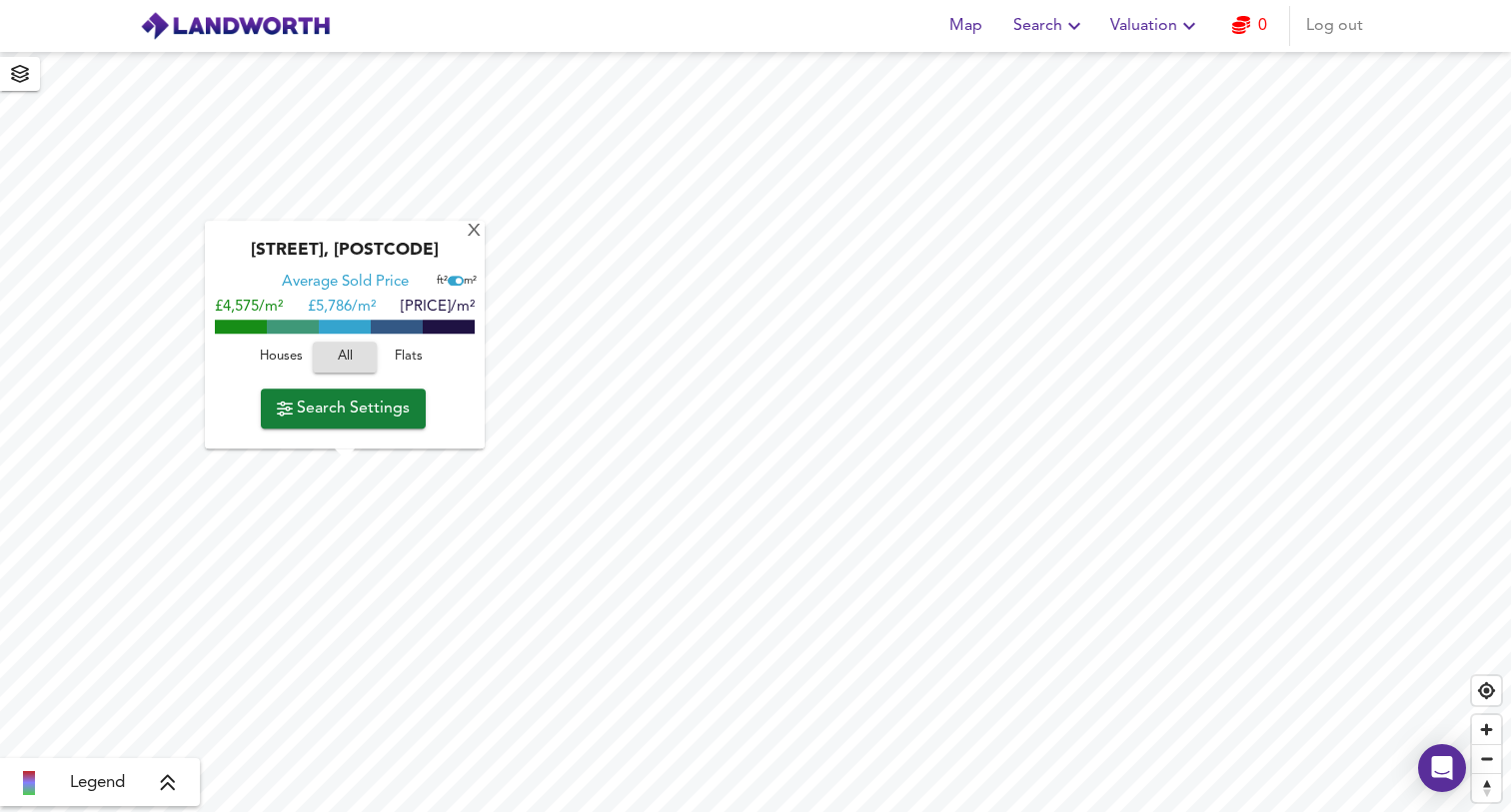 click on "Flats" at bounding box center [281, 357] 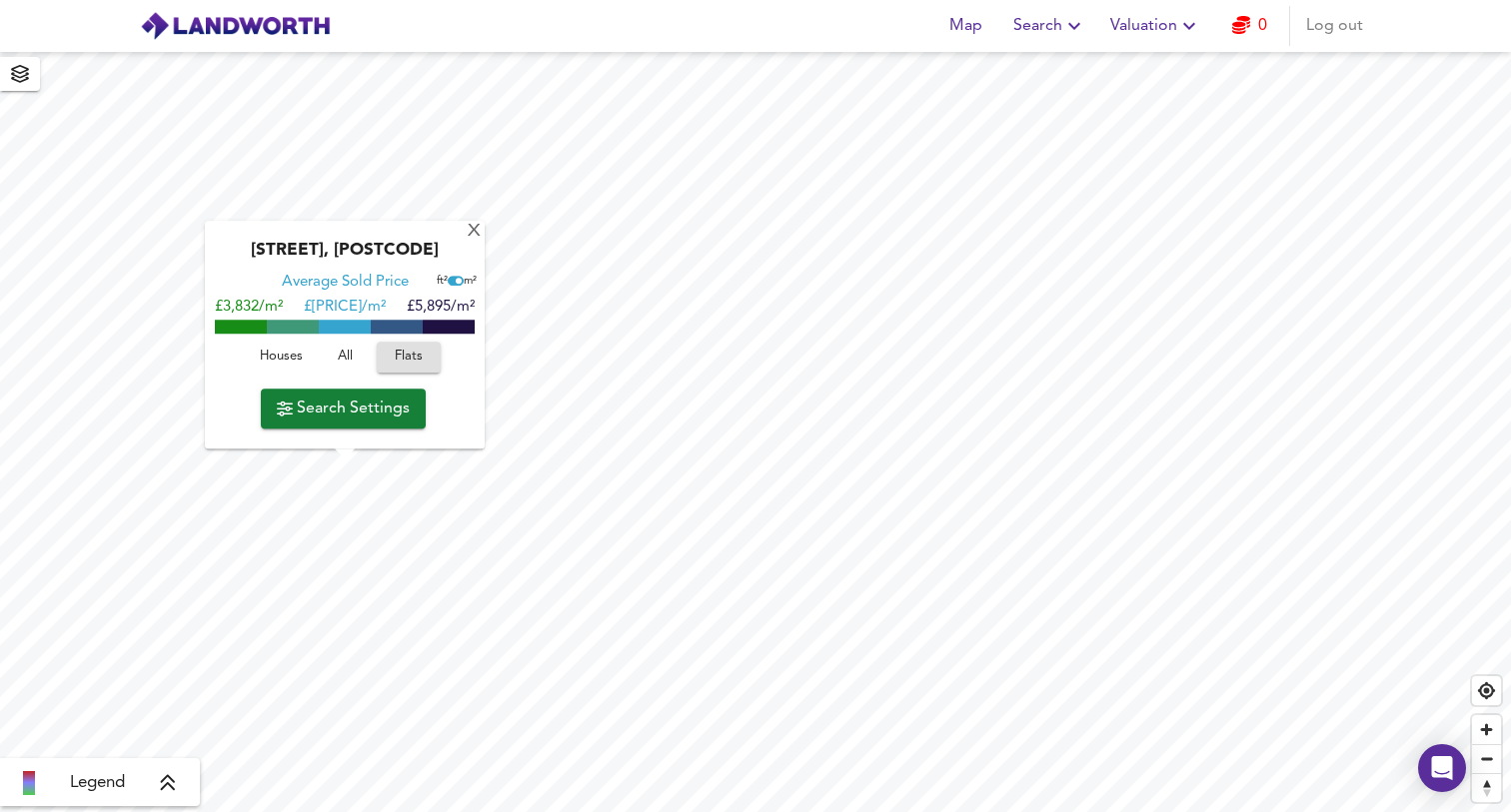 click on "Houses" at bounding box center [281, 357] 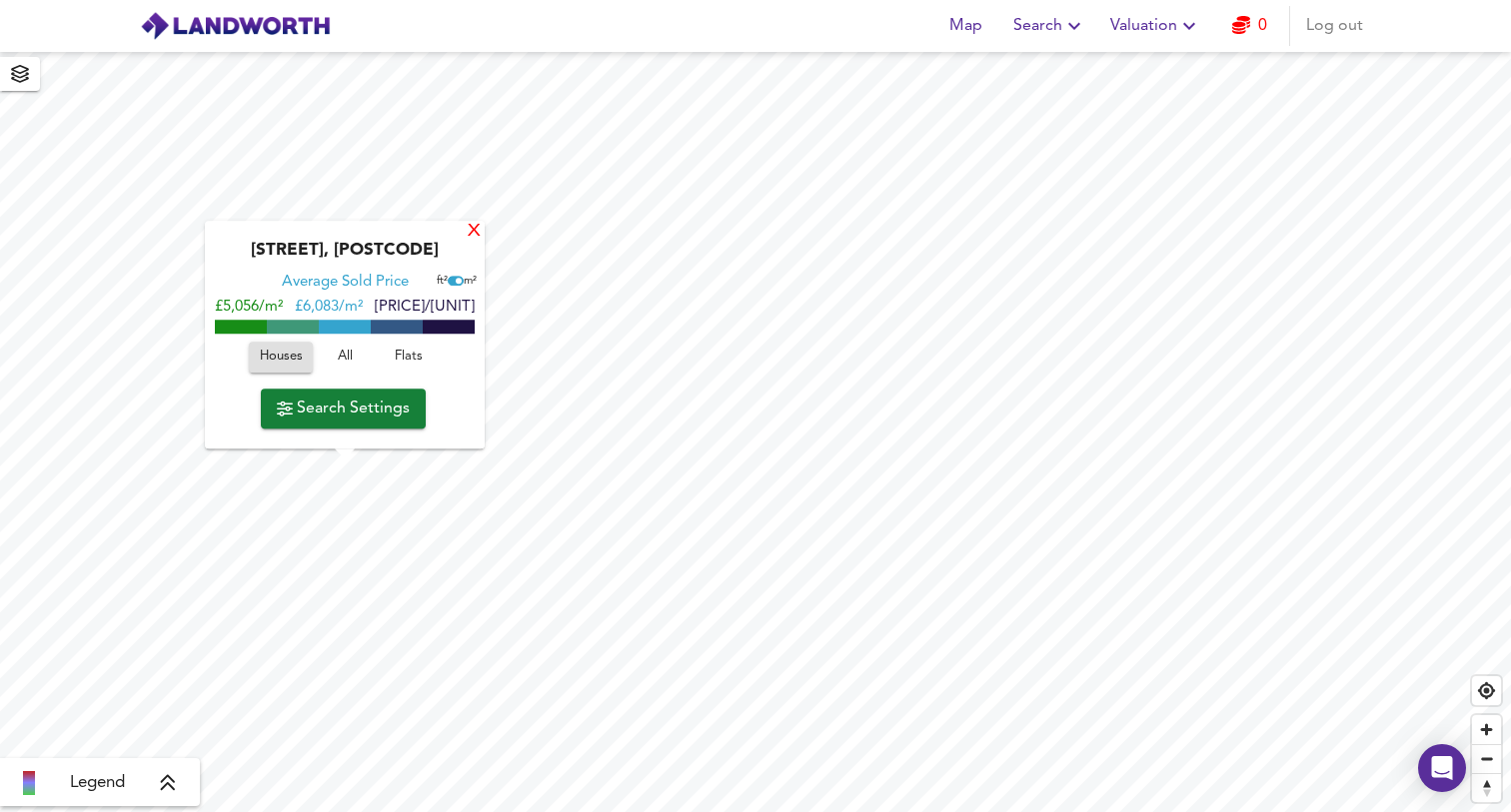click on "X" at bounding box center (474, 232) 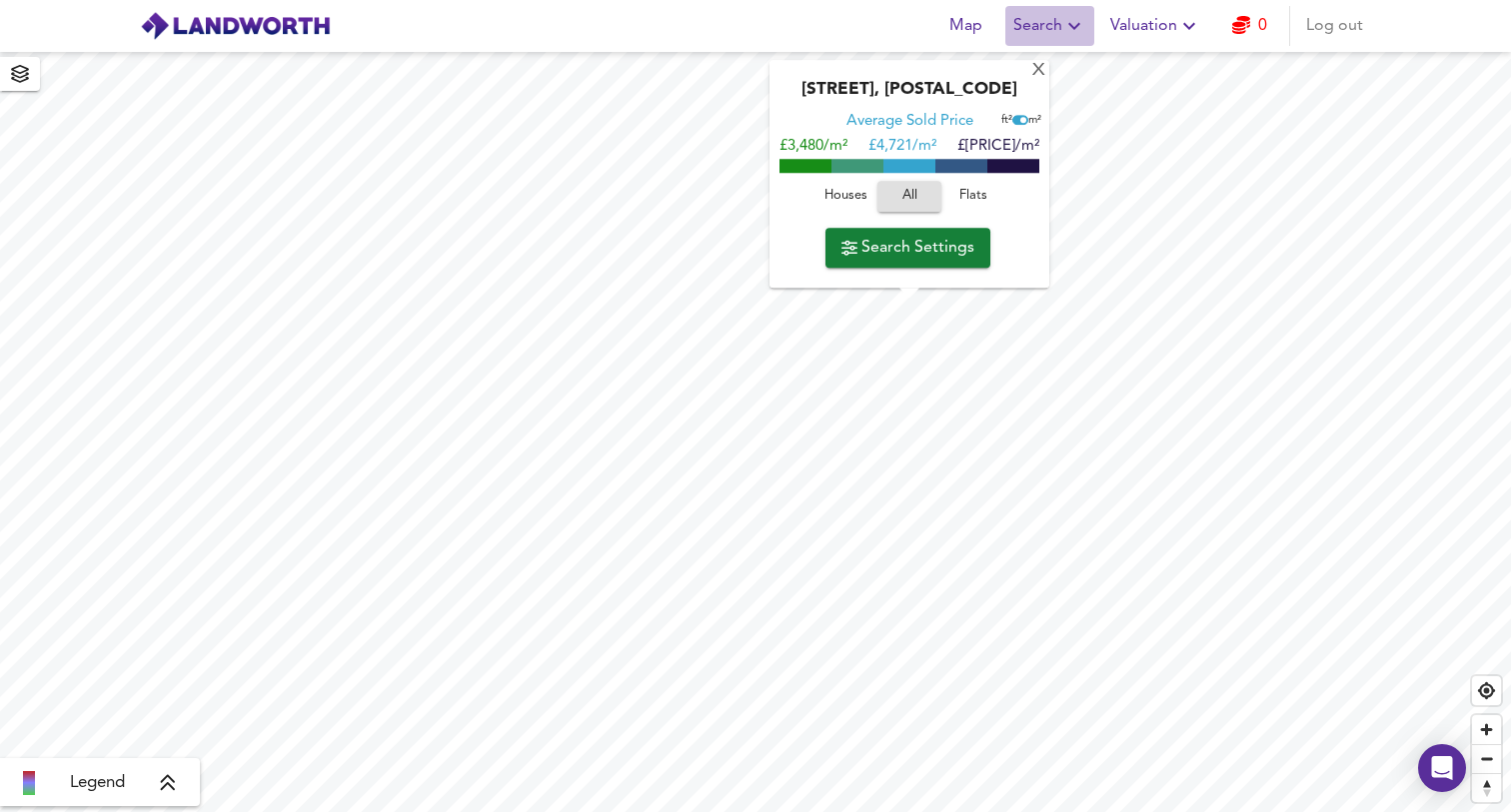 click at bounding box center [1074, 26] 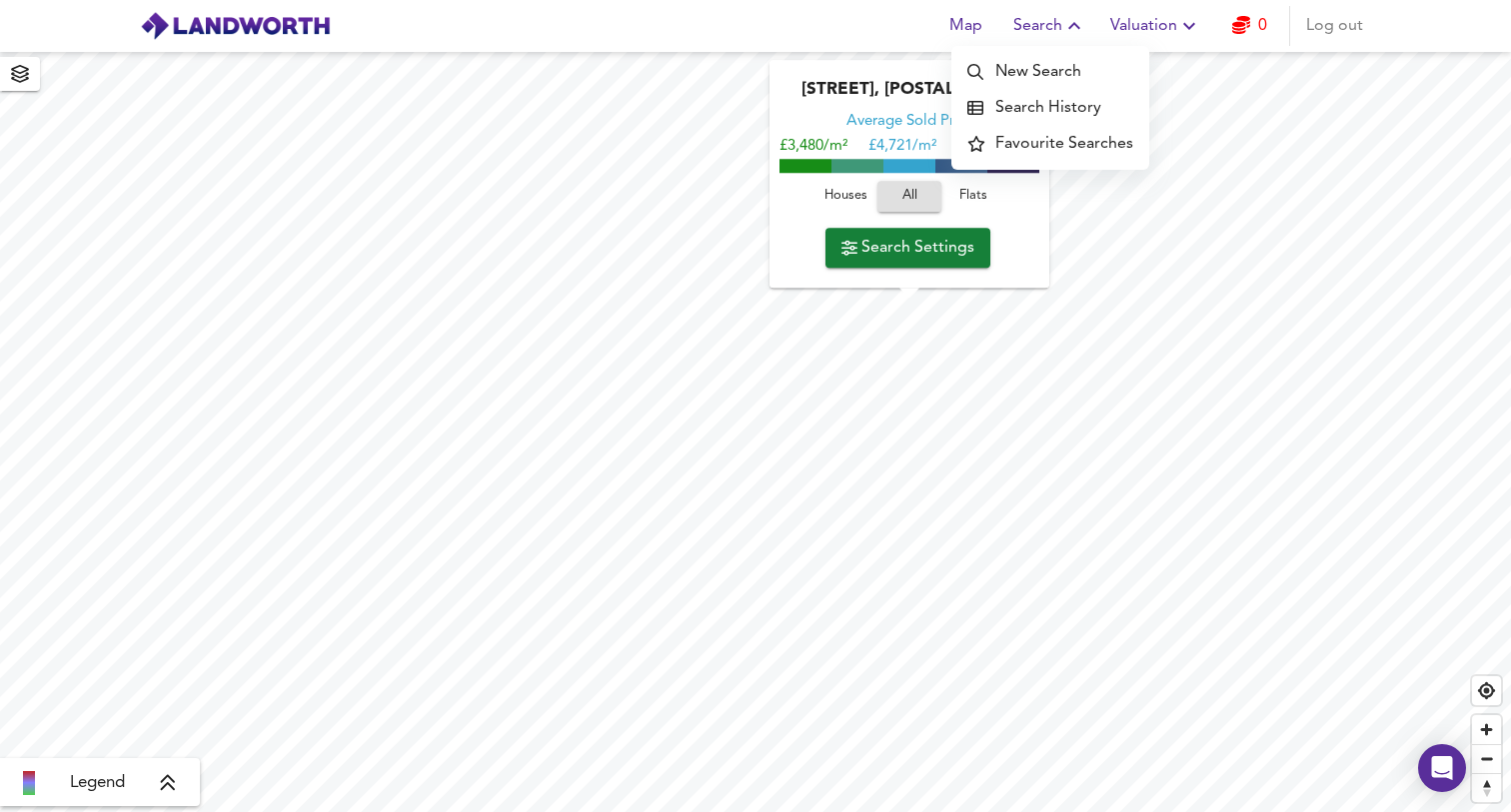 click on "Search History" at bounding box center [1050, 108] 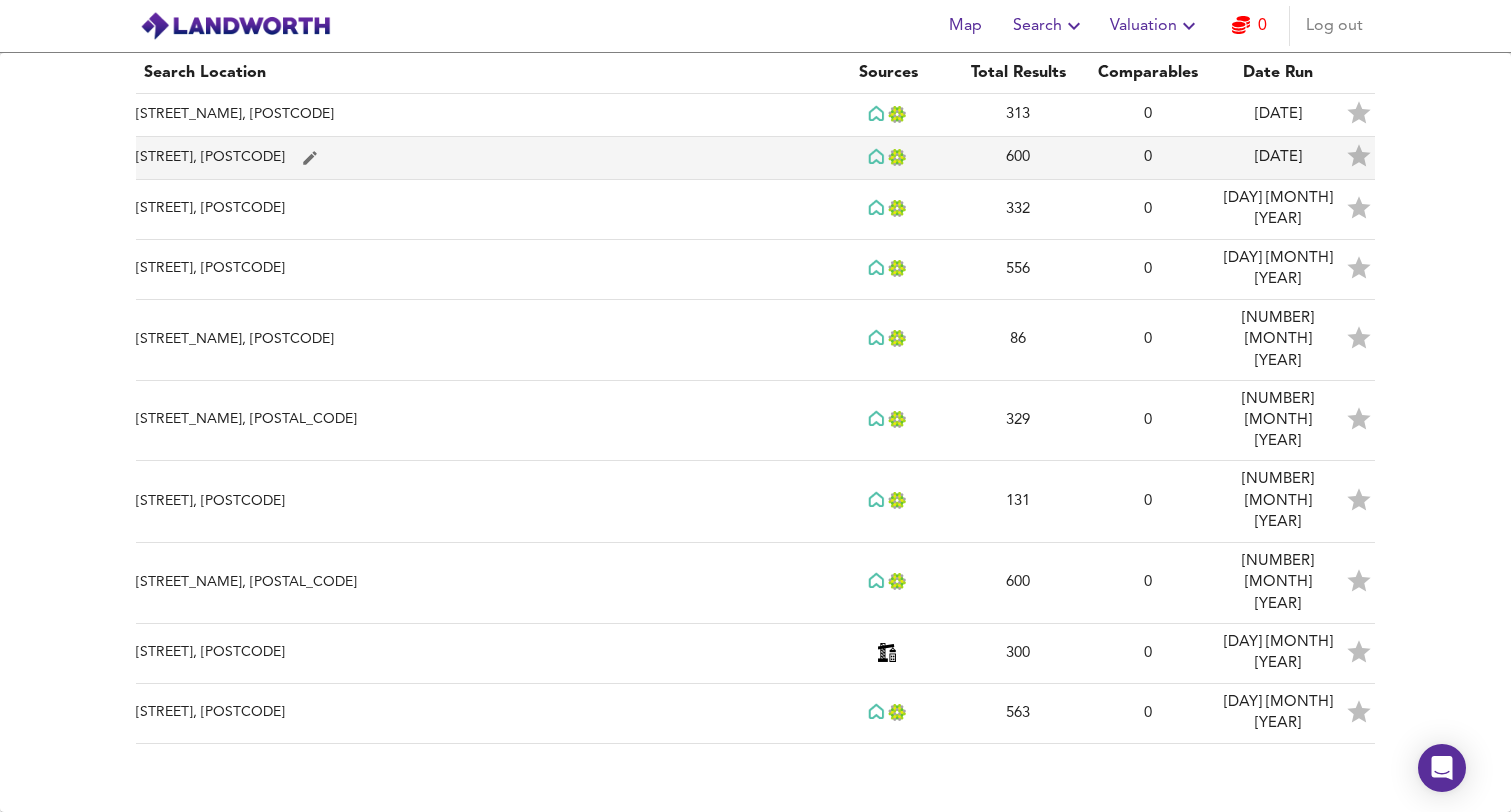 click on "[STREET], [POSTCODE]" at bounding box center [480, 115] 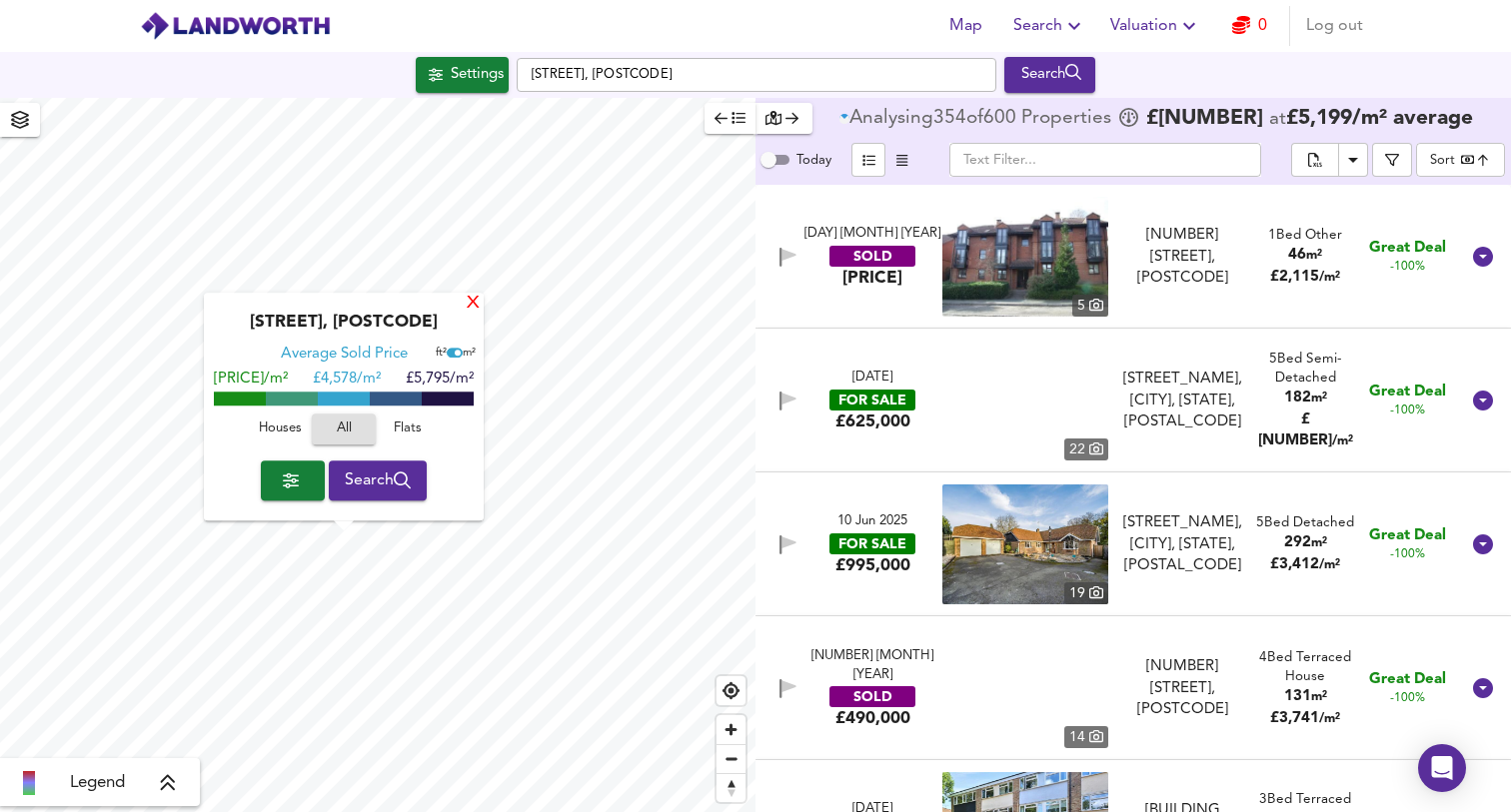 click on "X" at bounding box center [473, 304] 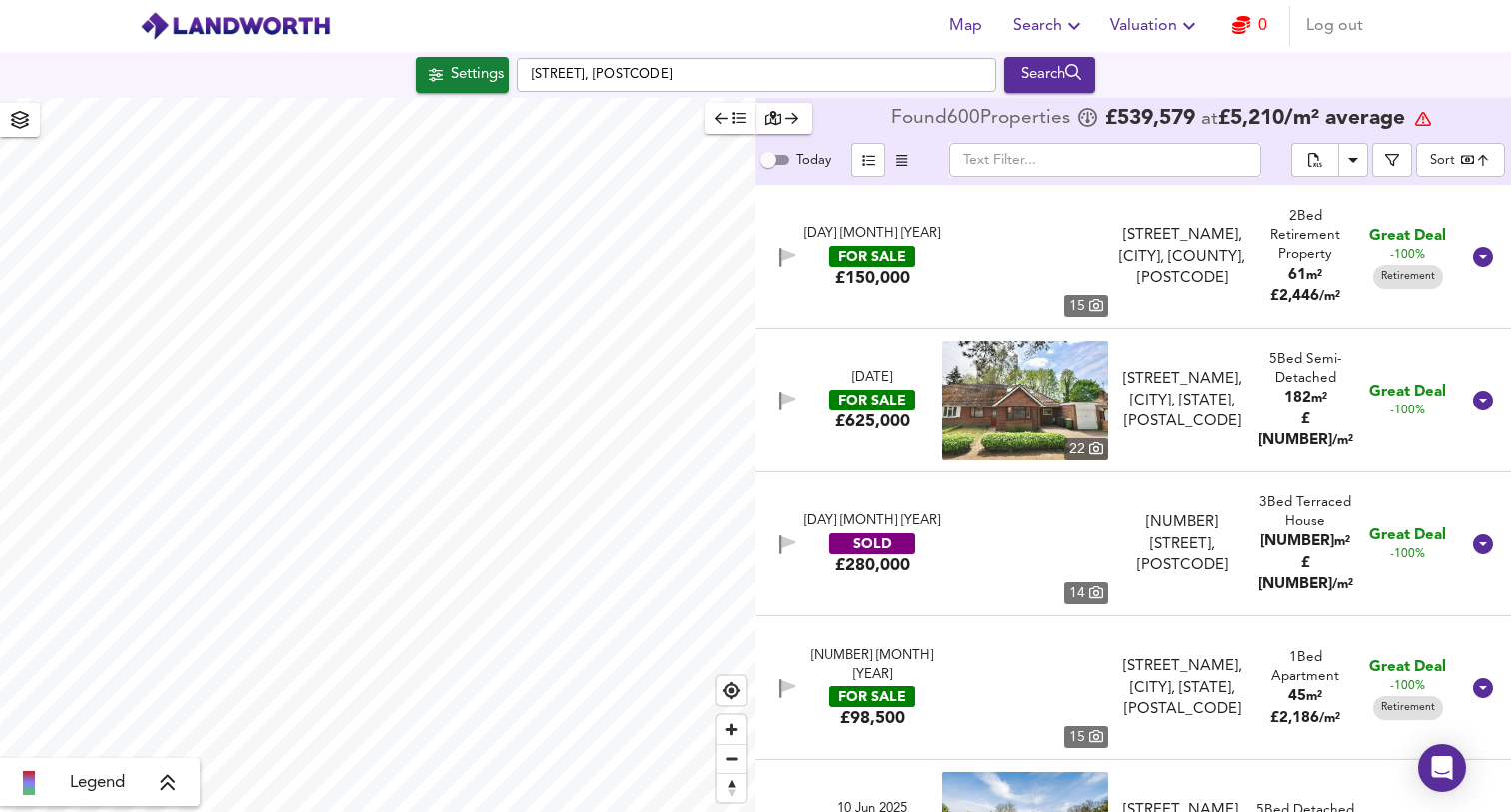 scroll, scrollTop: 441, scrollLeft: 0, axis: vertical 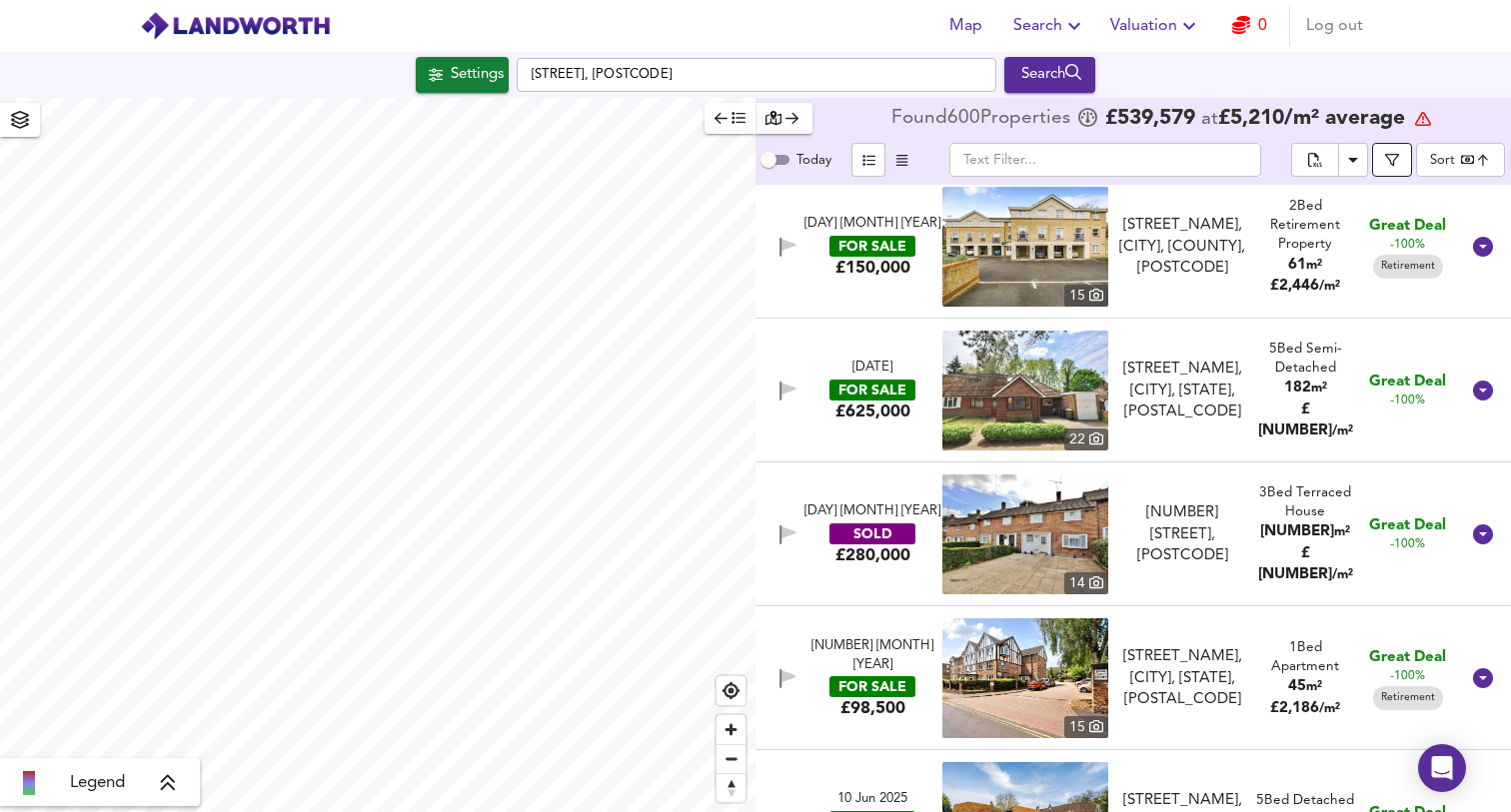 click at bounding box center [1392, 160] 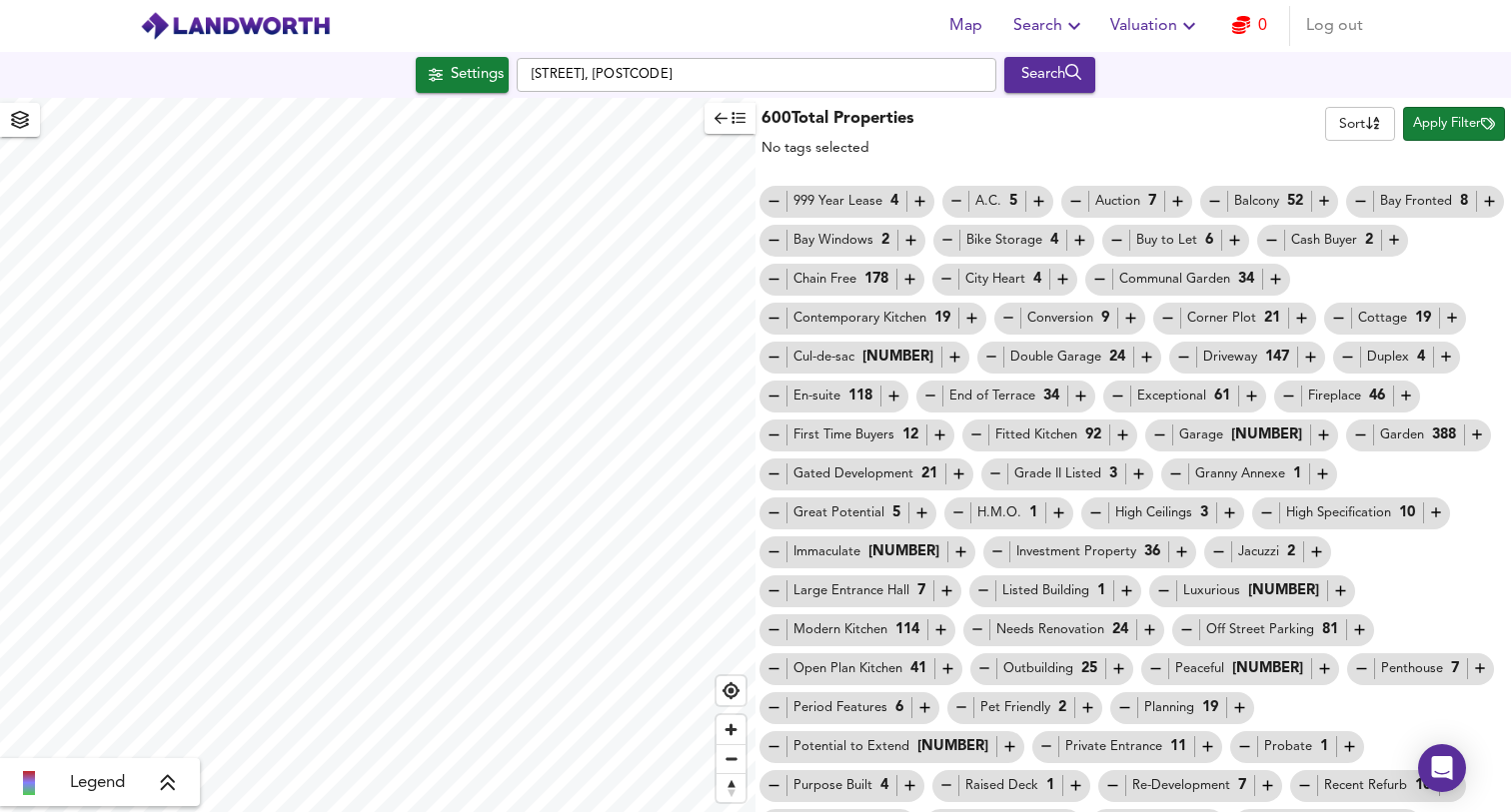 scroll, scrollTop: 148, scrollLeft: 0, axis: vertical 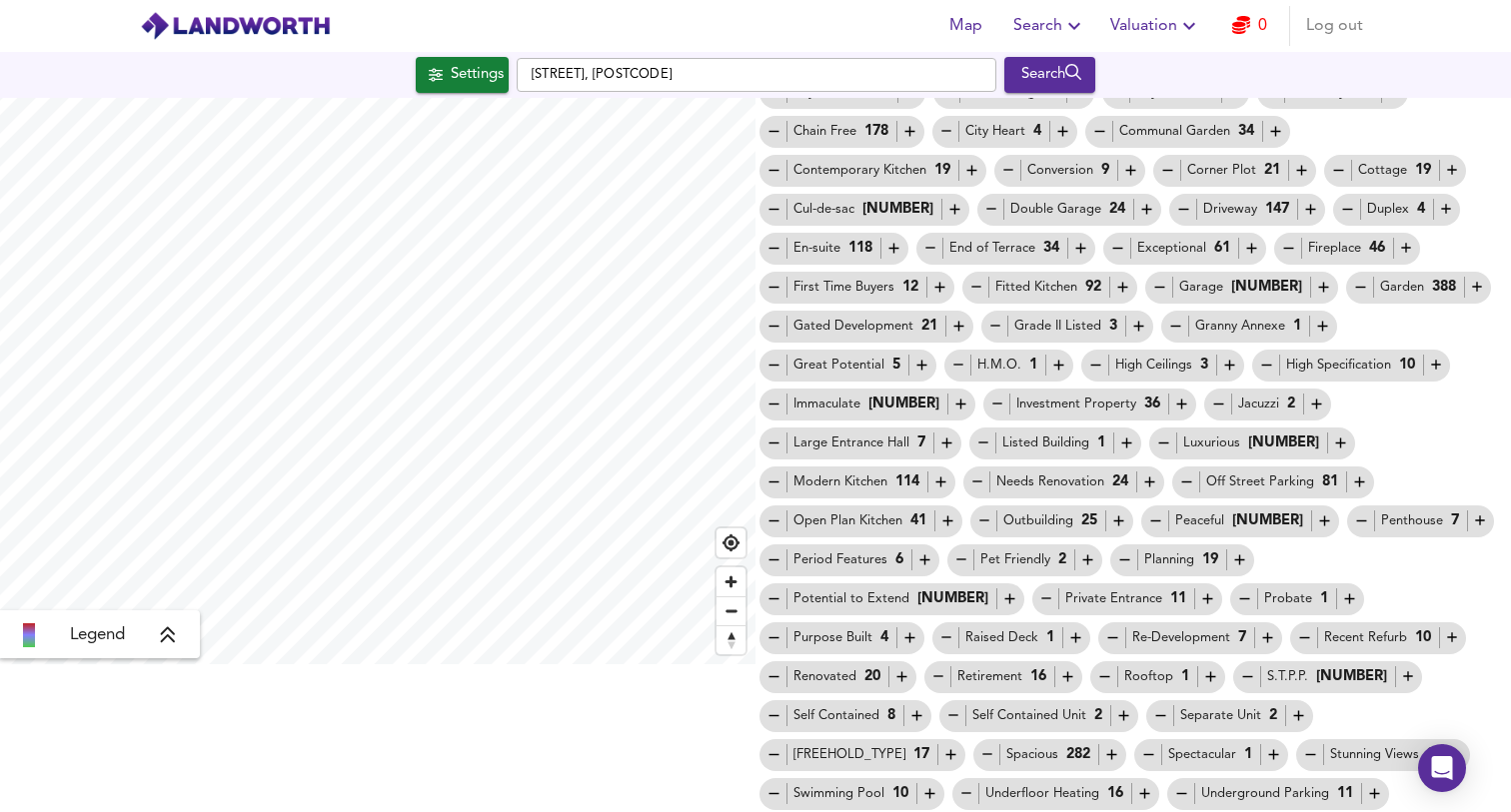 click on "Retirement 16" at bounding box center [846, 53] 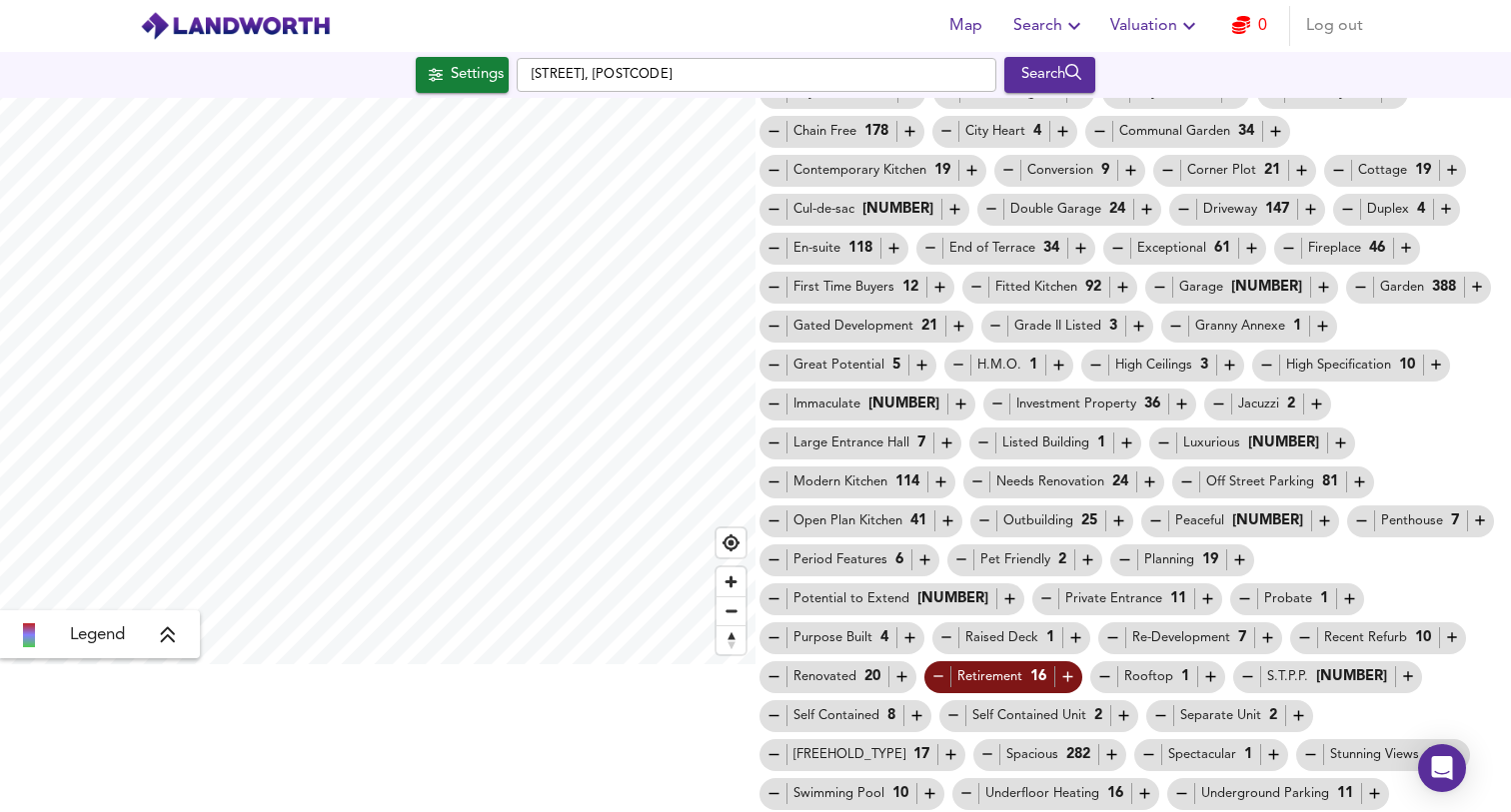 scroll, scrollTop: 0, scrollLeft: 0, axis: both 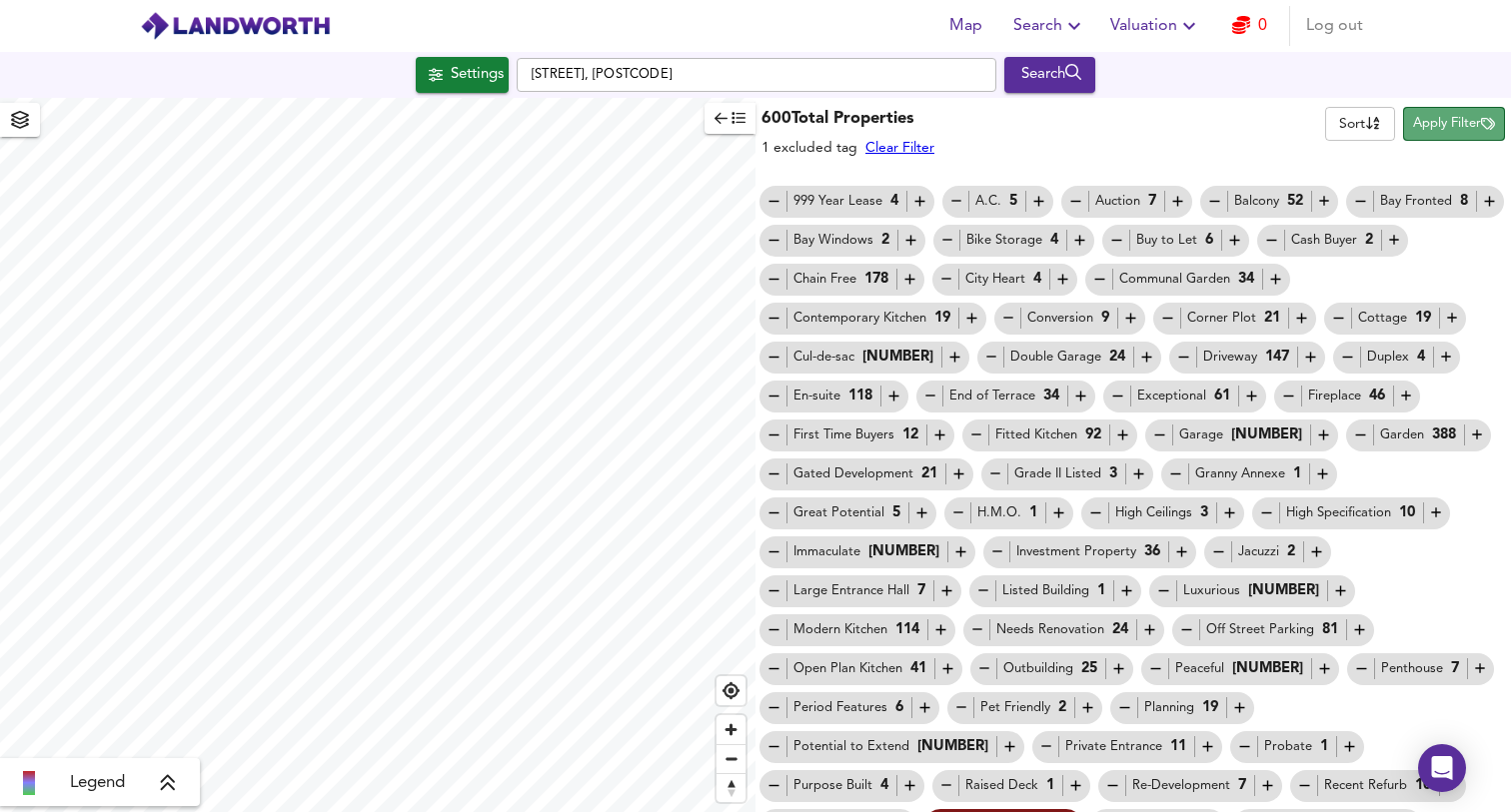click on "Apply Filter" at bounding box center (1454, 124) 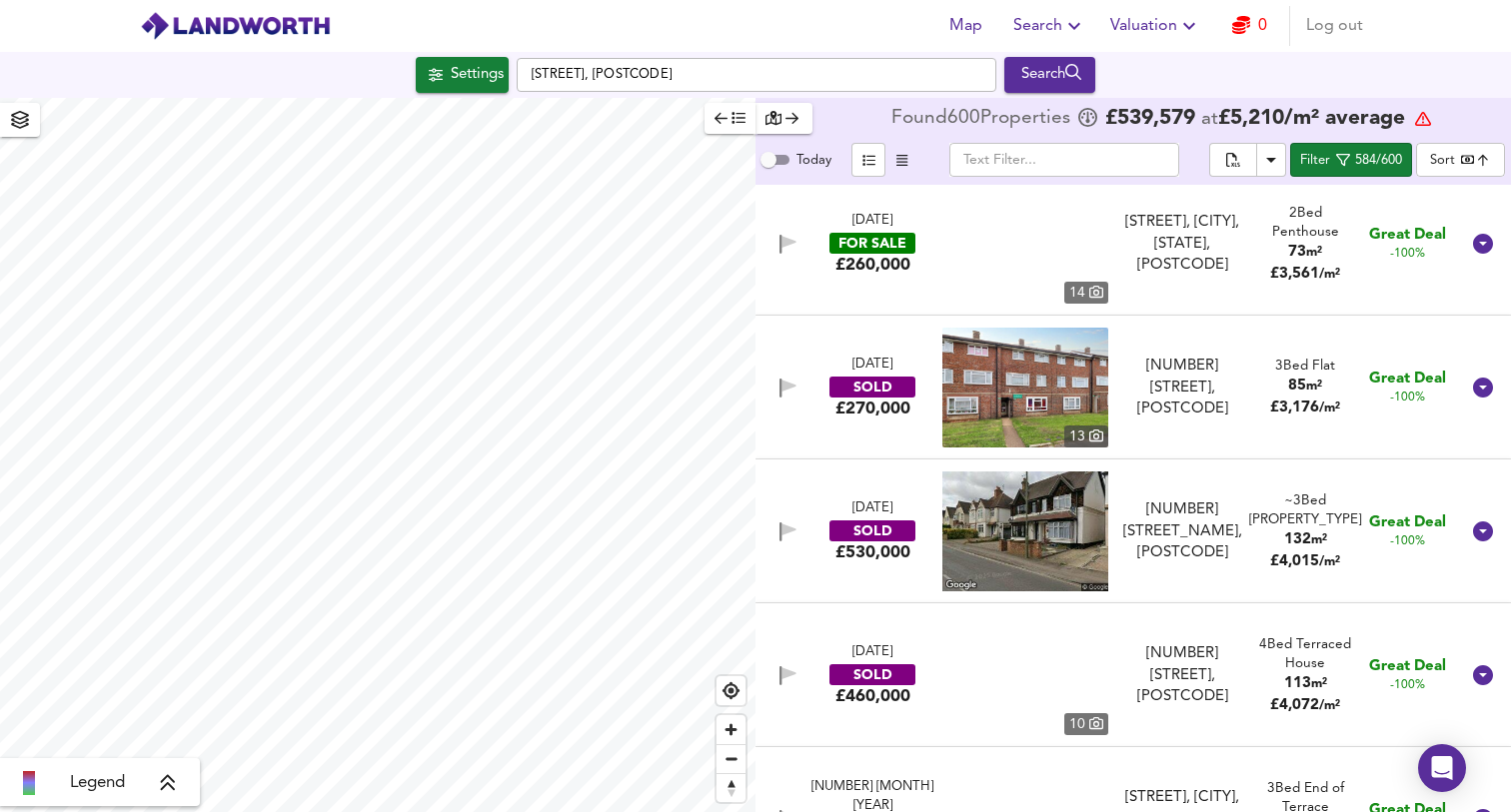 scroll, scrollTop: 999, scrollLeft: 0, axis: vertical 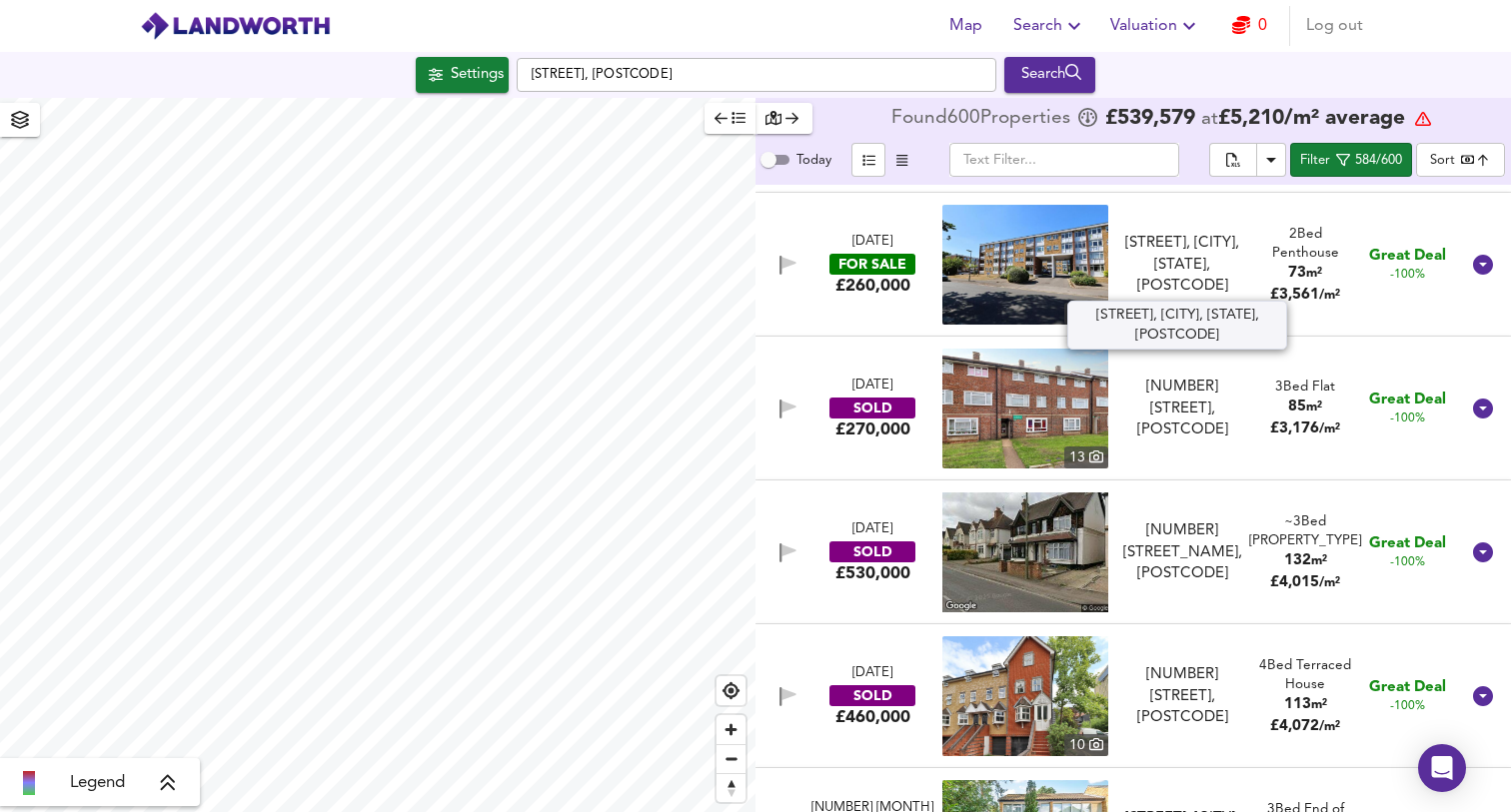 click on "[STREET], [CITY], [STATE], [POSTCODE]" at bounding box center (1182, 265) 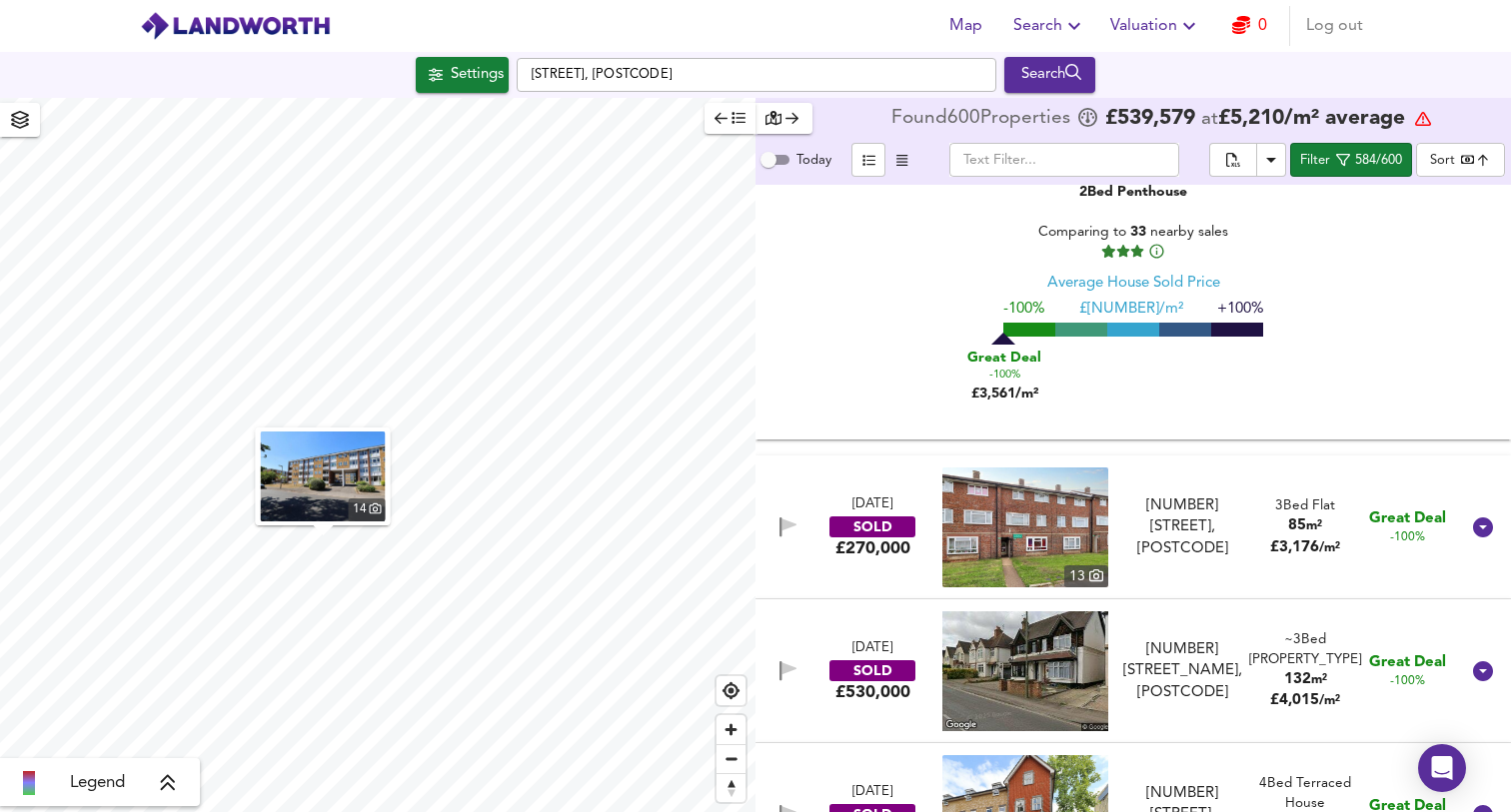 scroll, scrollTop: 1728, scrollLeft: 0, axis: vertical 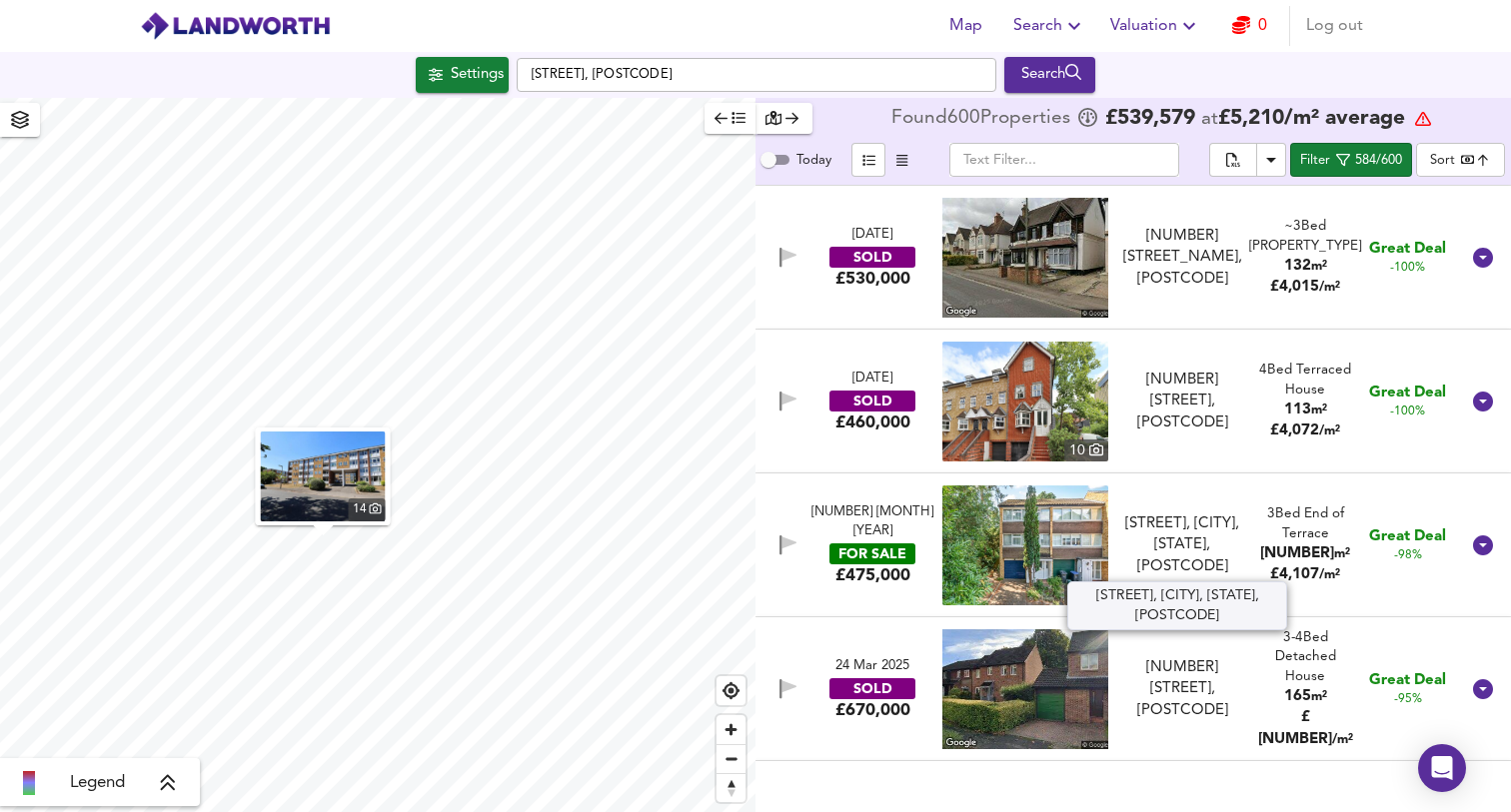 click on "[STREET], [CITY], [STATE], [POSTCODE]" at bounding box center [1182, 545] 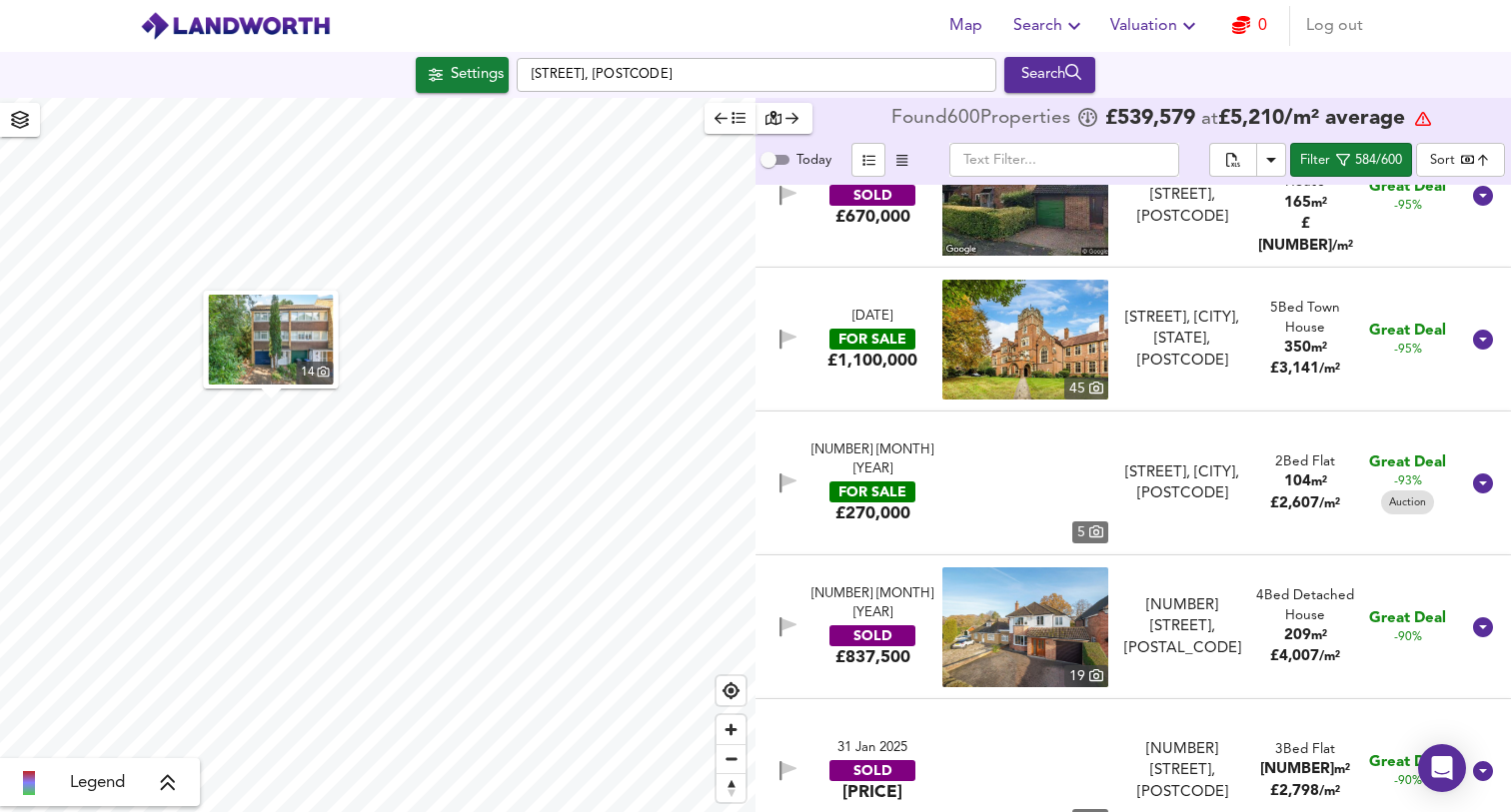 scroll, scrollTop: 2693, scrollLeft: 0, axis: vertical 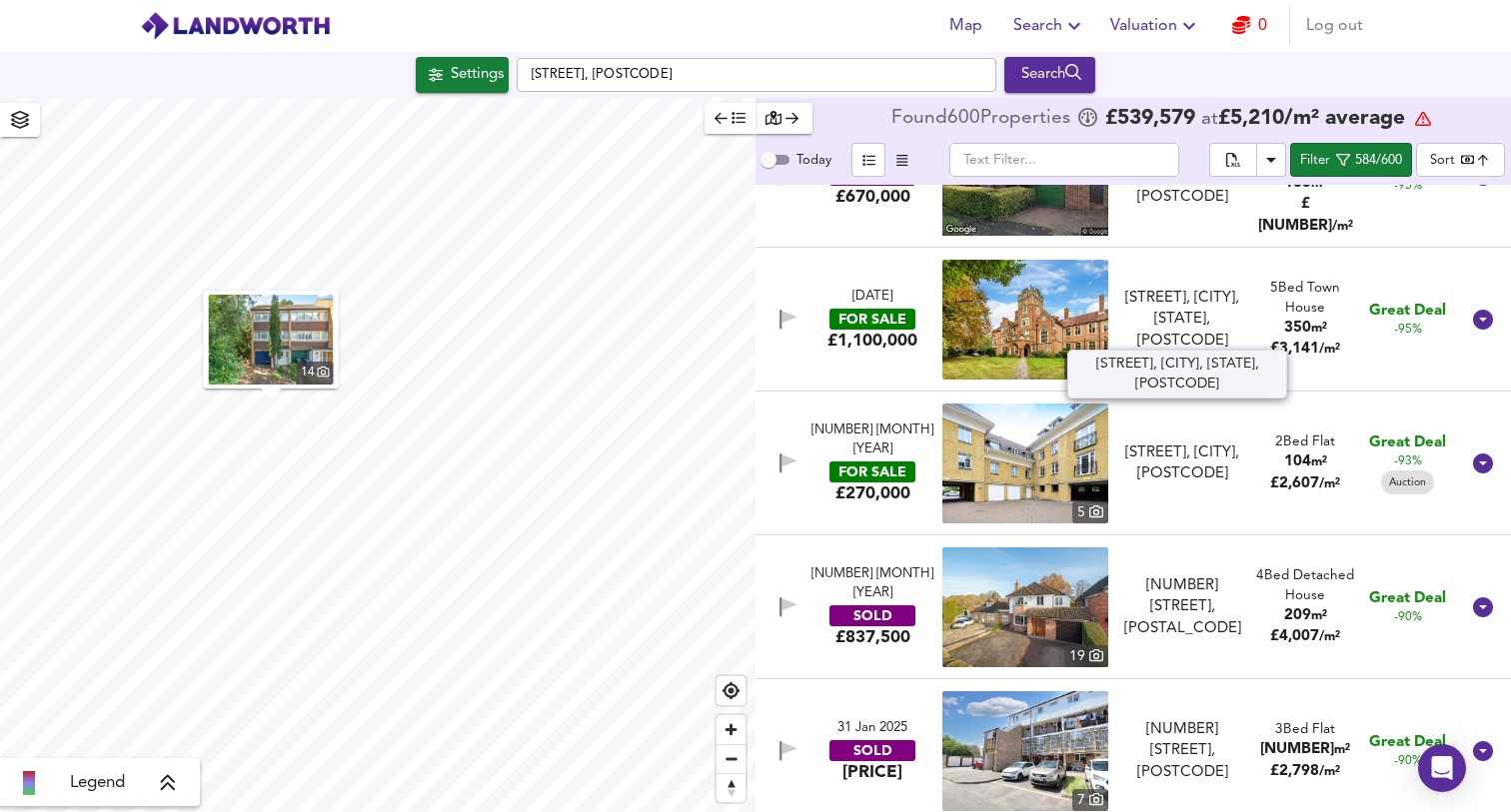 click on "[STREET], [CITY], [STATE], [POSTCODE]" at bounding box center [1182, 320] 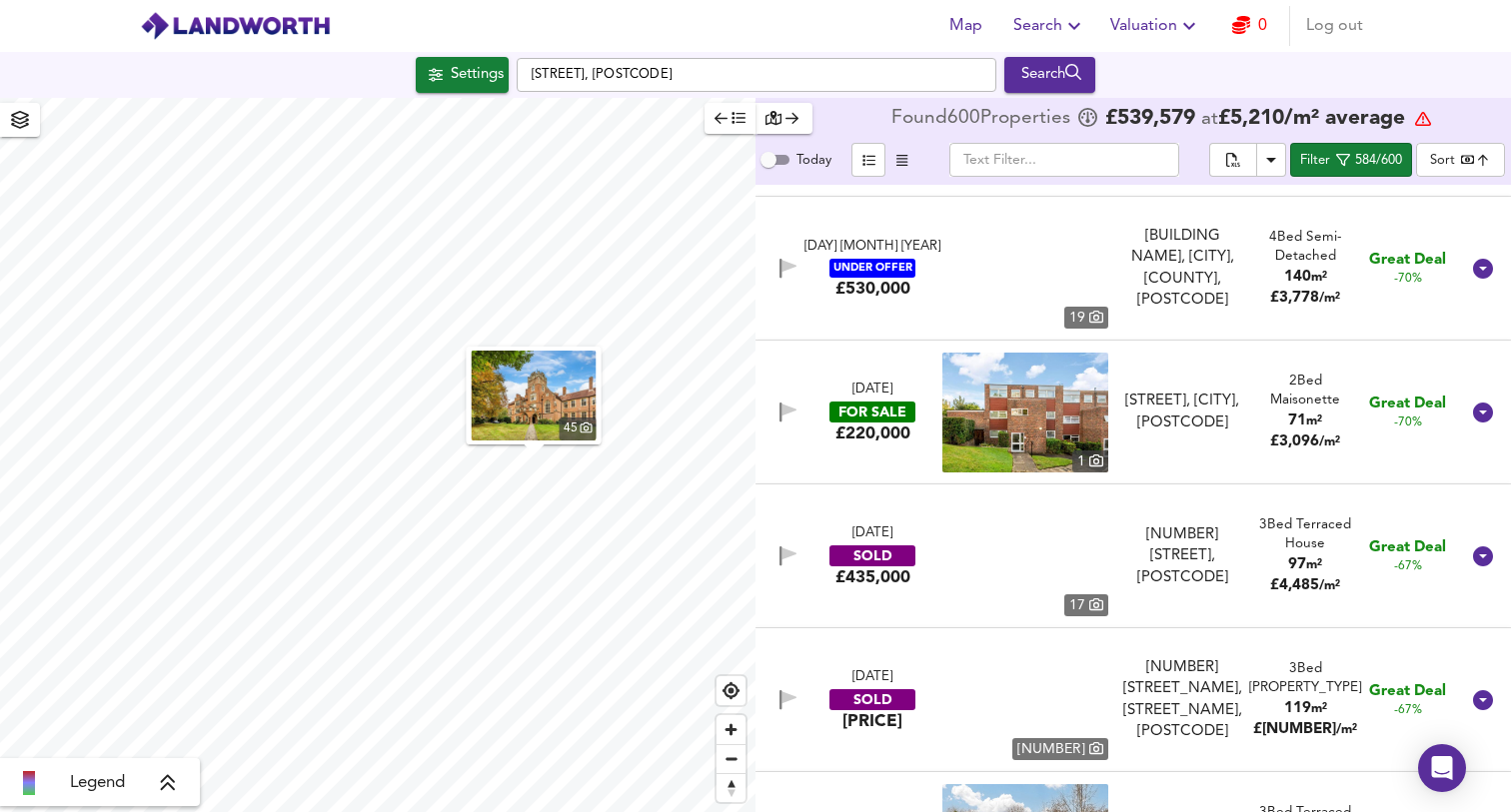 scroll, scrollTop: 7367, scrollLeft: 0, axis: vertical 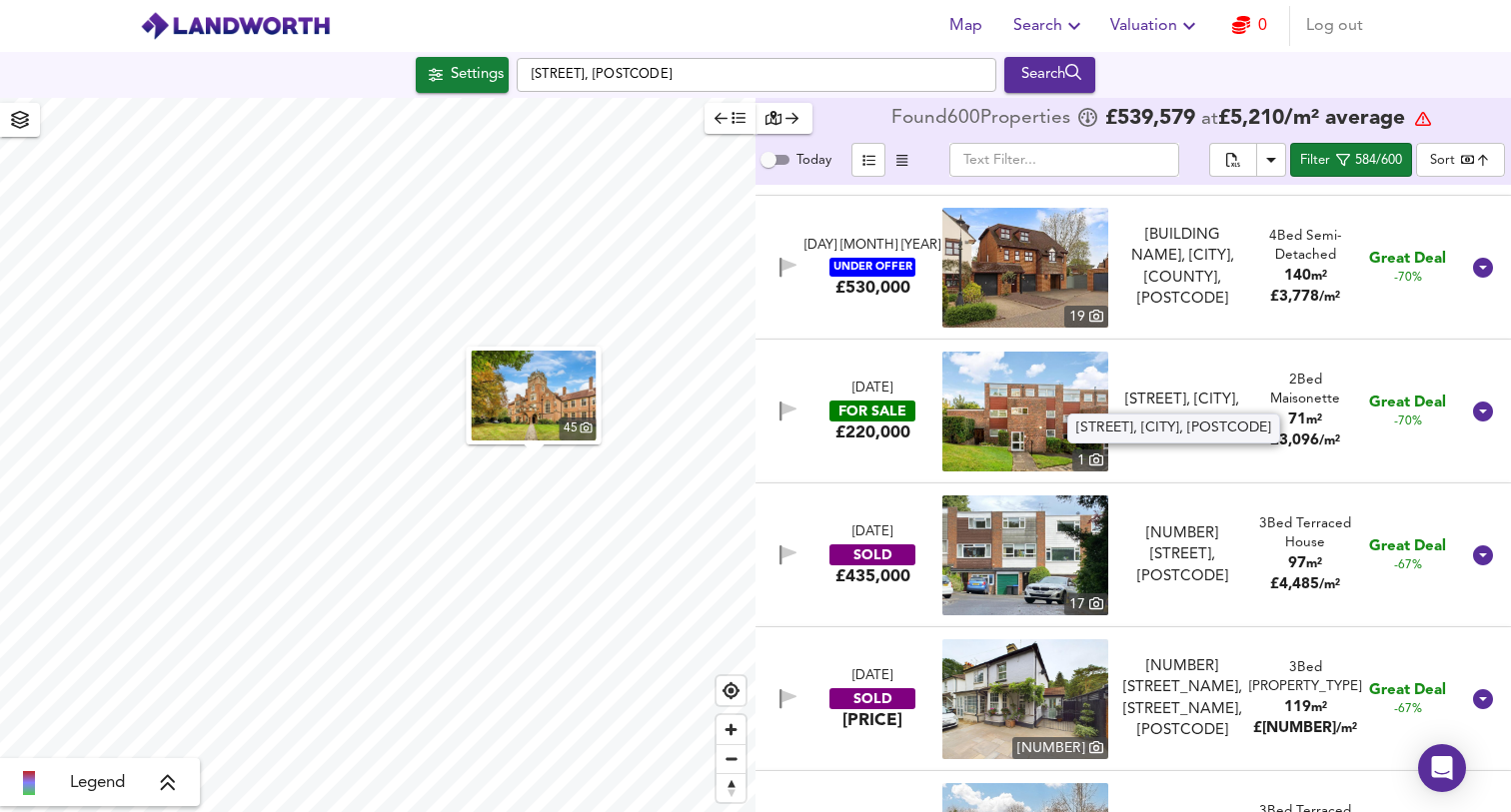 click on "[STREET], [CITY], [POSTCODE]" at bounding box center (1182, 410) 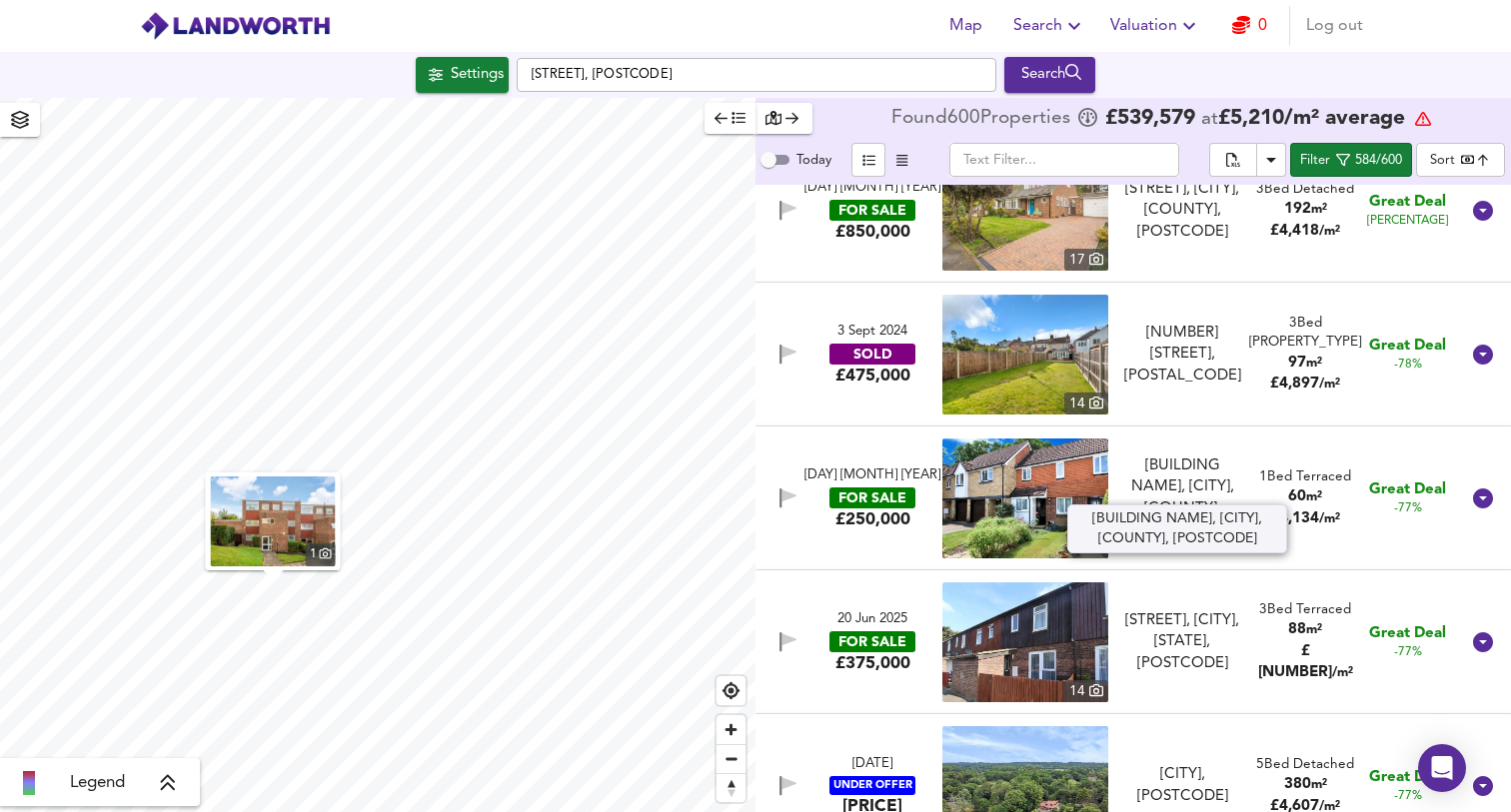 scroll, scrollTop: 4831, scrollLeft: 0, axis: vertical 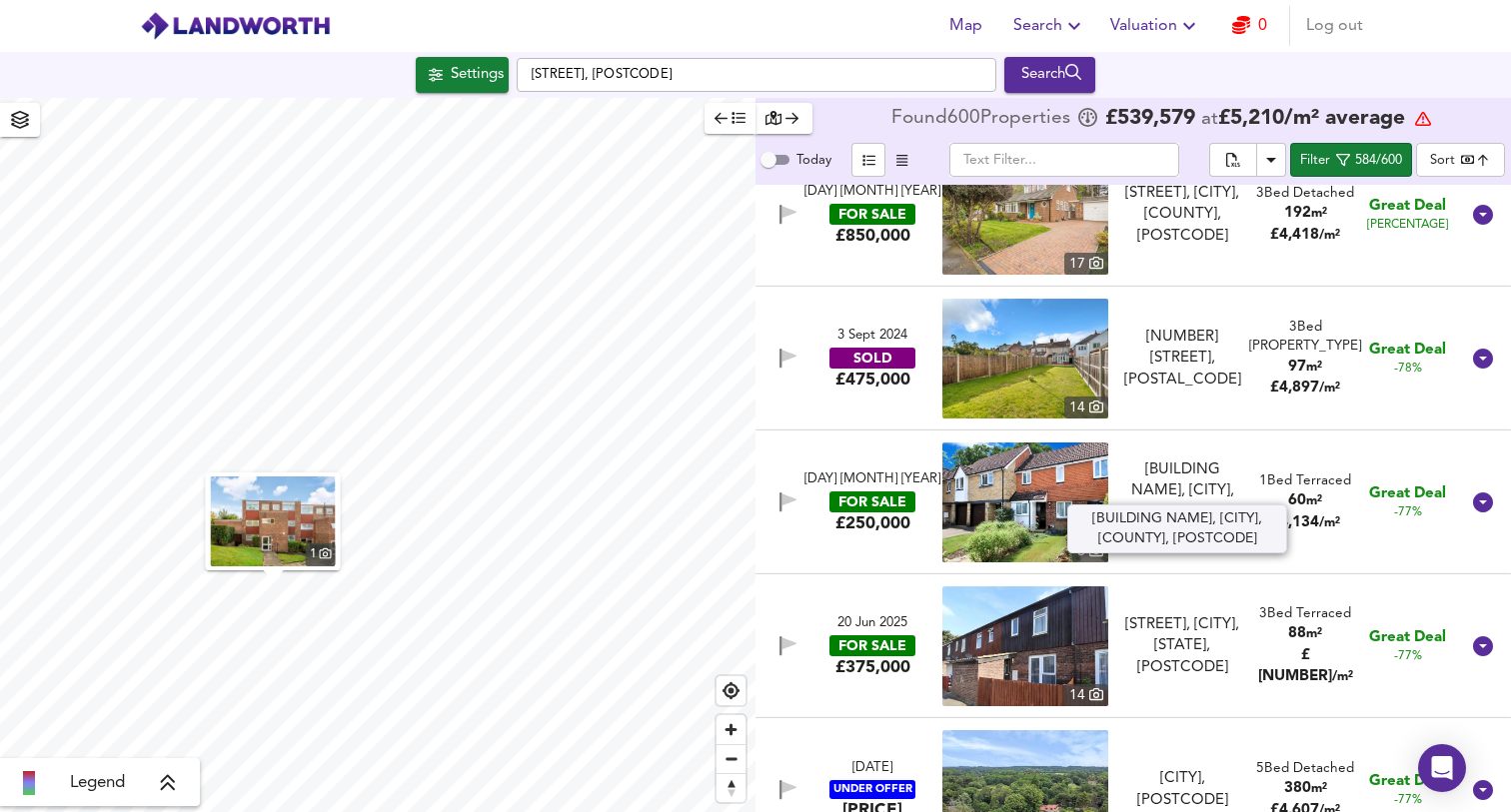 click on "[BUILDING NAME], [CITY], [COUNTY], [POSTCODE]" at bounding box center (1182, 502) 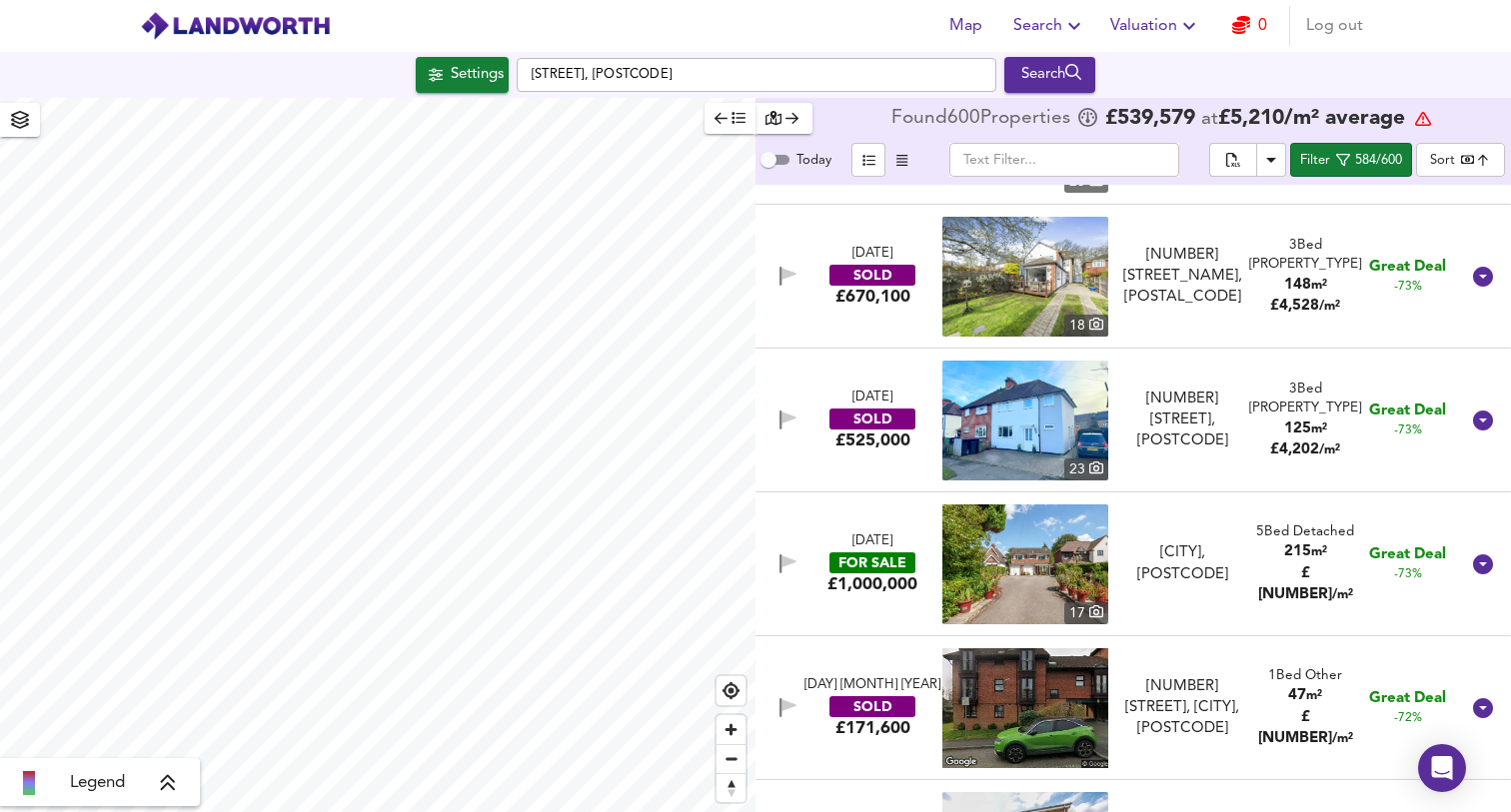 scroll, scrollTop: 6938, scrollLeft: 0, axis: vertical 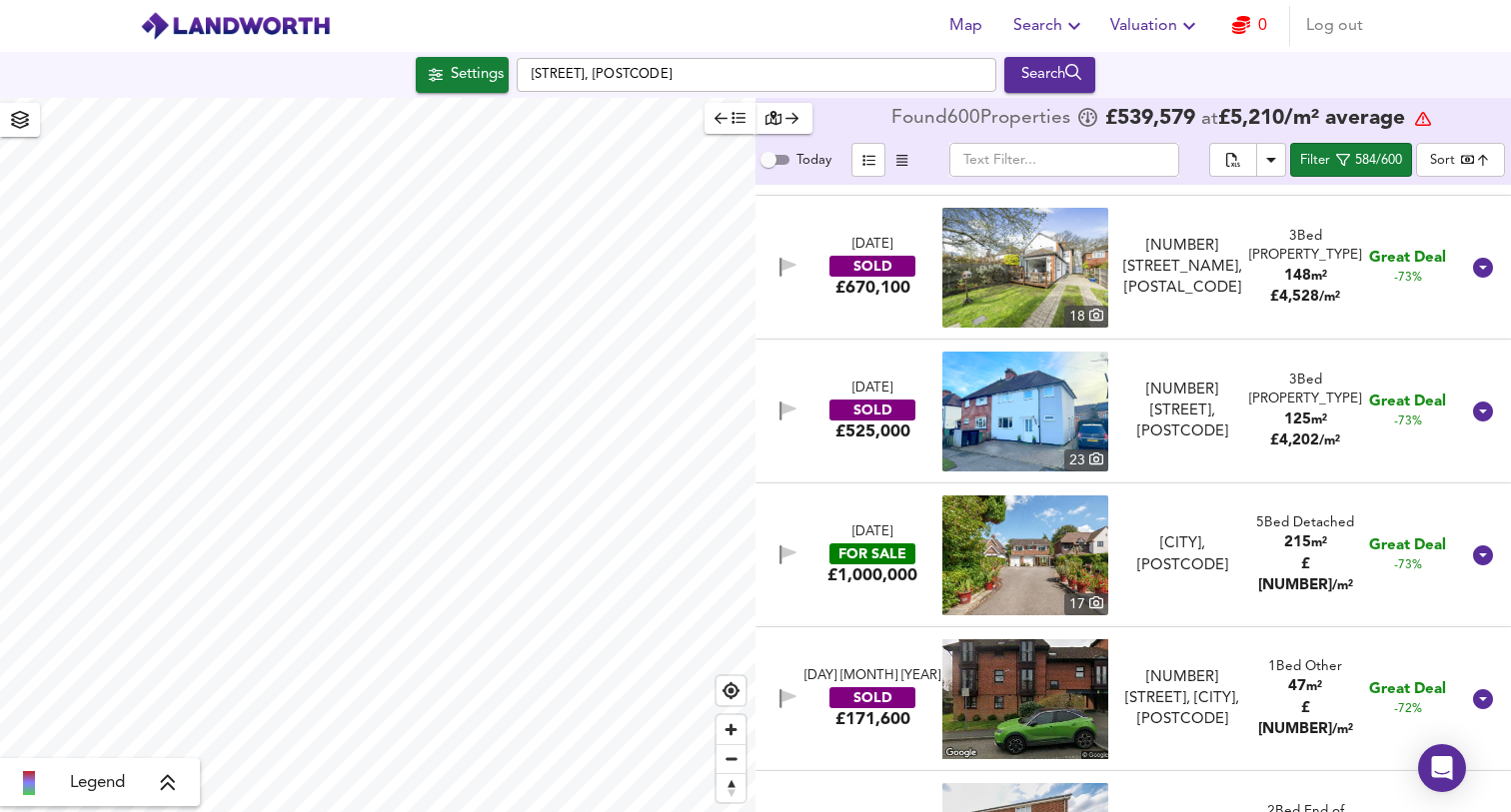 click on "[DATE] FOR SALE [PRICE] [STREET_NAME], [POSTAL_CODE] [STREET_NAME], [POSTAL_CODE] [NUMBER] Bed [PROPERTY_TYPE] [AREA] [PRICE]/[UNIT] Great Deal [PERCENTAGE]" at bounding box center [1109, 555] 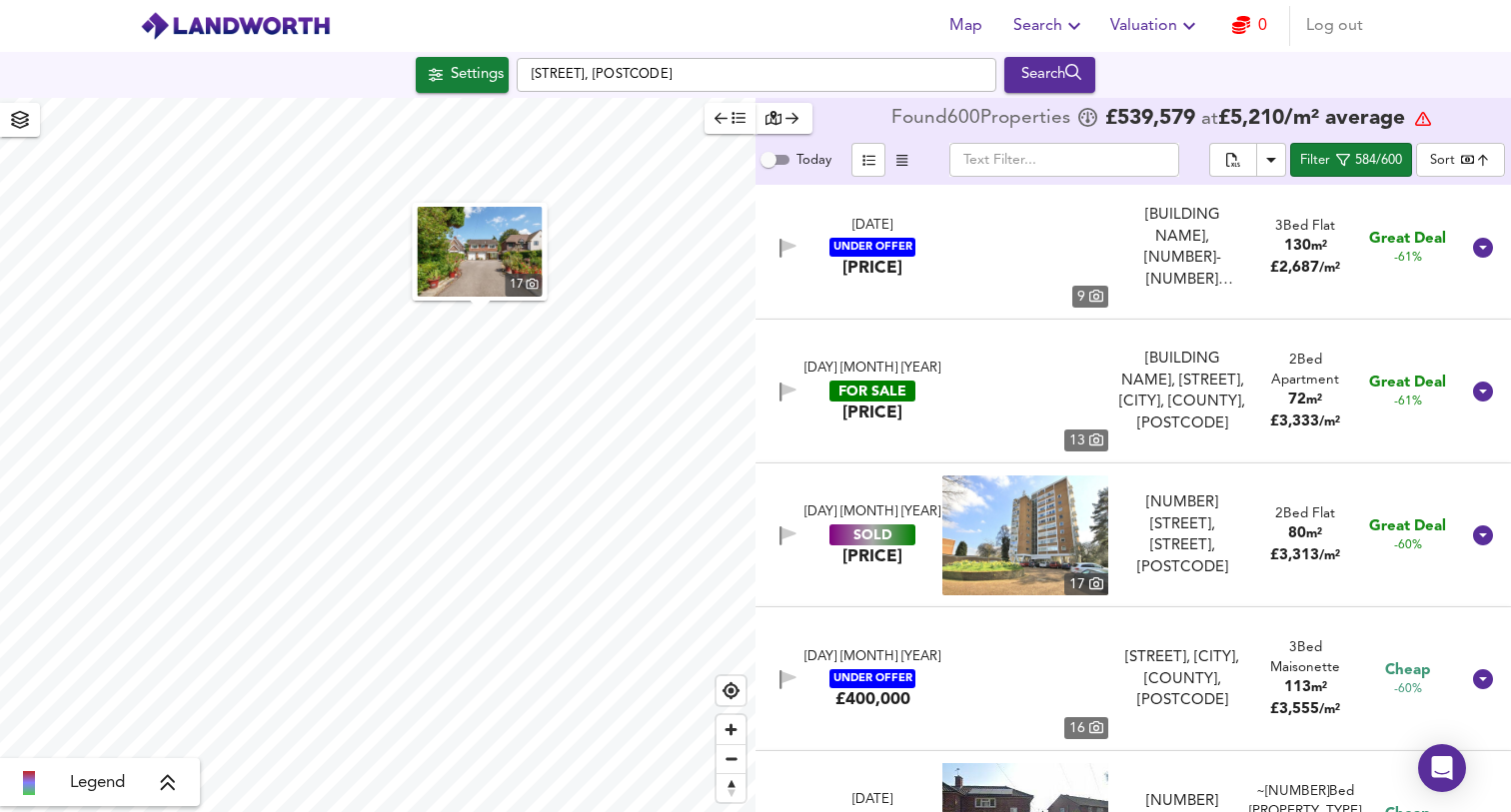 scroll, scrollTop: 11947, scrollLeft: 0, axis: vertical 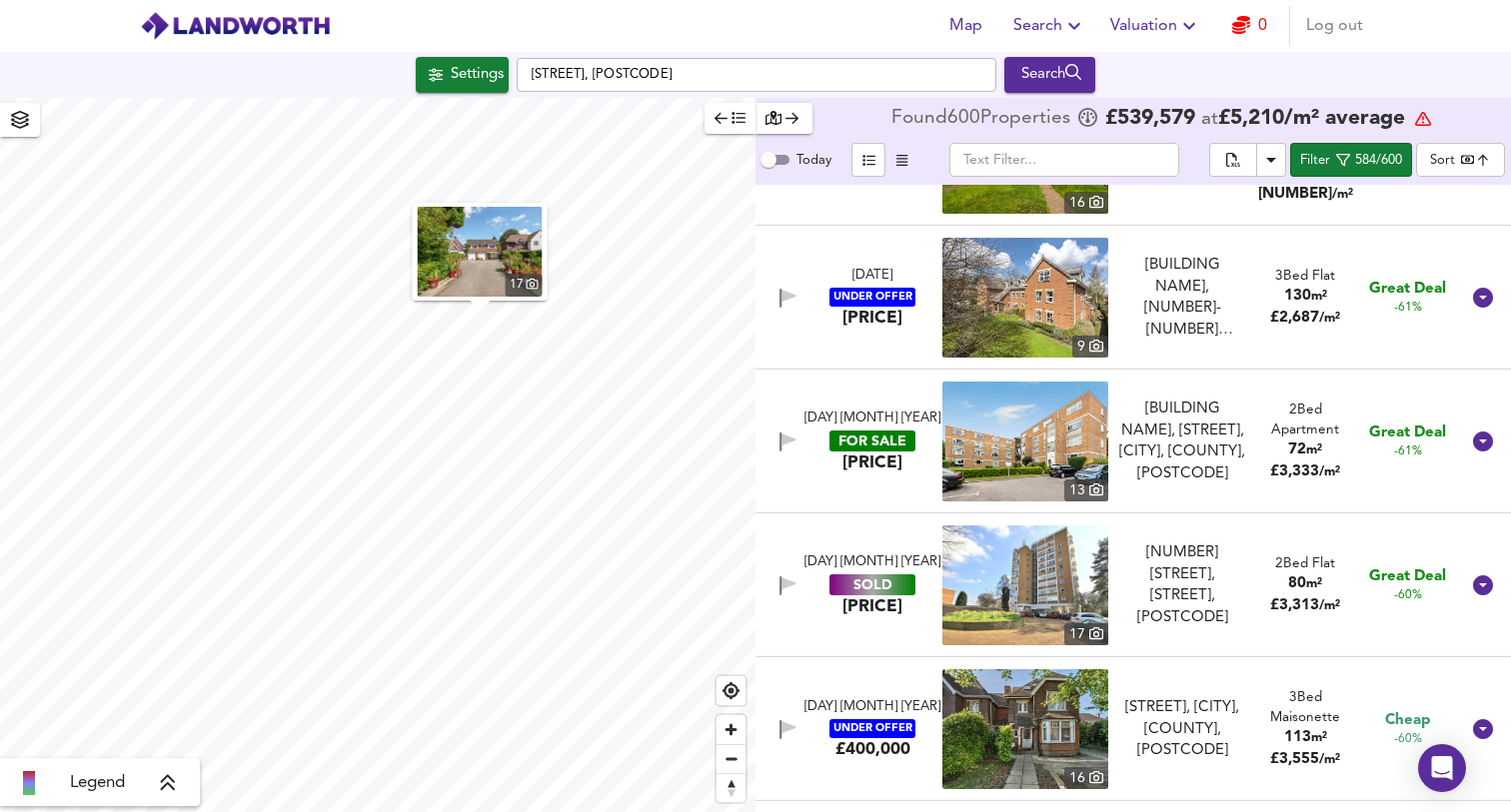 click on "[BUILDING NAME], [STREET], [CITY], [COUNTY], [POSTCODE]" at bounding box center [1182, 441] 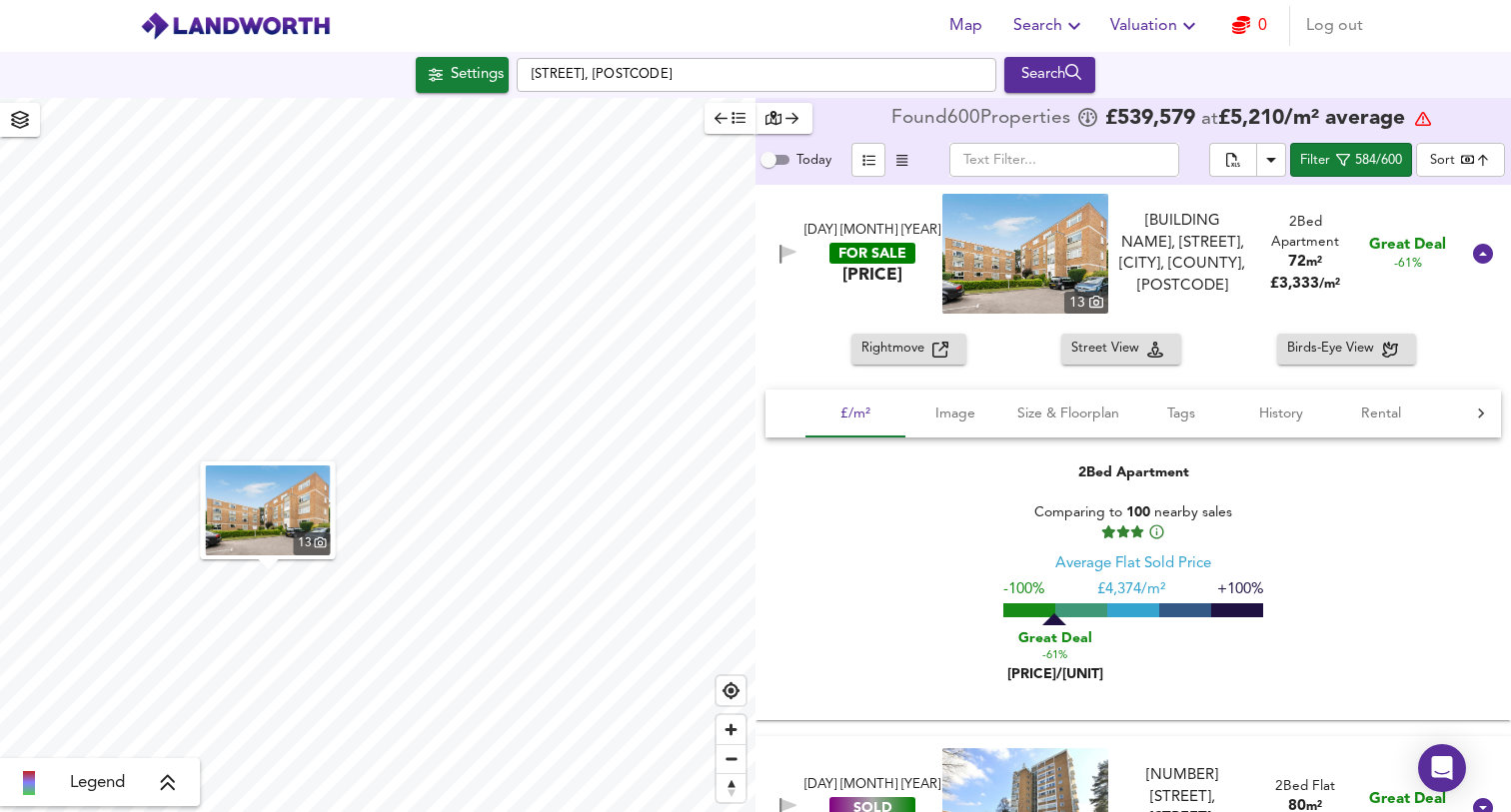 scroll, scrollTop: 12008, scrollLeft: 0, axis: vertical 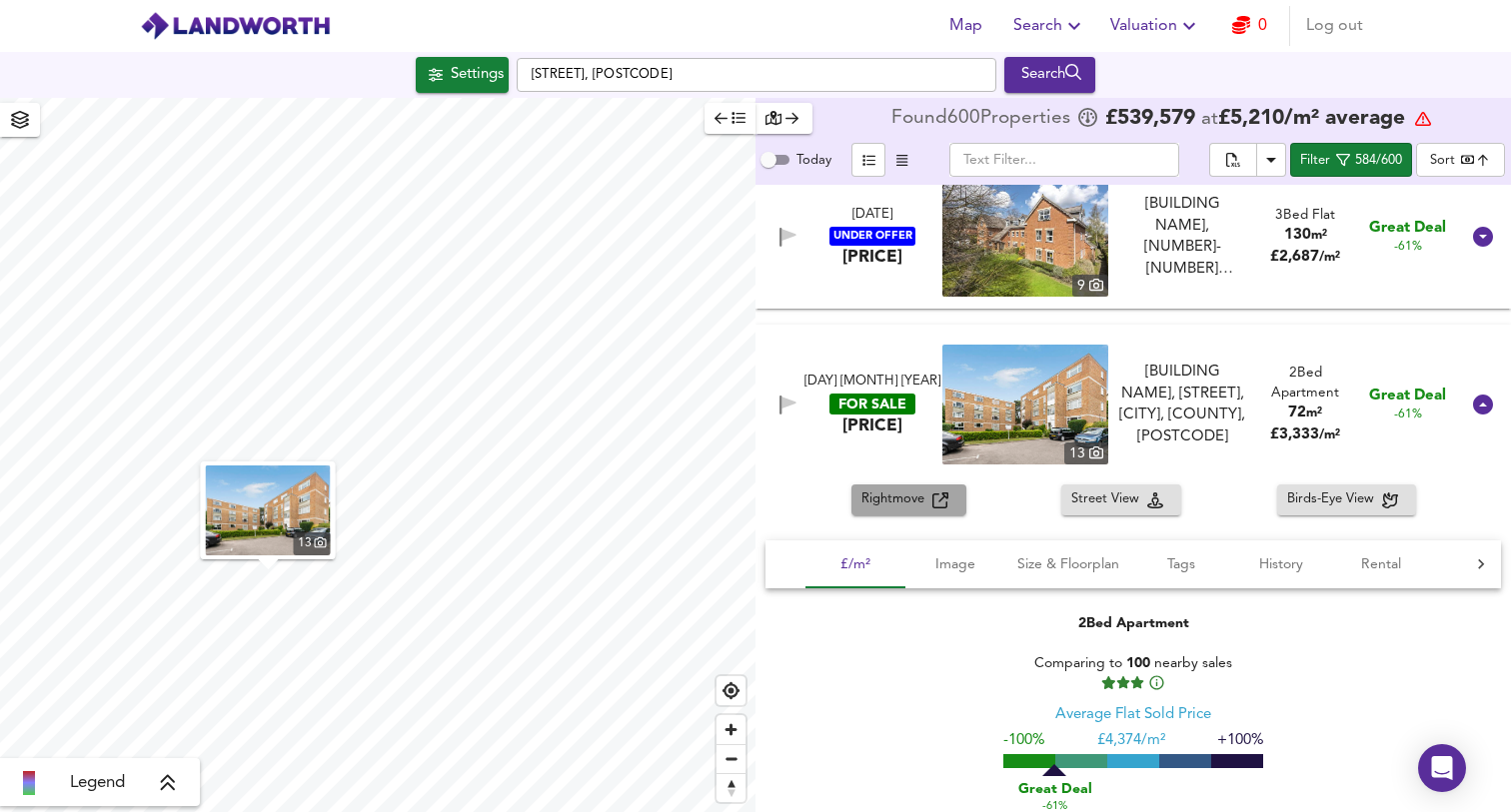 click at bounding box center (940, 500) 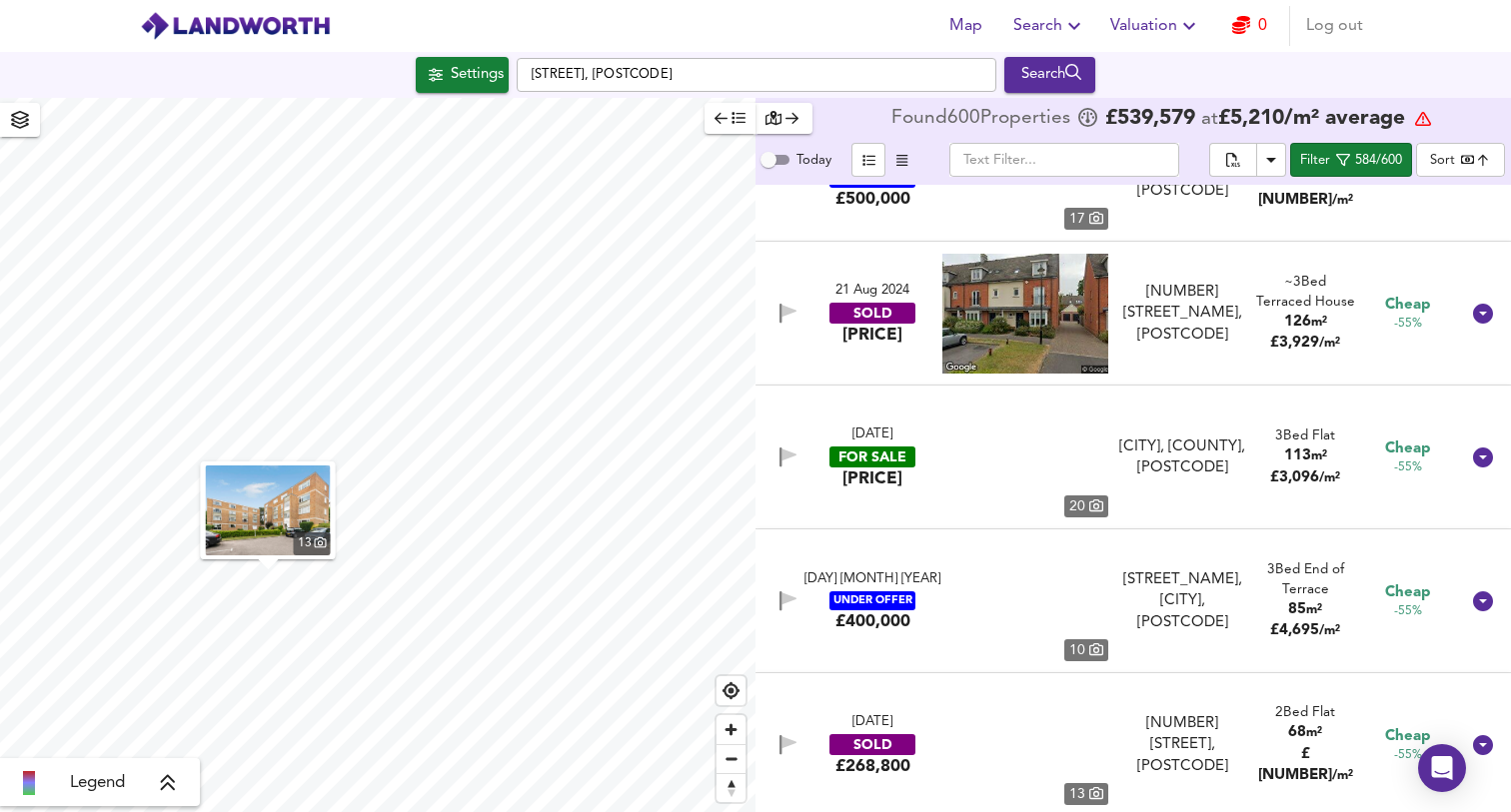 scroll, scrollTop: 15143, scrollLeft: 0, axis: vertical 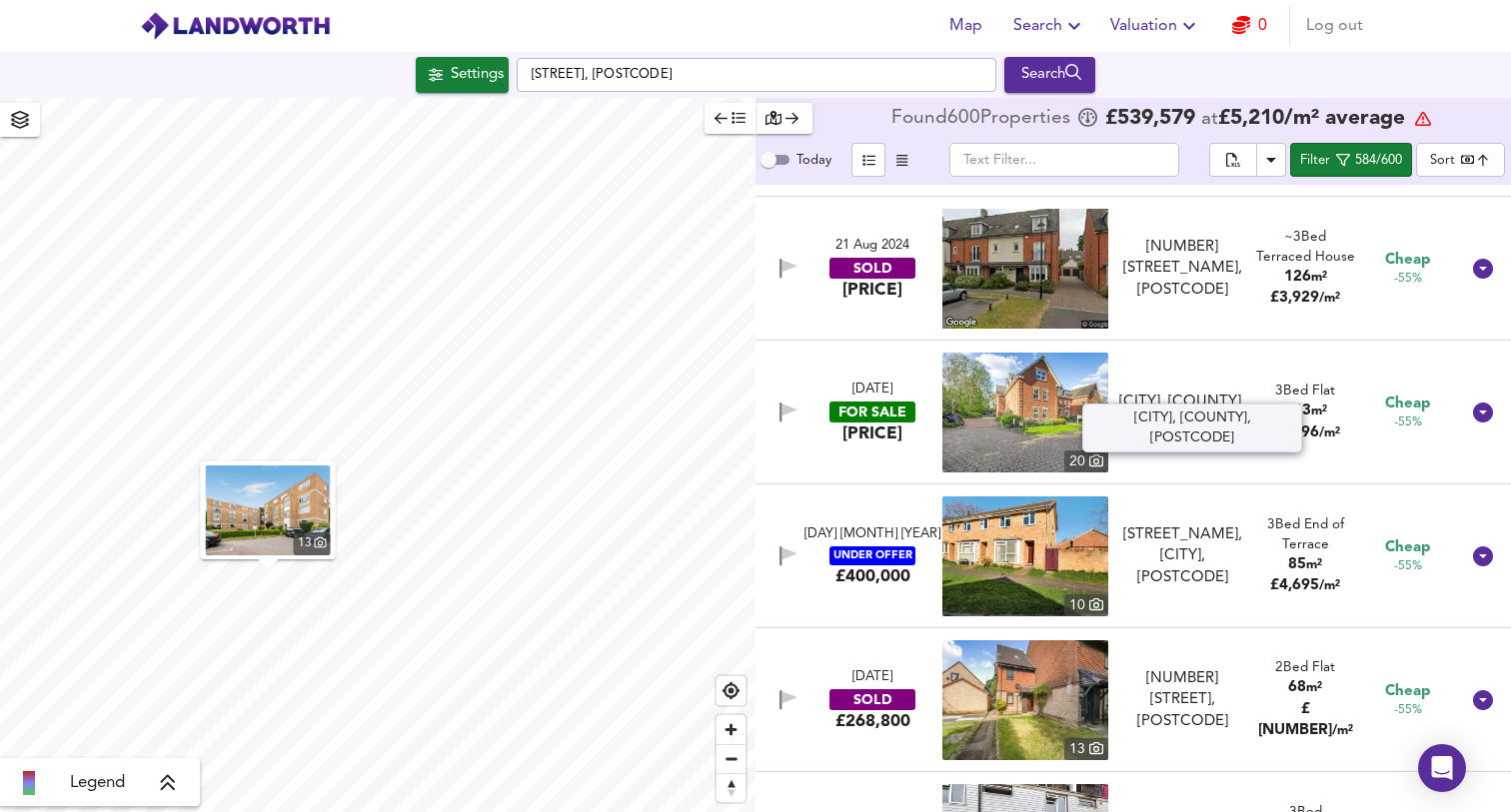 click on "[CITY], [COUNTY], [POSTCODE]" at bounding box center (1182, 412) 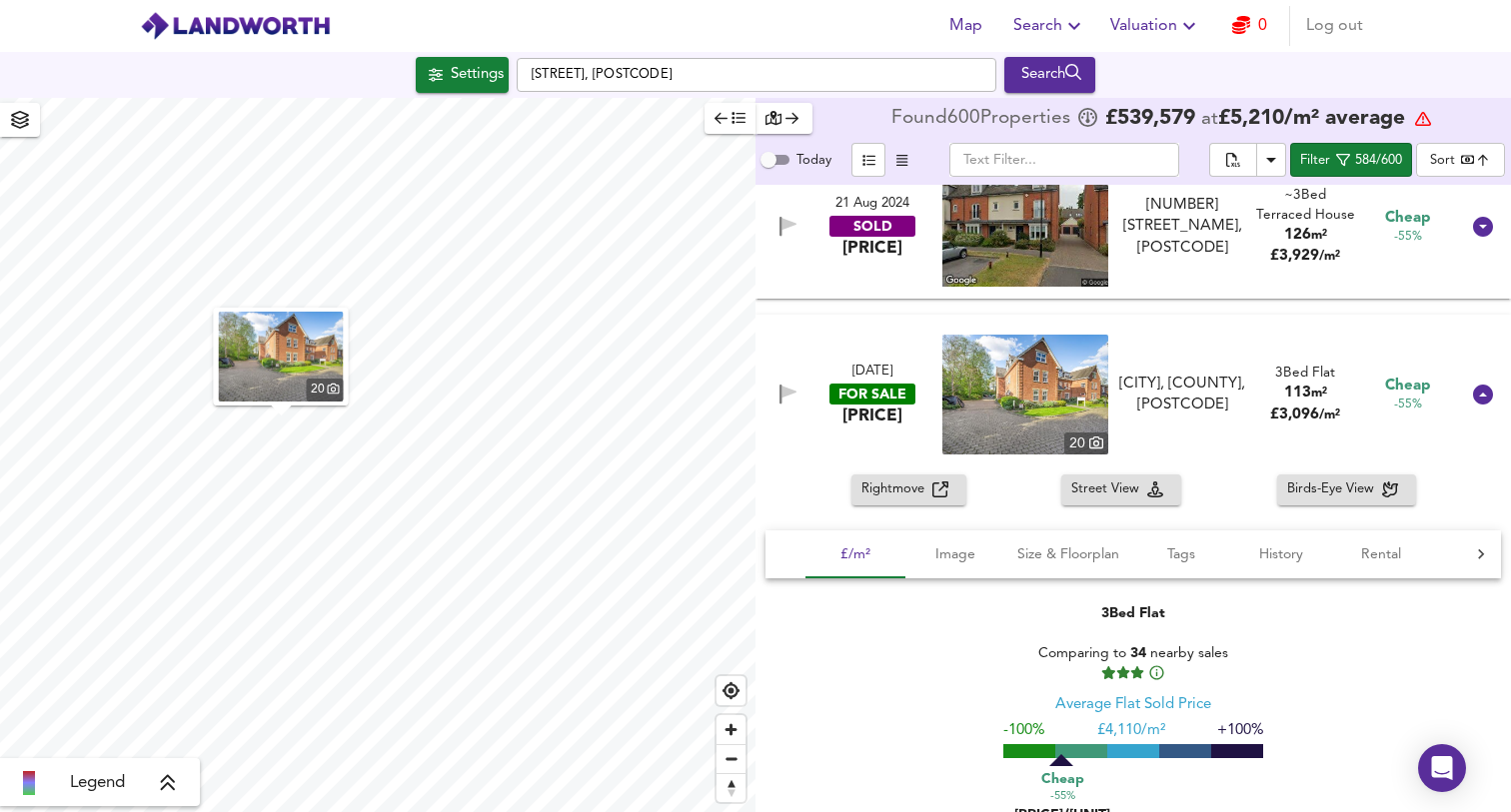 scroll, scrollTop: 15190, scrollLeft: 0, axis: vertical 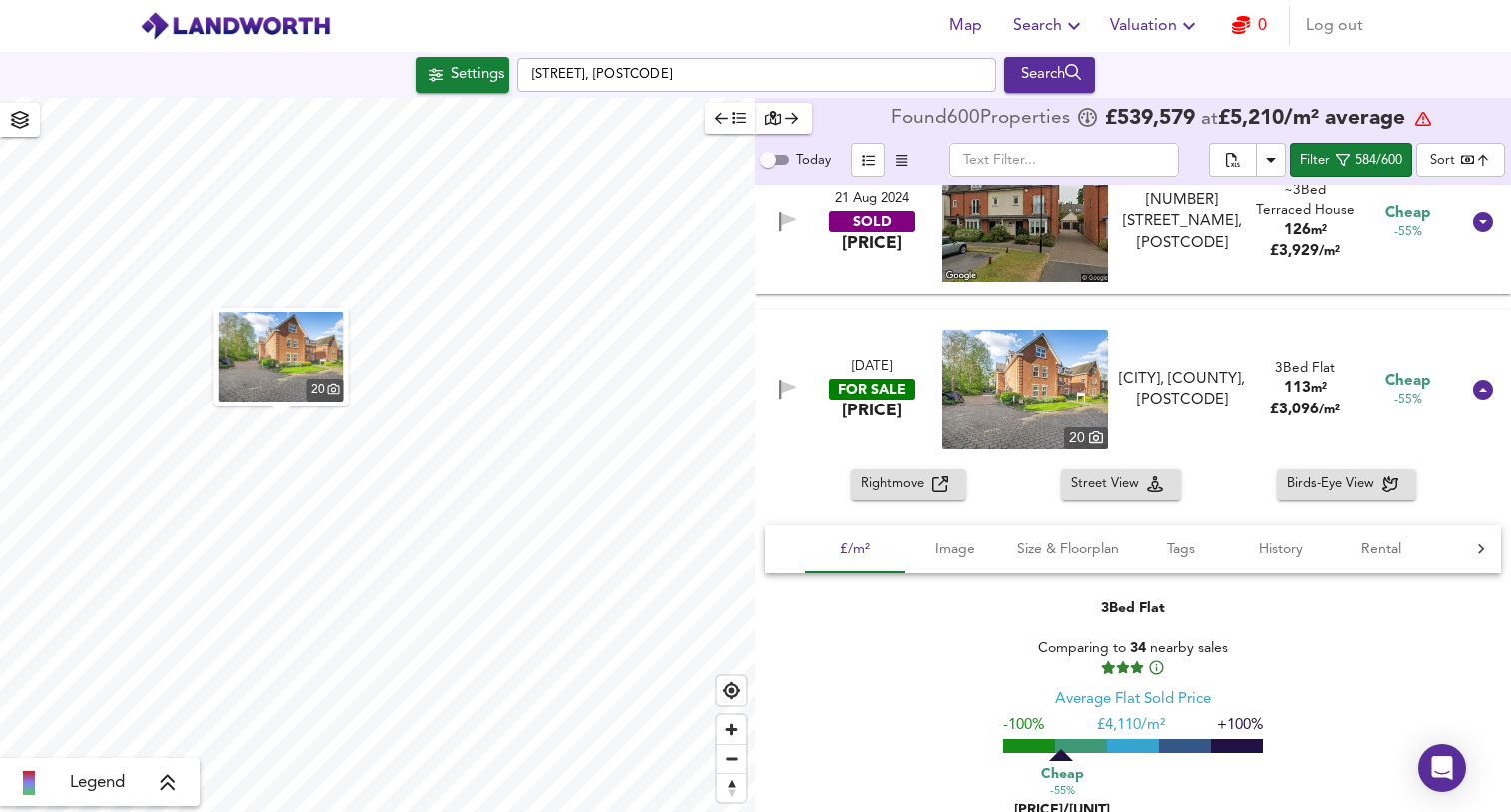 click at bounding box center [940, 484] 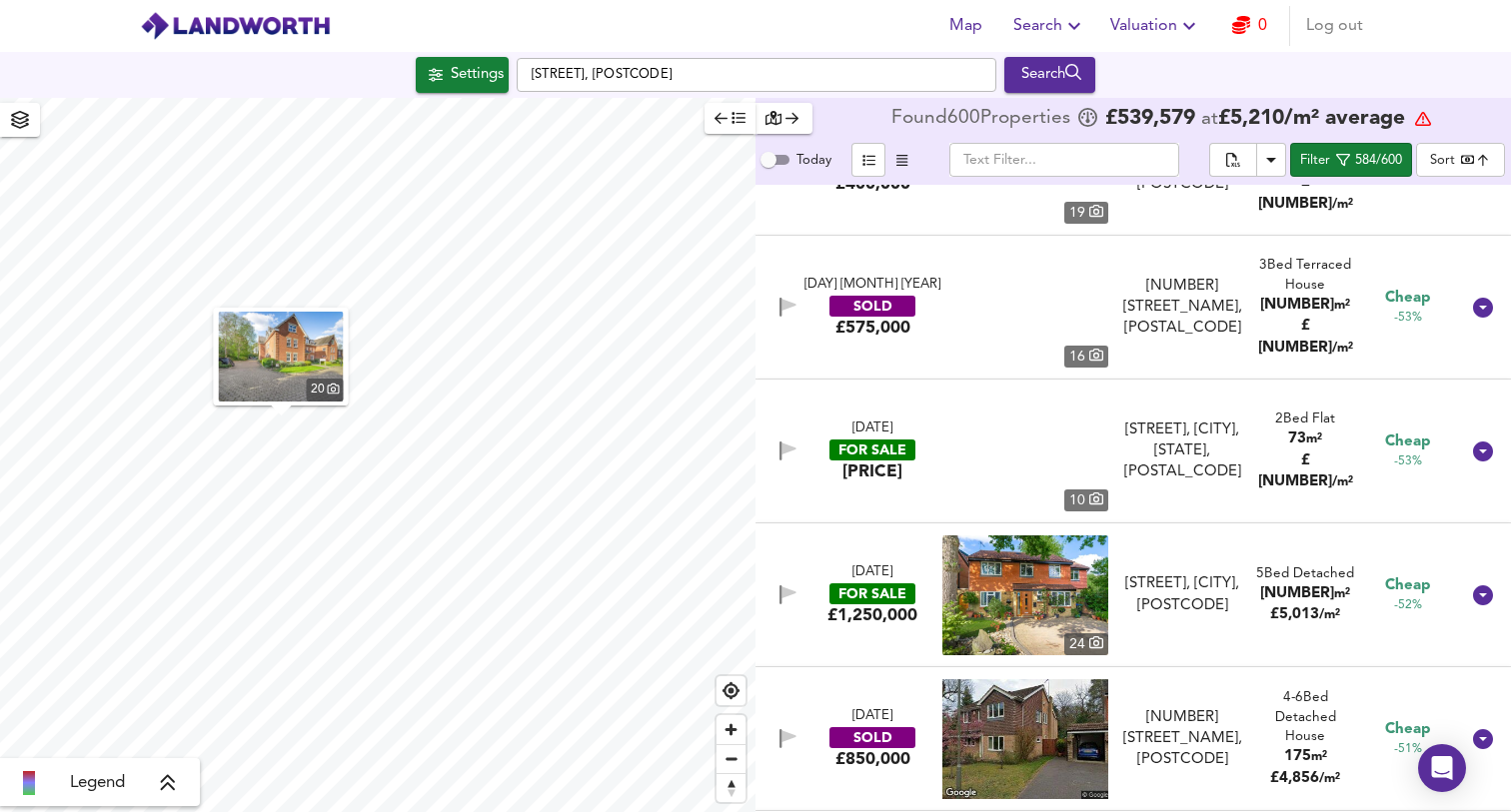 scroll, scrollTop: 16919, scrollLeft: 0, axis: vertical 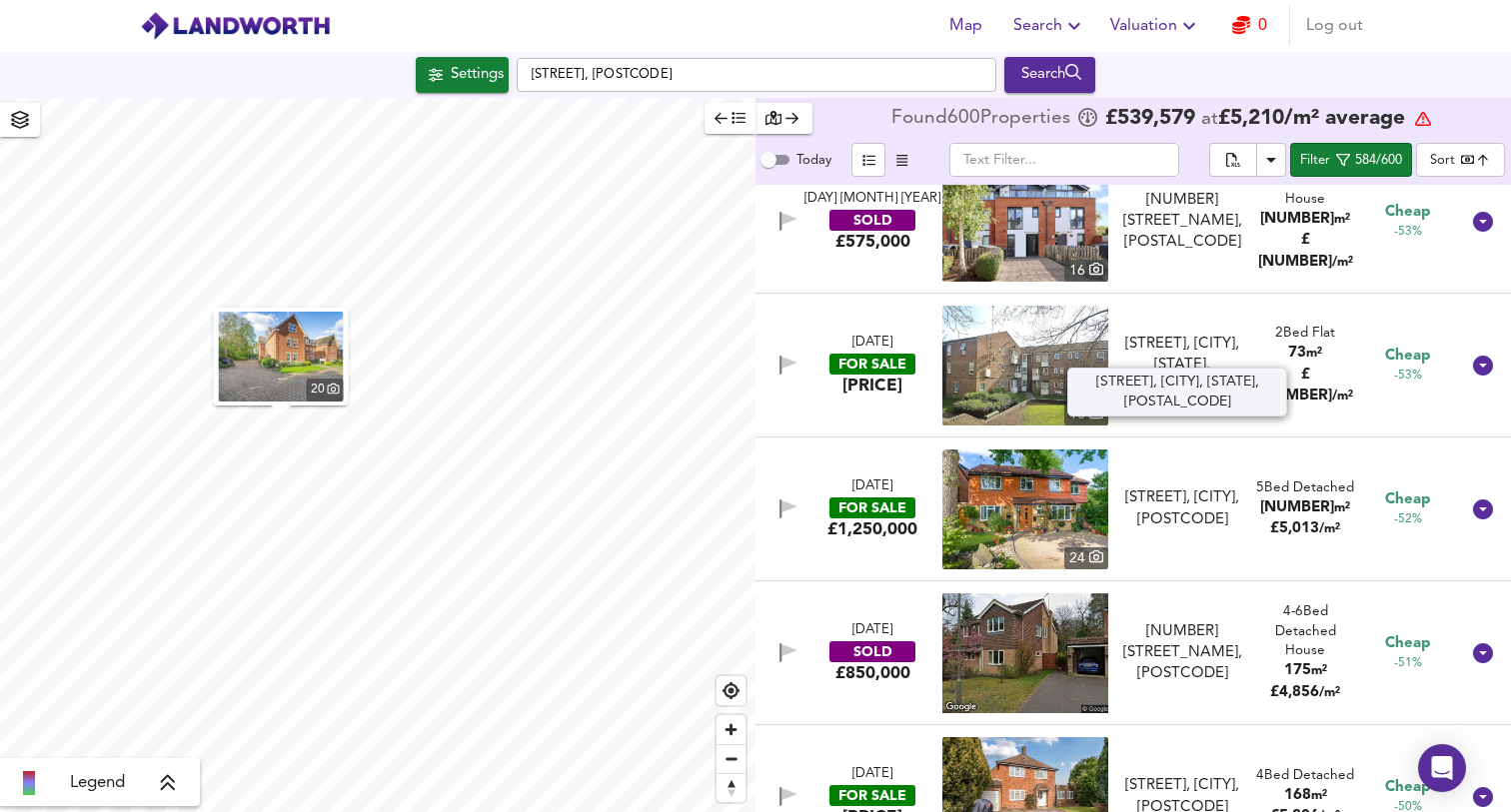 click on "[STREET], [CITY], [STATE], [POSTAL_CODE]" at bounding box center (1182, 366) 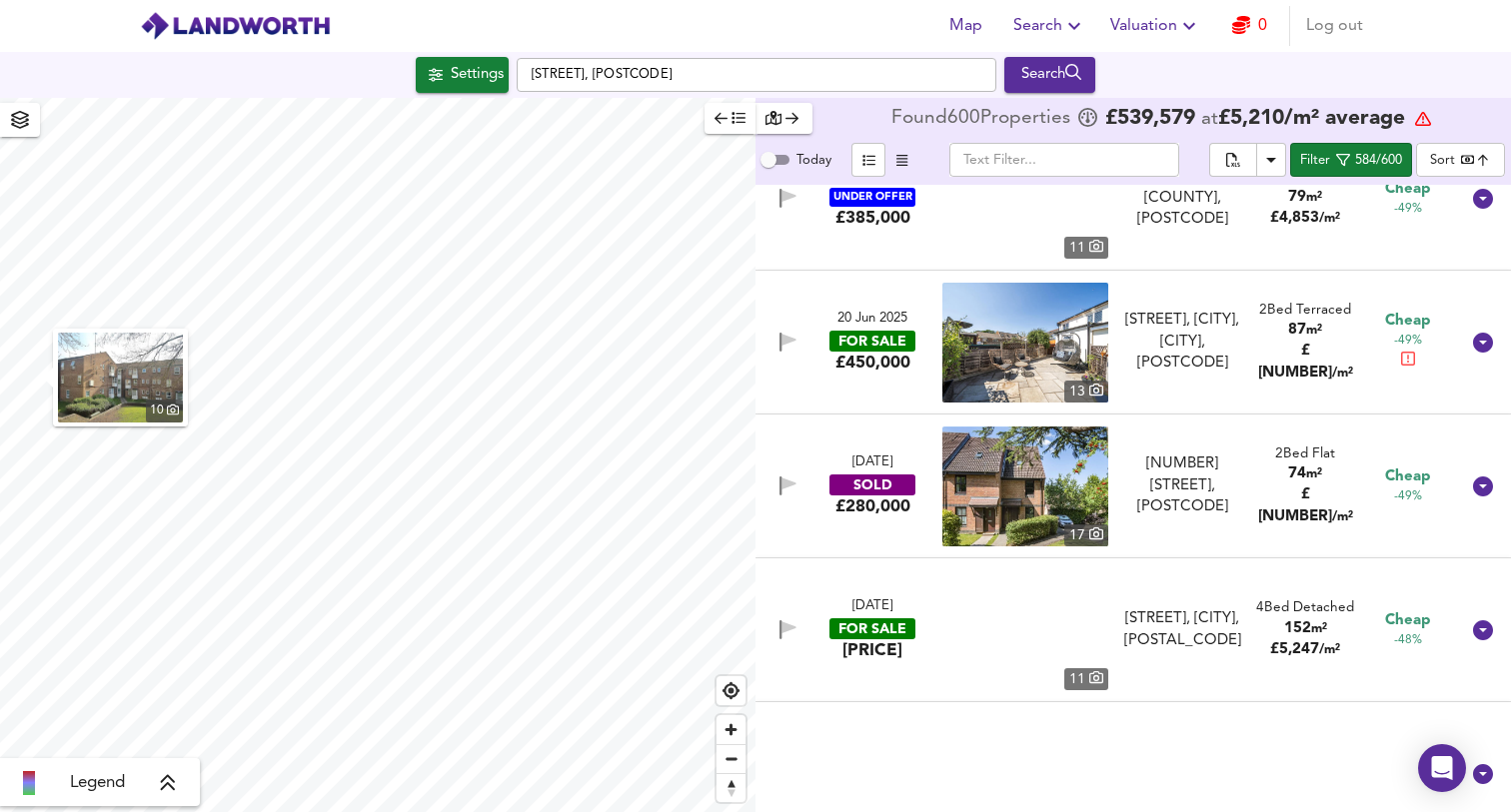 scroll, scrollTop: 18724, scrollLeft: 0, axis: vertical 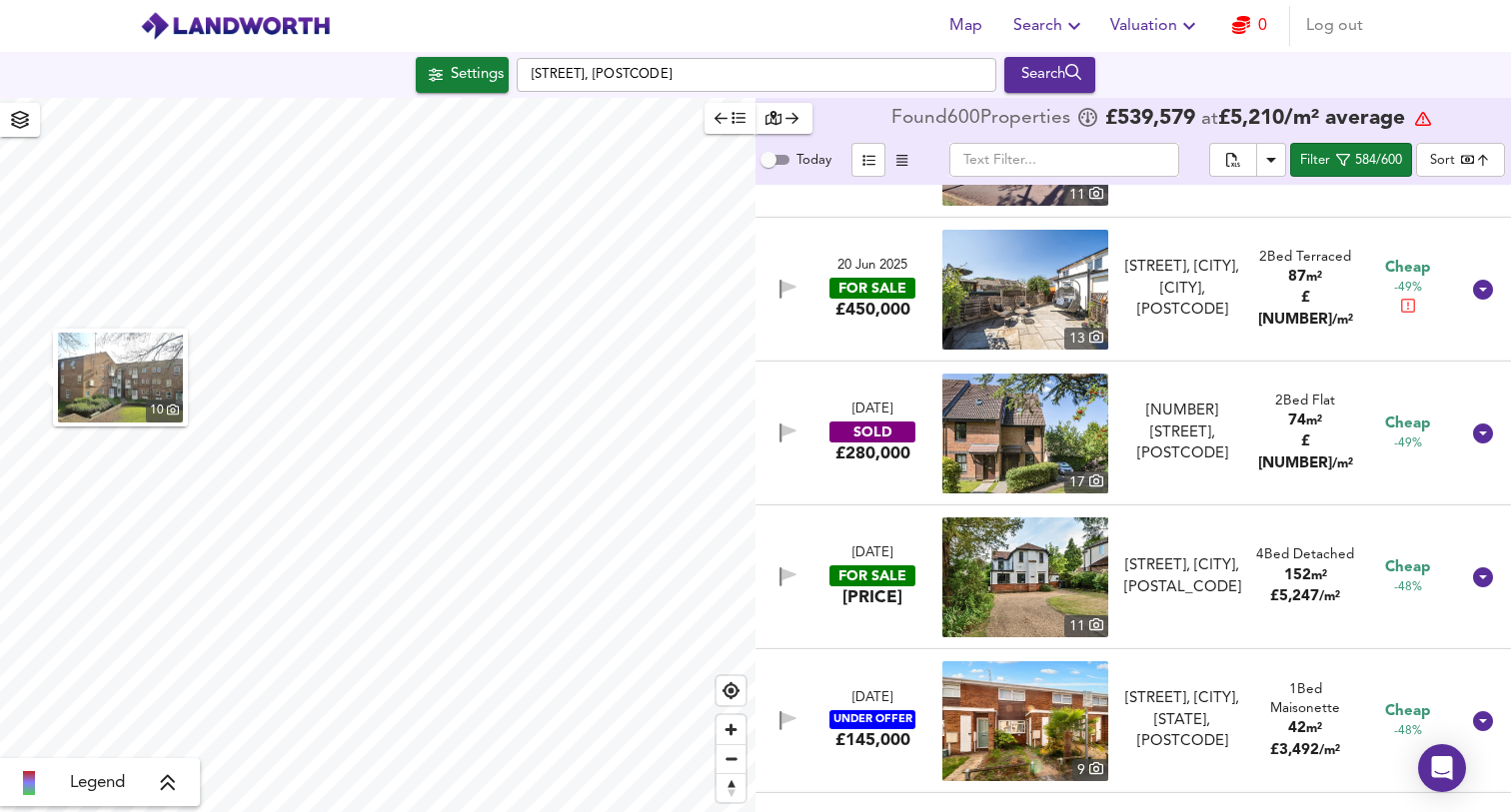 click on "[DAY] [MONTH] [YEAR] FOR SALE [PRICE] [NUMBER] [STREET], [CITY], [POSTCODE] [STREET], [CITY], [POSTCODE] [NUMBER] Bed [TYPE] [SIZE] [CURRENCY] [PRICE]/m² Cheap [PERCENTAGE]%" at bounding box center [1109, 290] 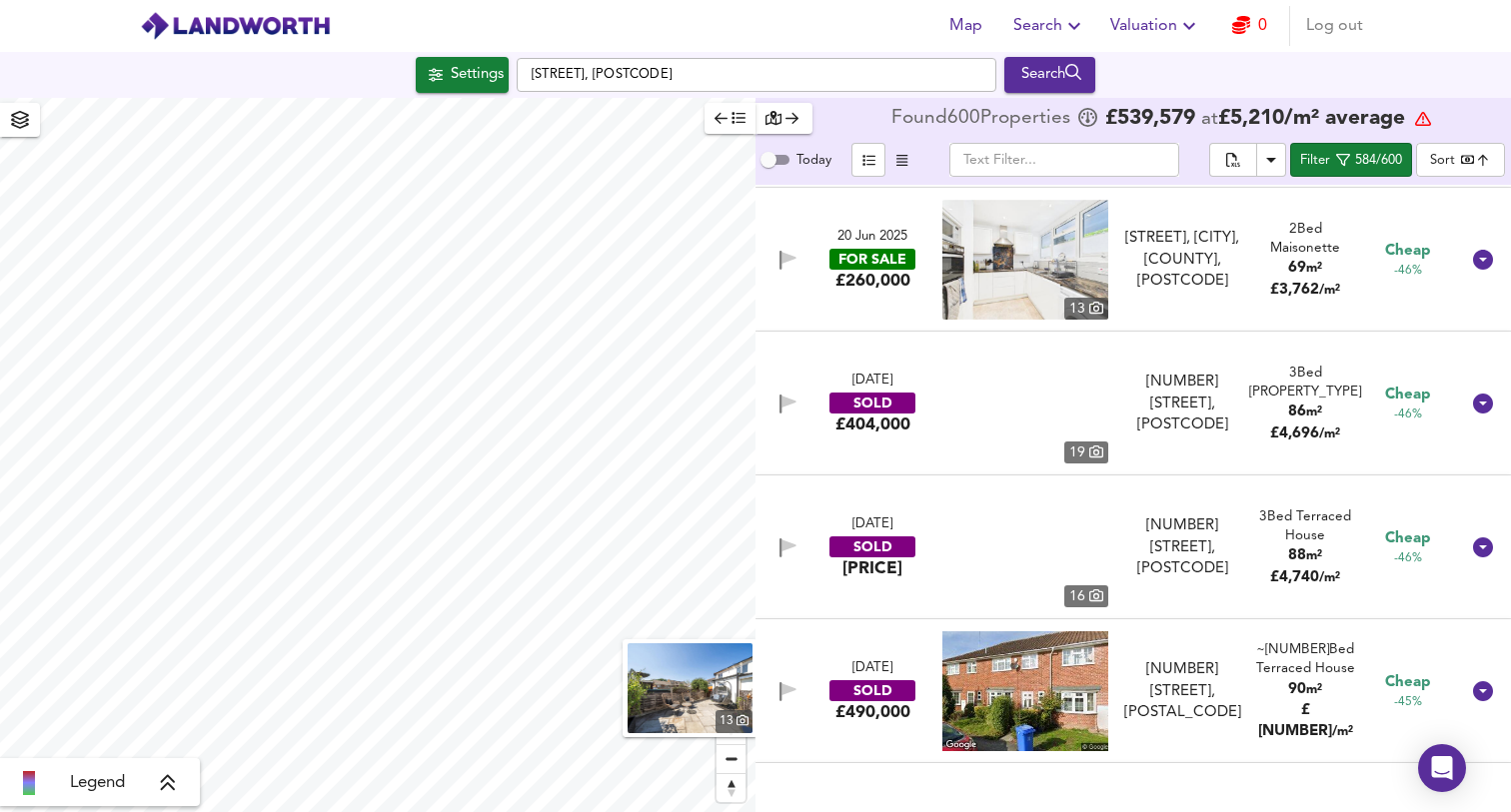 scroll, scrollTop: 19791, scrollLeft: 0, axis: vertical 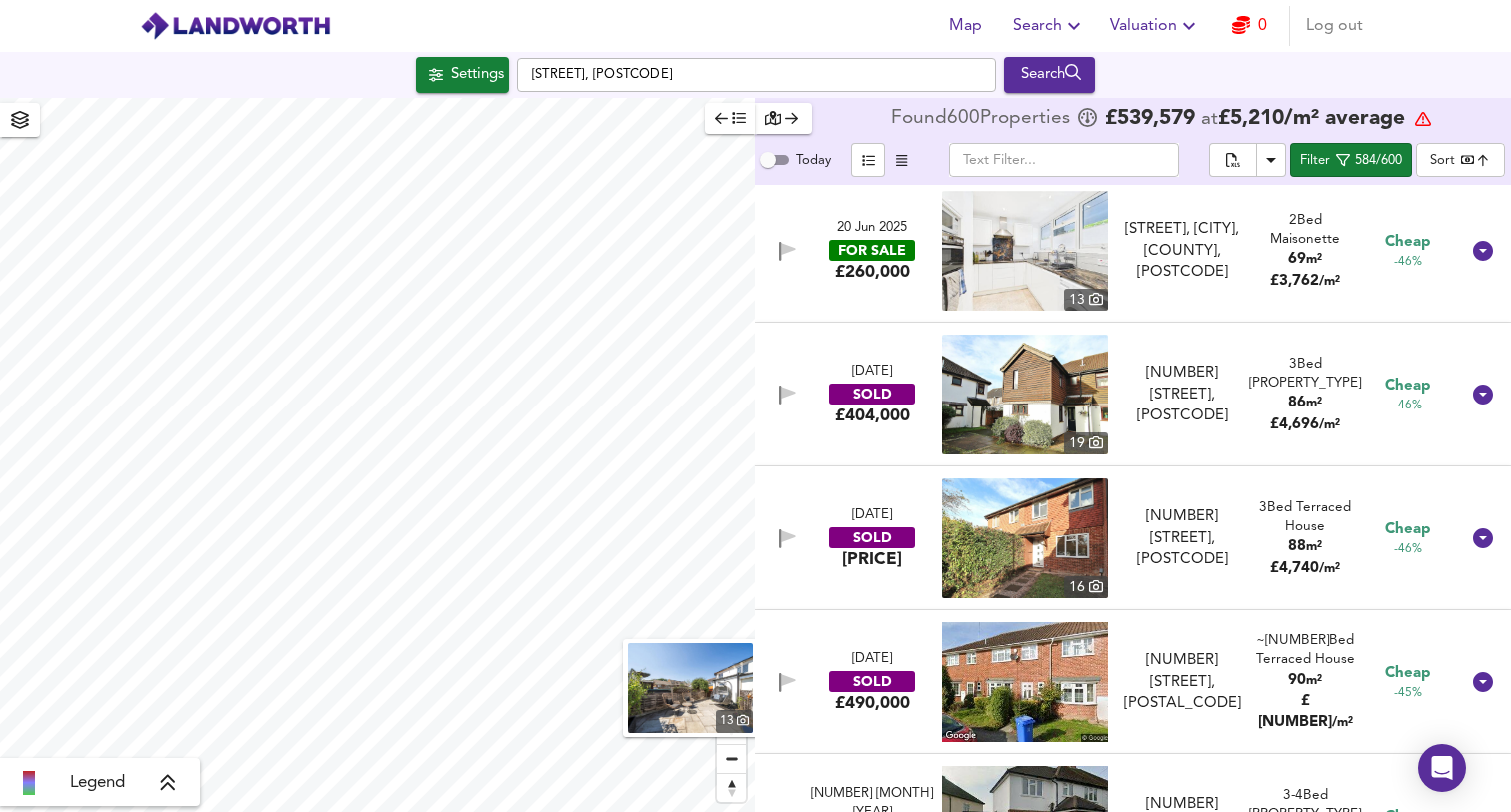 click on "[DATE] FOR SALE £260,000   13     [STREET], [CITY], [STATE], [POSTAL_CODE] [STREET], [CITY], [STATE], [POSTAL_CODE] 2  Bed   Maisonette 69 m² £ 3,762 / m²   Cheap -46%" at bounding box center (1109, 251) 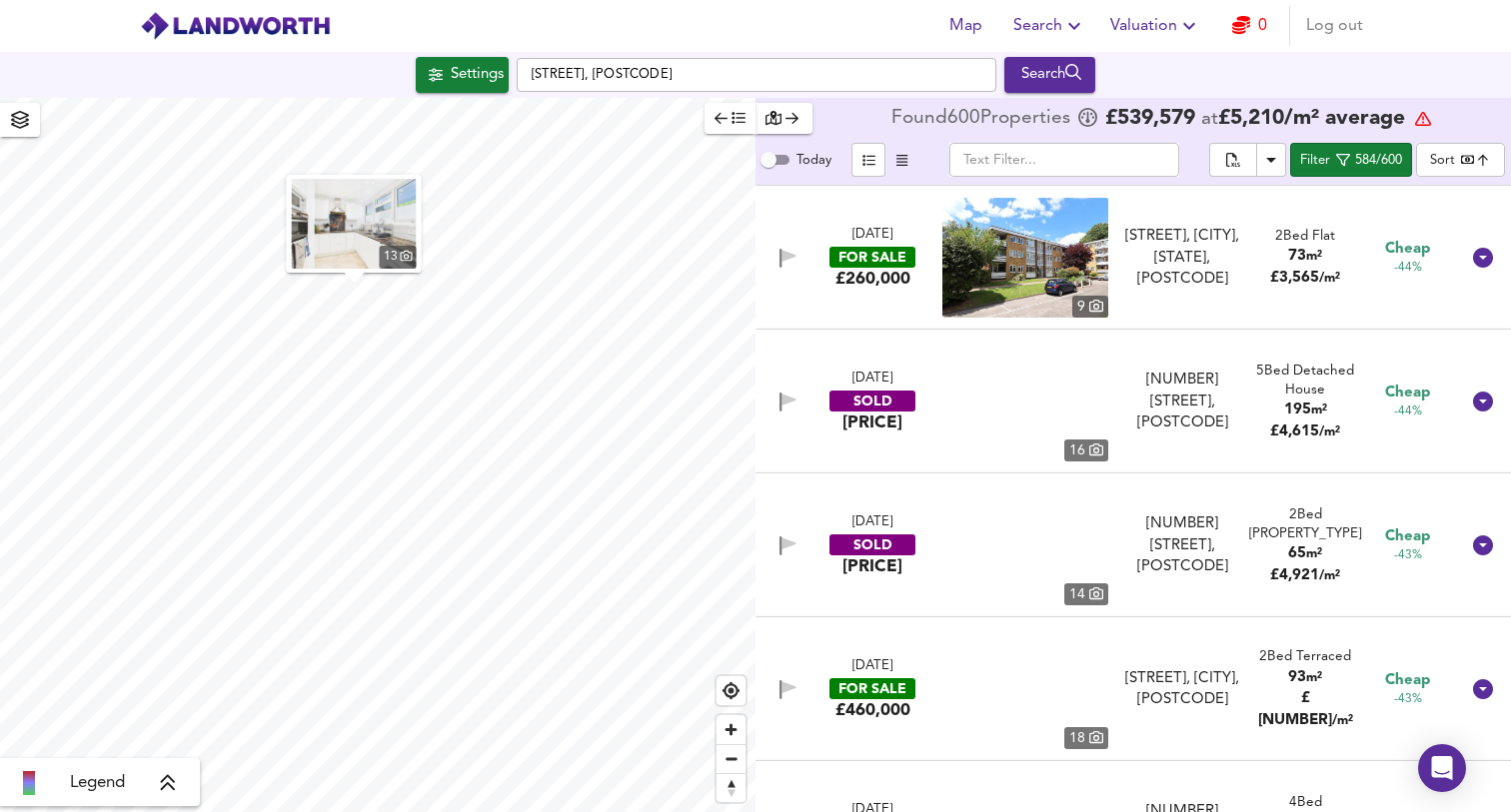 scroll, scrollTop: 20728, scrollLeft: 0, axis: vertical 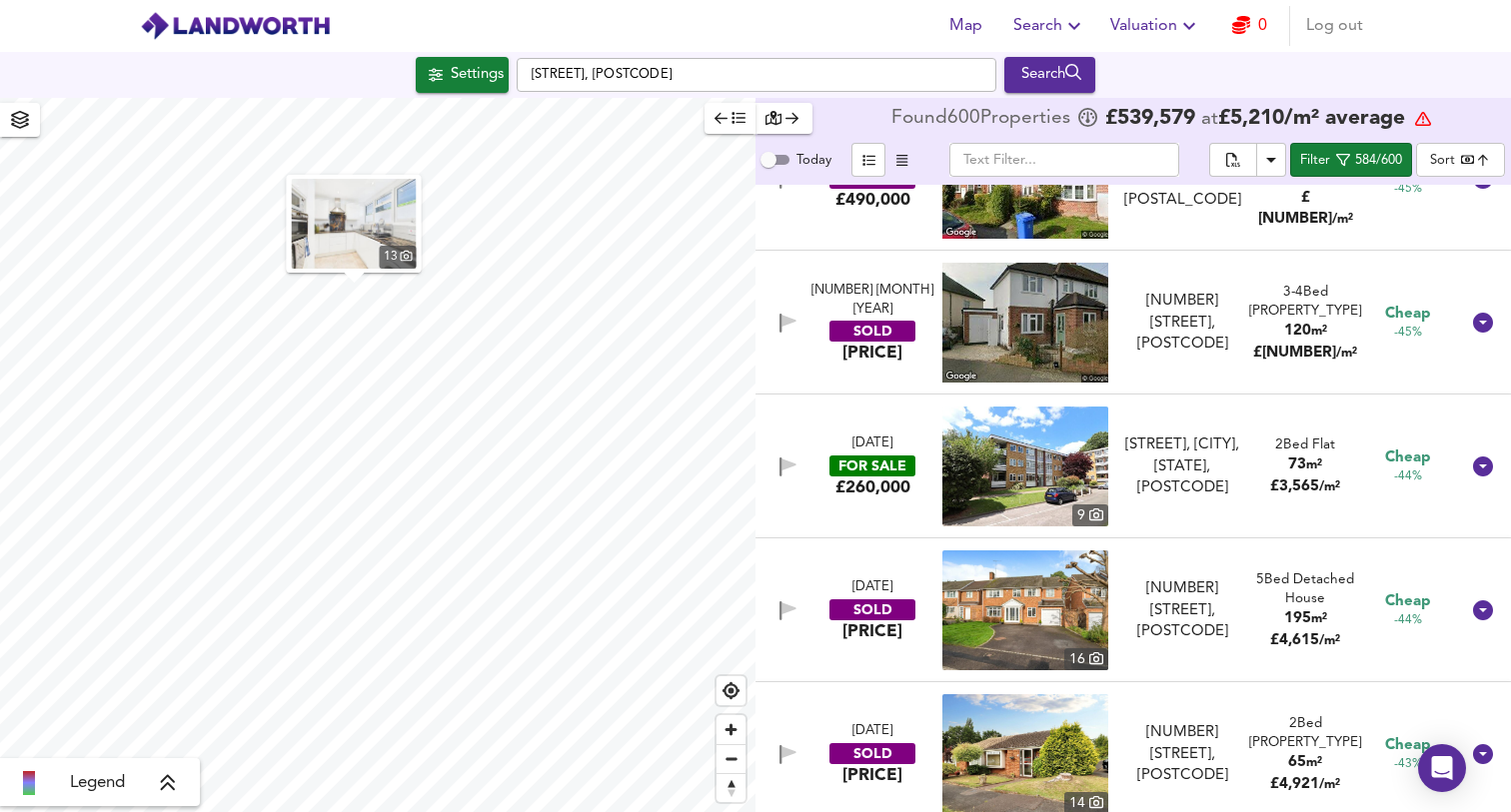 click on "[STREET], [CITY], [STATE], [POSTCODE]" at bounding box center [1182, 466] 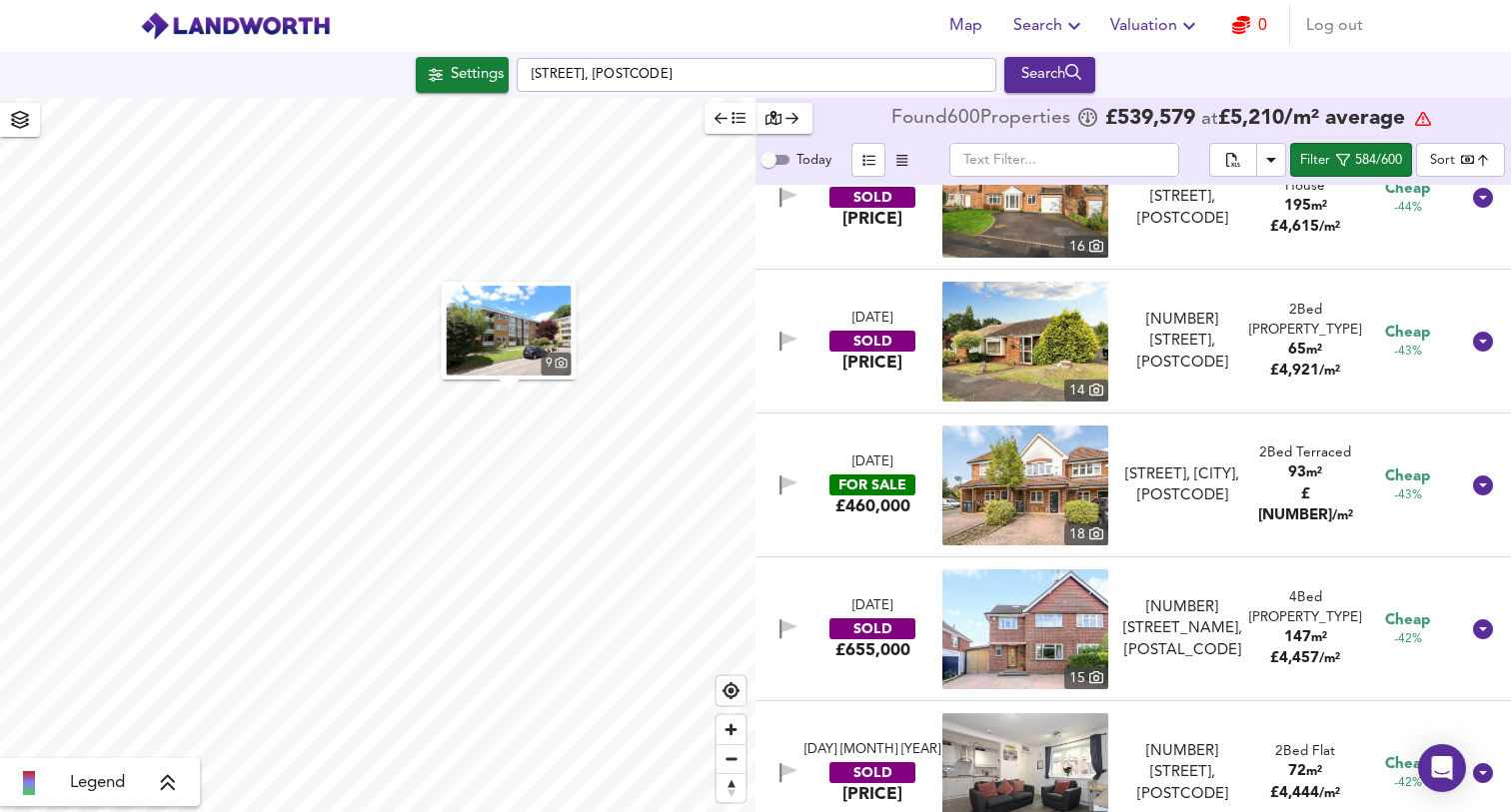 scroll, scrollTop: 21587, scrollLeft: 0, axis: vertical 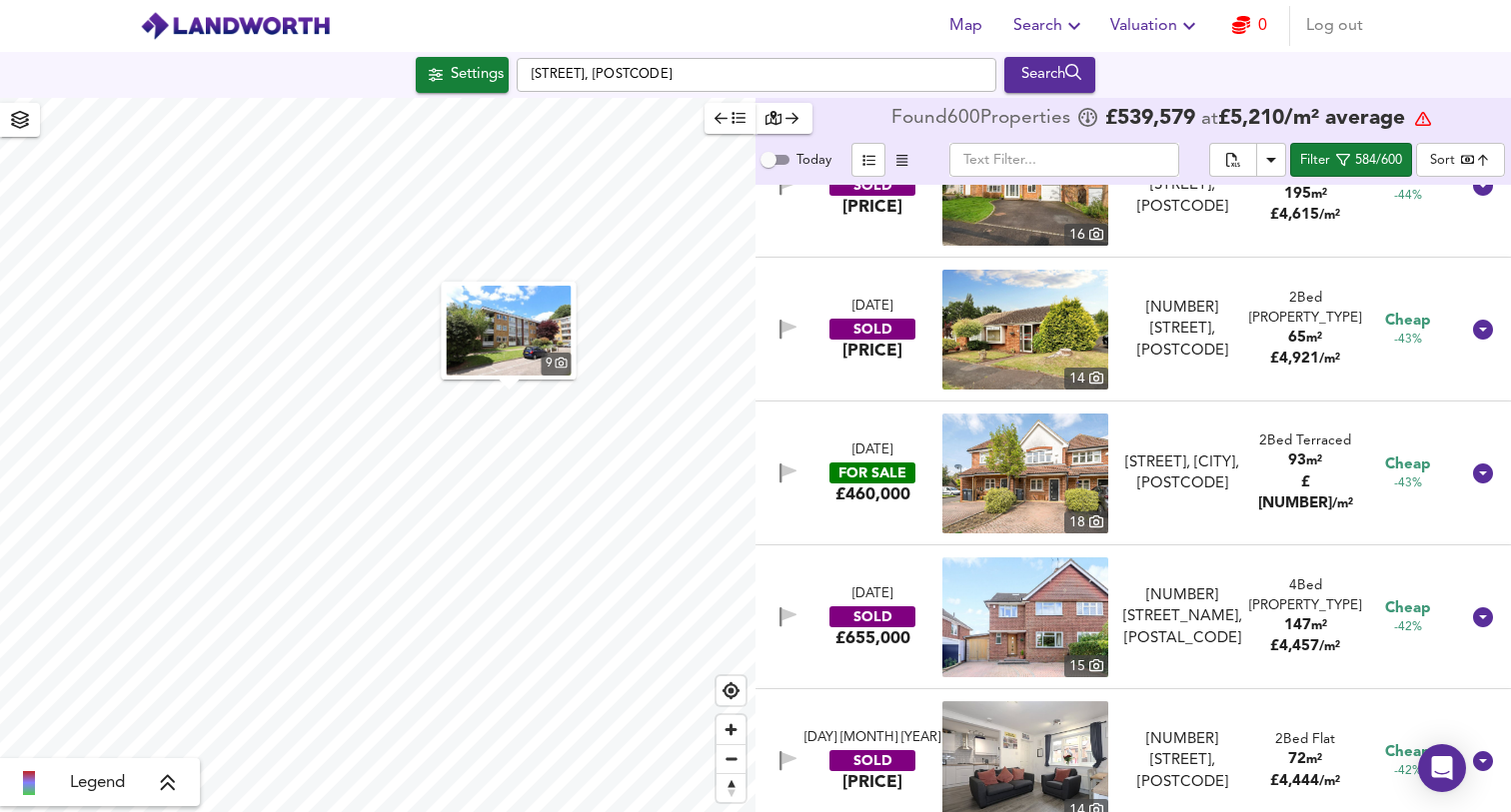 click on "[STREET], [CITY], [POSTCODE]" at bounding box center [1182, 473] 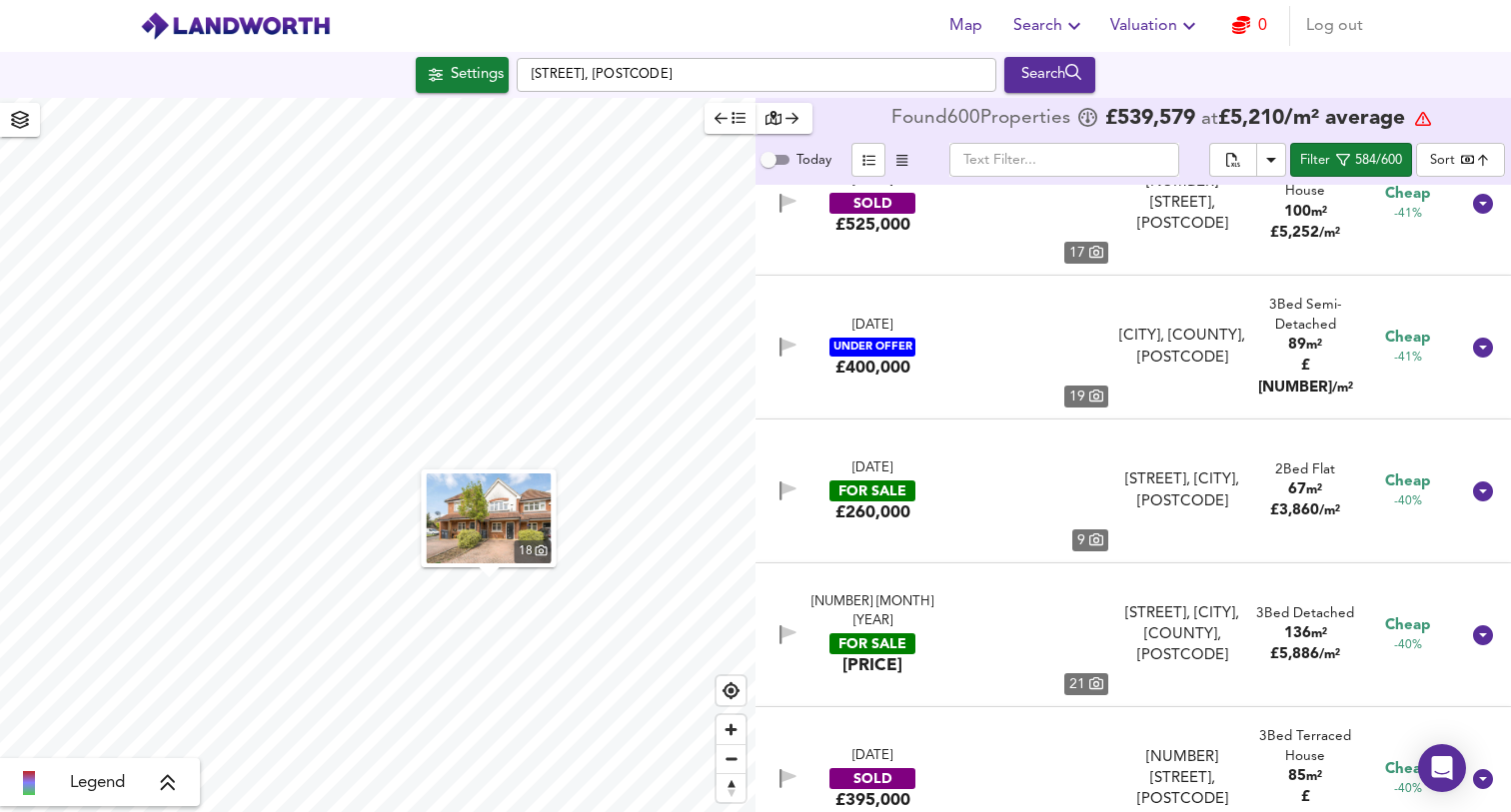 scroll, scrollTop: 24083, scrollLeft: 0, axis: vertical 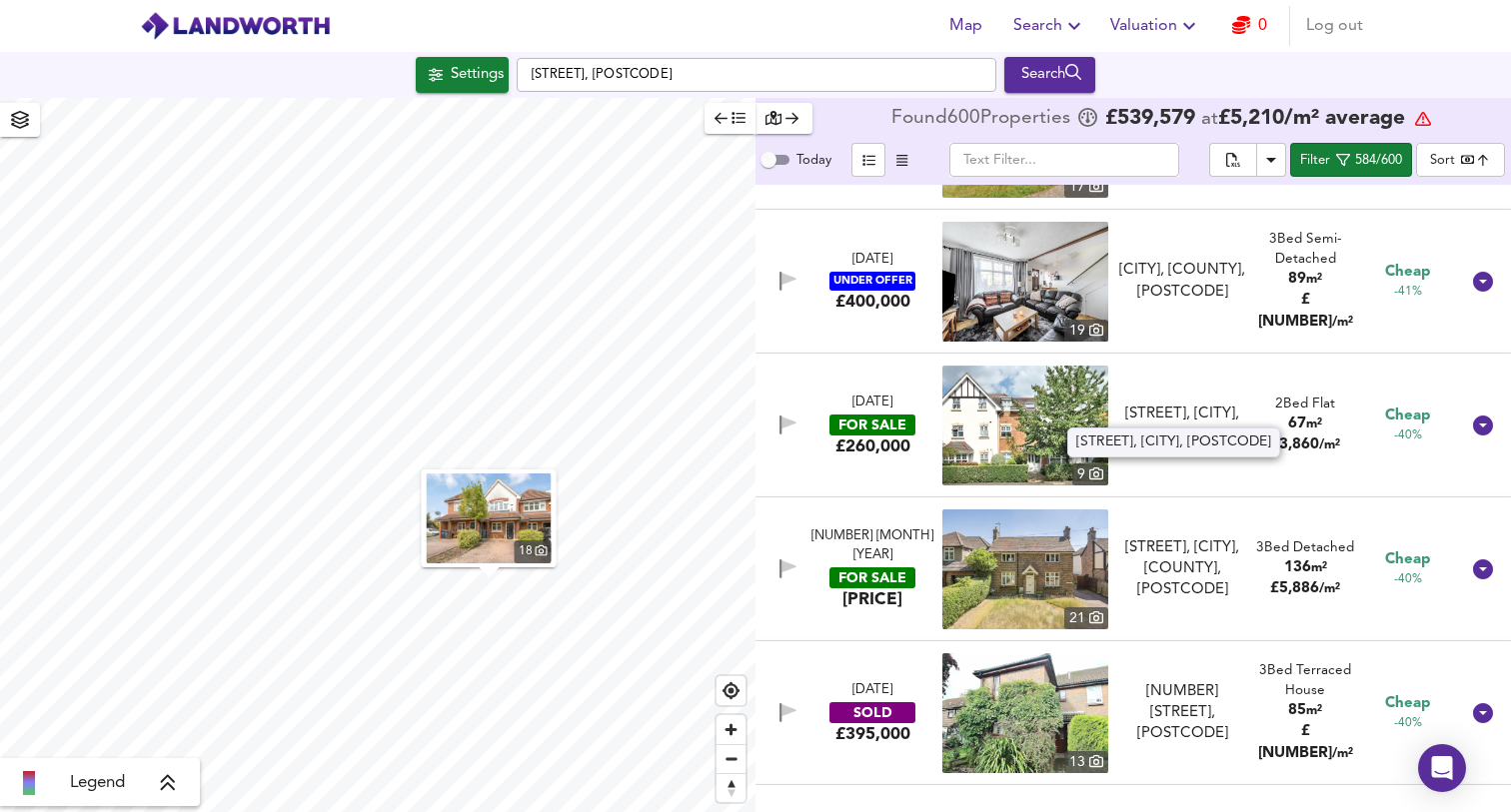 click on "[STREET], [CITY], [POSTCODE]" at bounding box center (1182, 424) 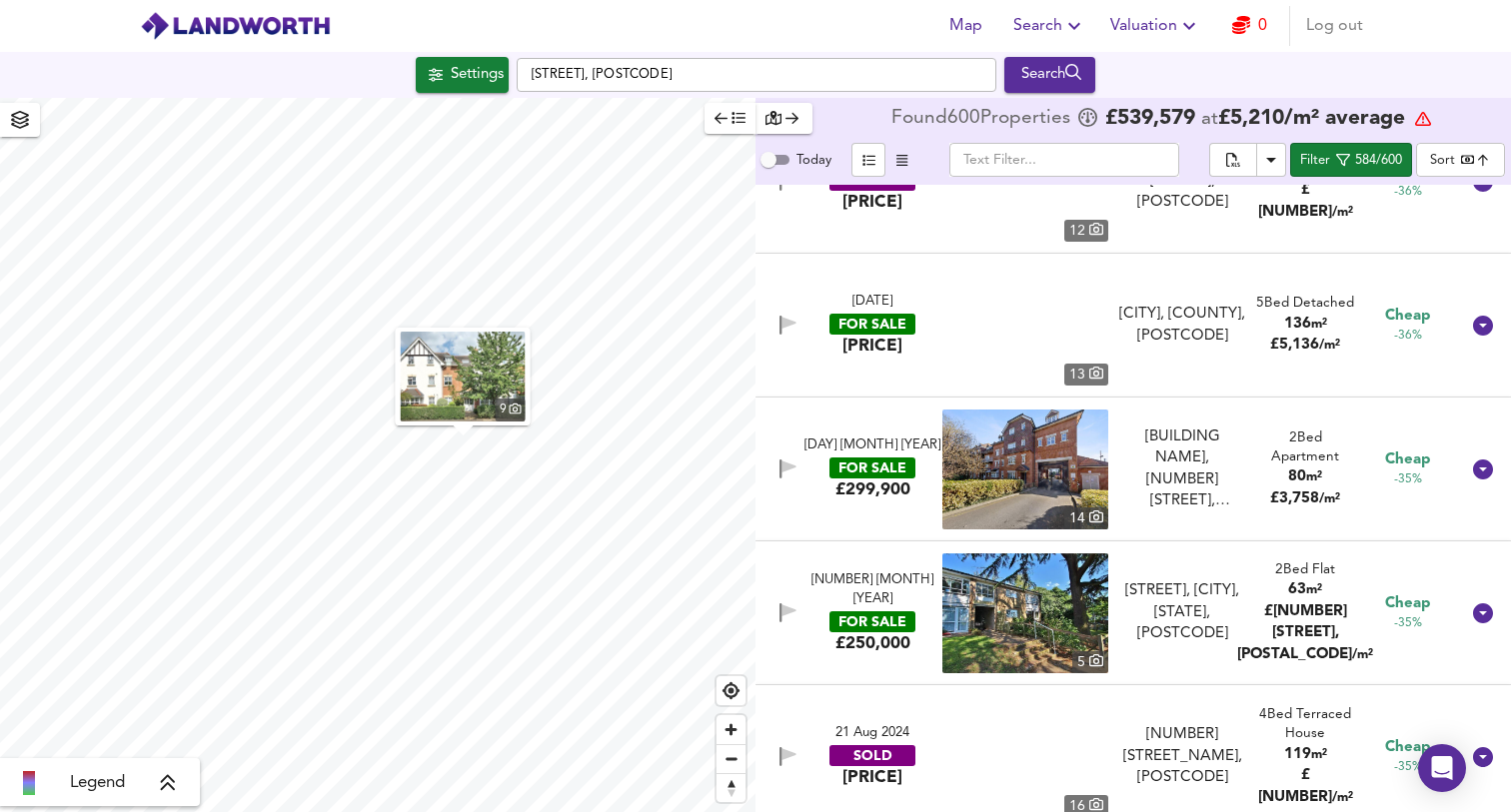 scroll, scrollTop: 28641, scrollLeft: 0, axis: vertical 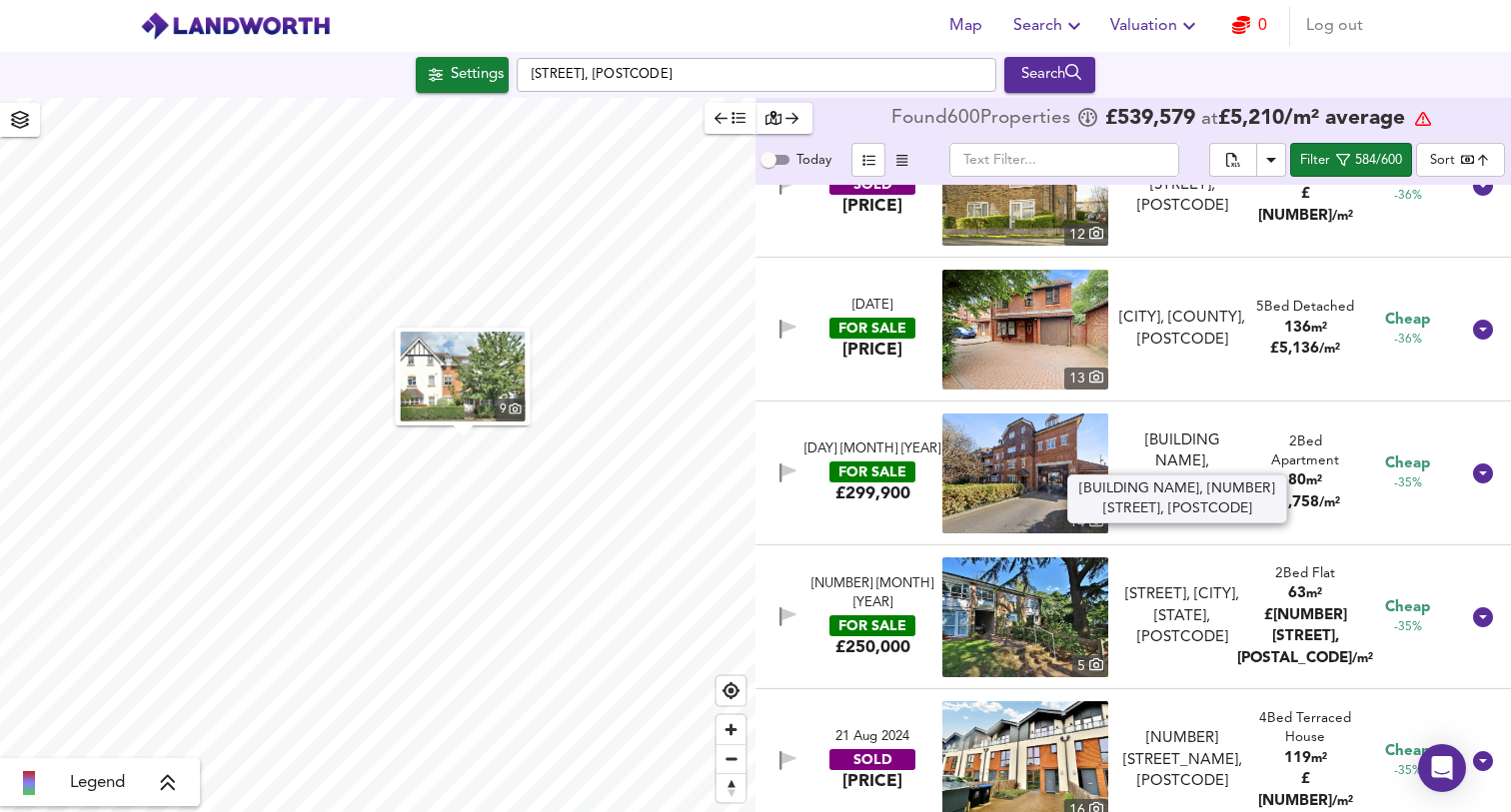click on "[BUILDING NAME], [NUMBER] [STREET], [POSTCODE]" at bounding box center [1182, 473] 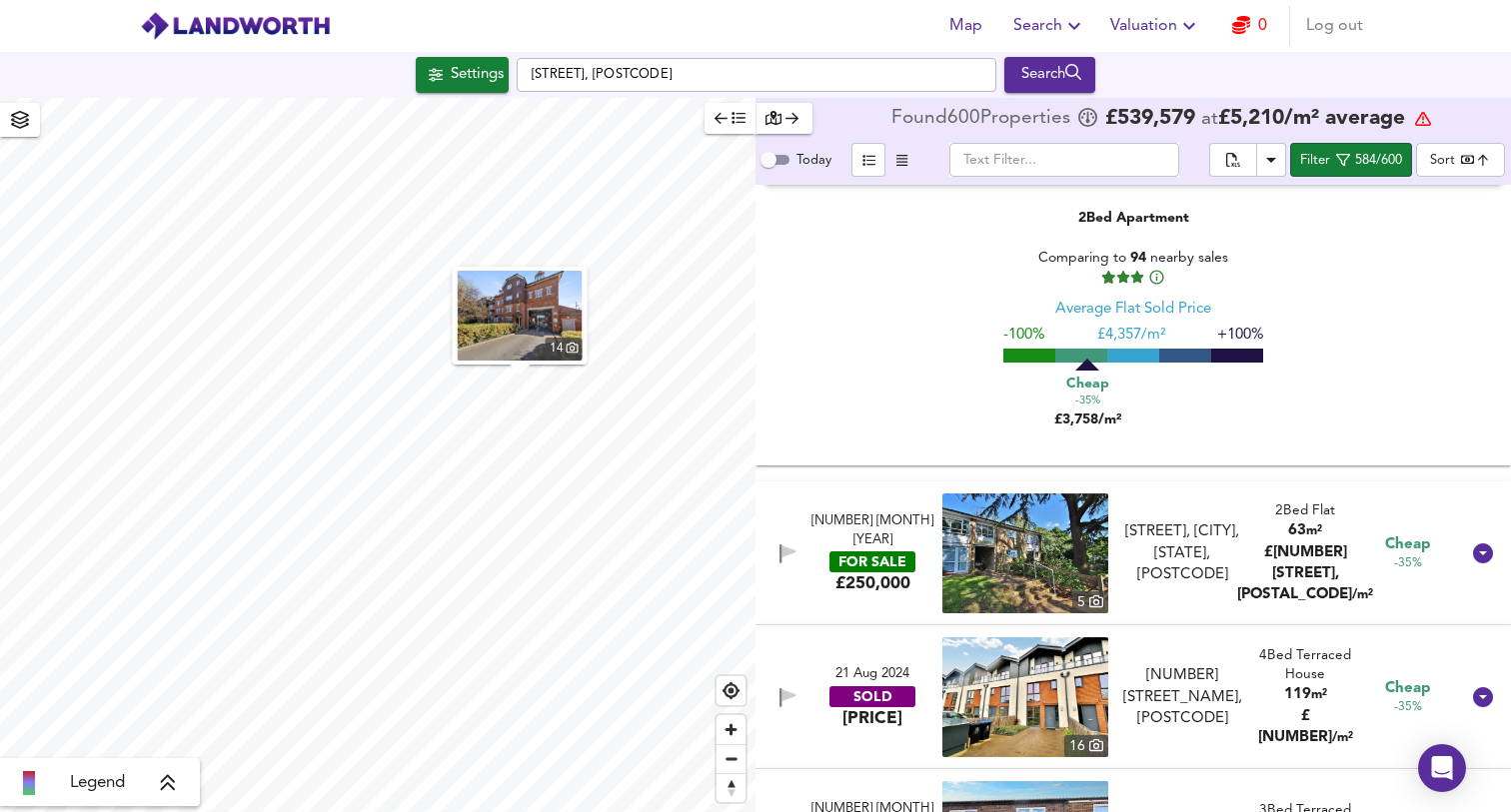 scroll, scrollTop: 29180, scrollLeft: 0, axis: vertical 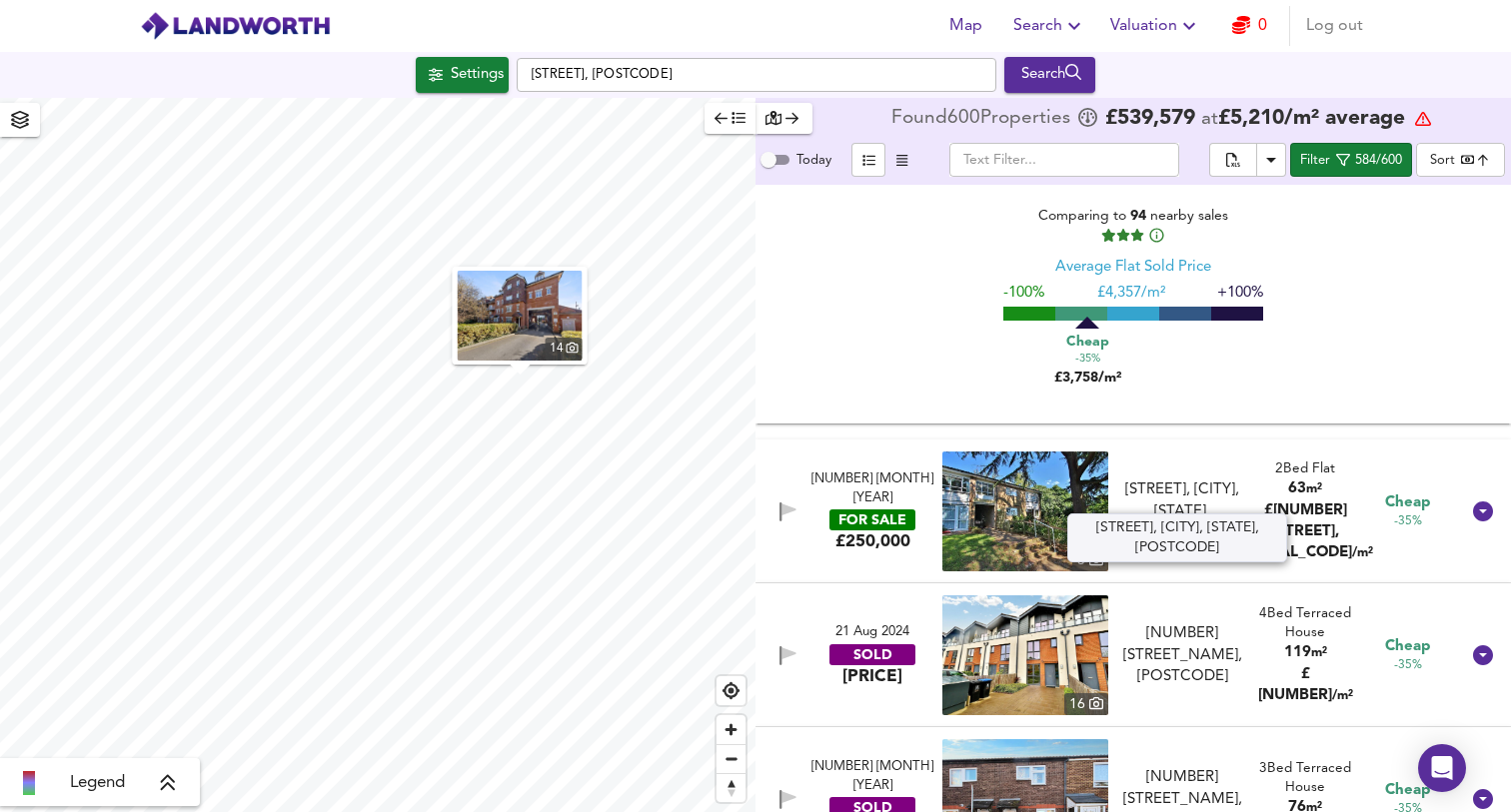 click on "[STREET], [CITY], [STATE], [POSTCODE]" at bounding box center [1182, 511] 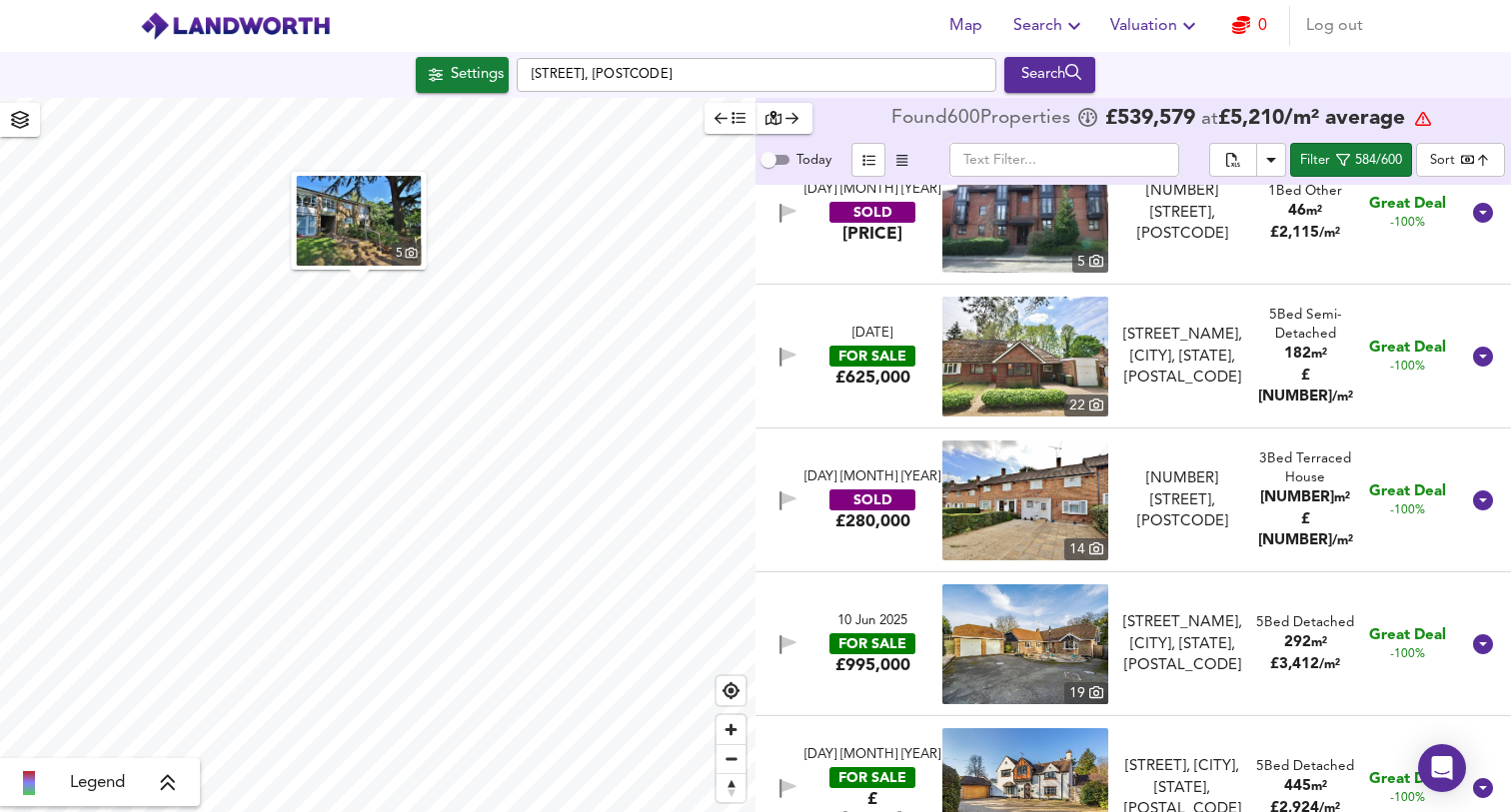 scroll, scrollTop: 50, scrollLeft: 0, axis: vertical 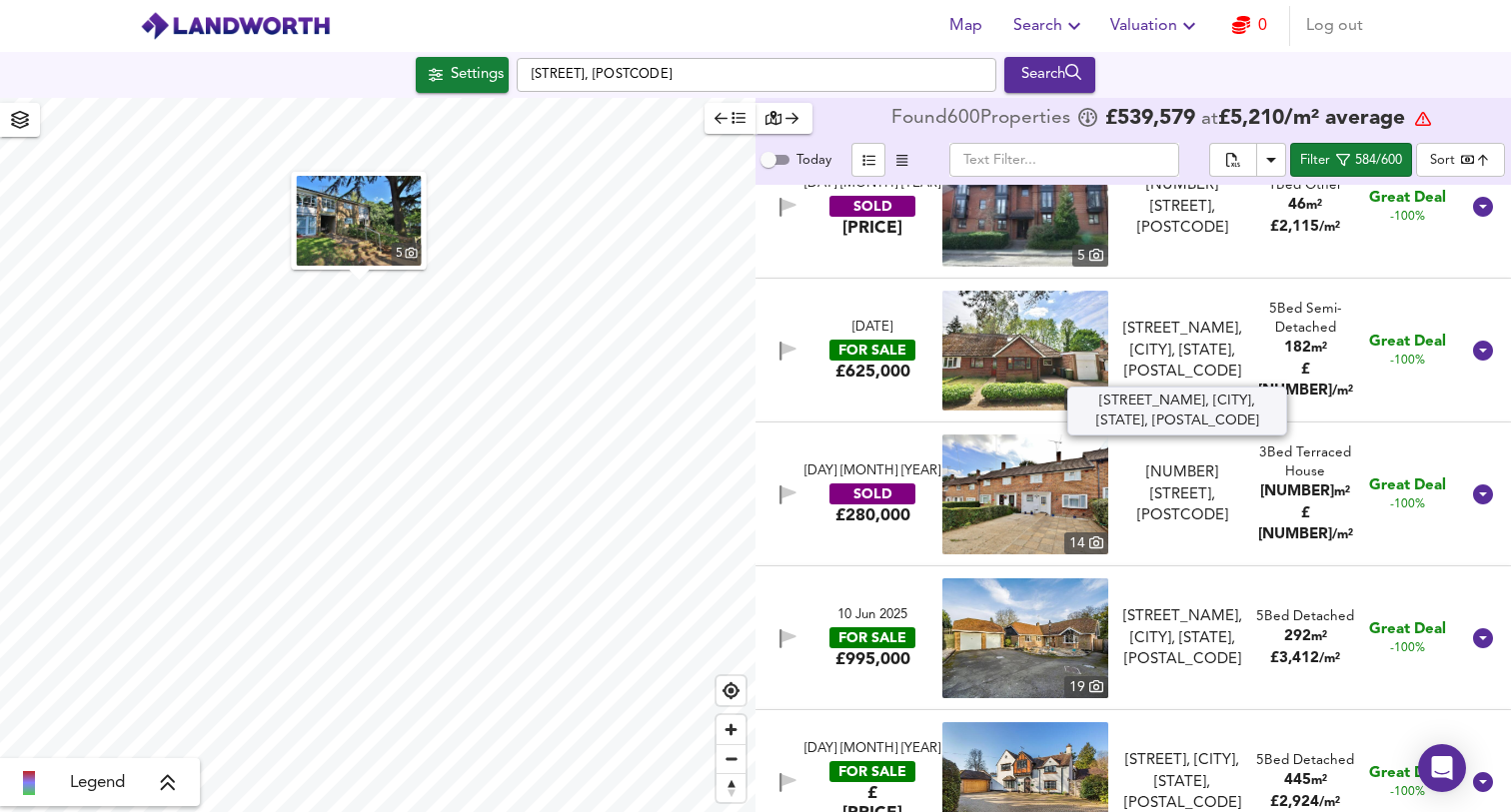 click on "[STREET_NAME], [CITY], [STATE], [POSTAL_CODE]" at bounding box center [1182, 351] 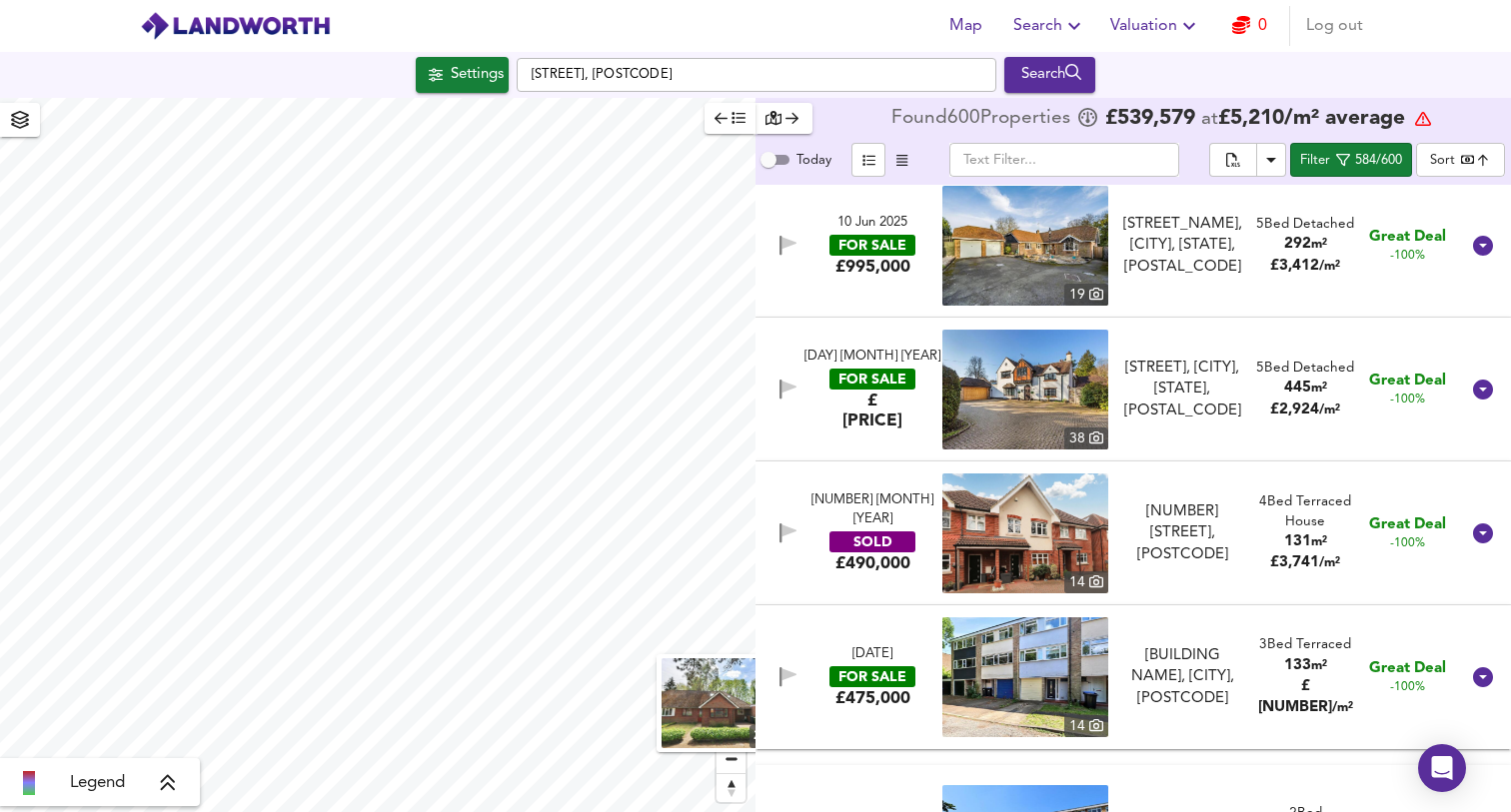 scroll, scrollTop: 863, scrollLeft: 0, axis: vertical 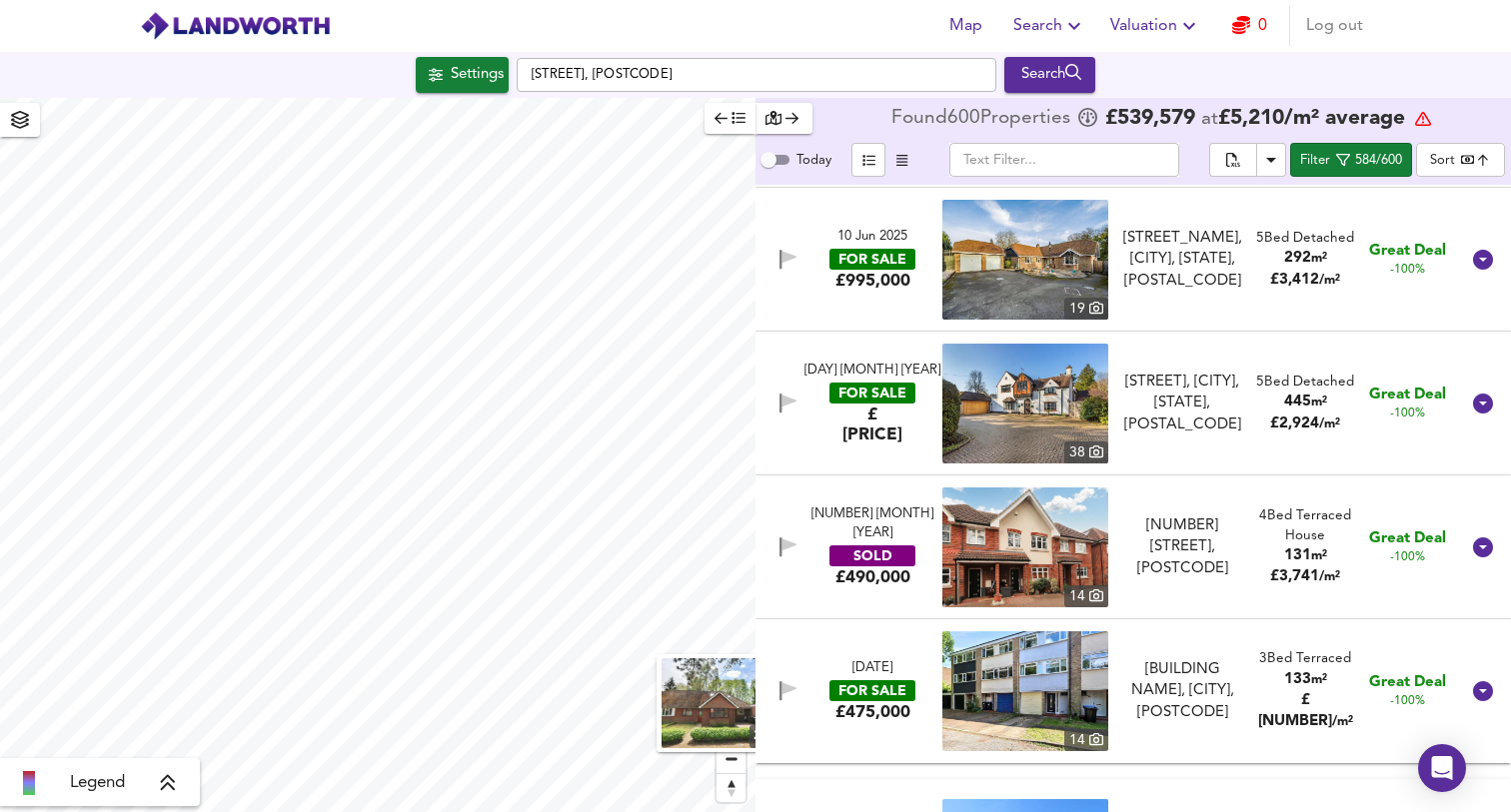 click on "[DAY] [MONTH] [YEAR] FOR SALE [PRICE] [NUMBER] [STREET], [CITY], [COUNTY], [POSTCODE] [STREET], [CITY], [COUNTY], [POSTCODE] [NUMBER] [TYPE] [SIZE] [CURRENCY] [PRICE]/m² Great Deal [PERCENTAGE]" at bounding box center (1109, 260) 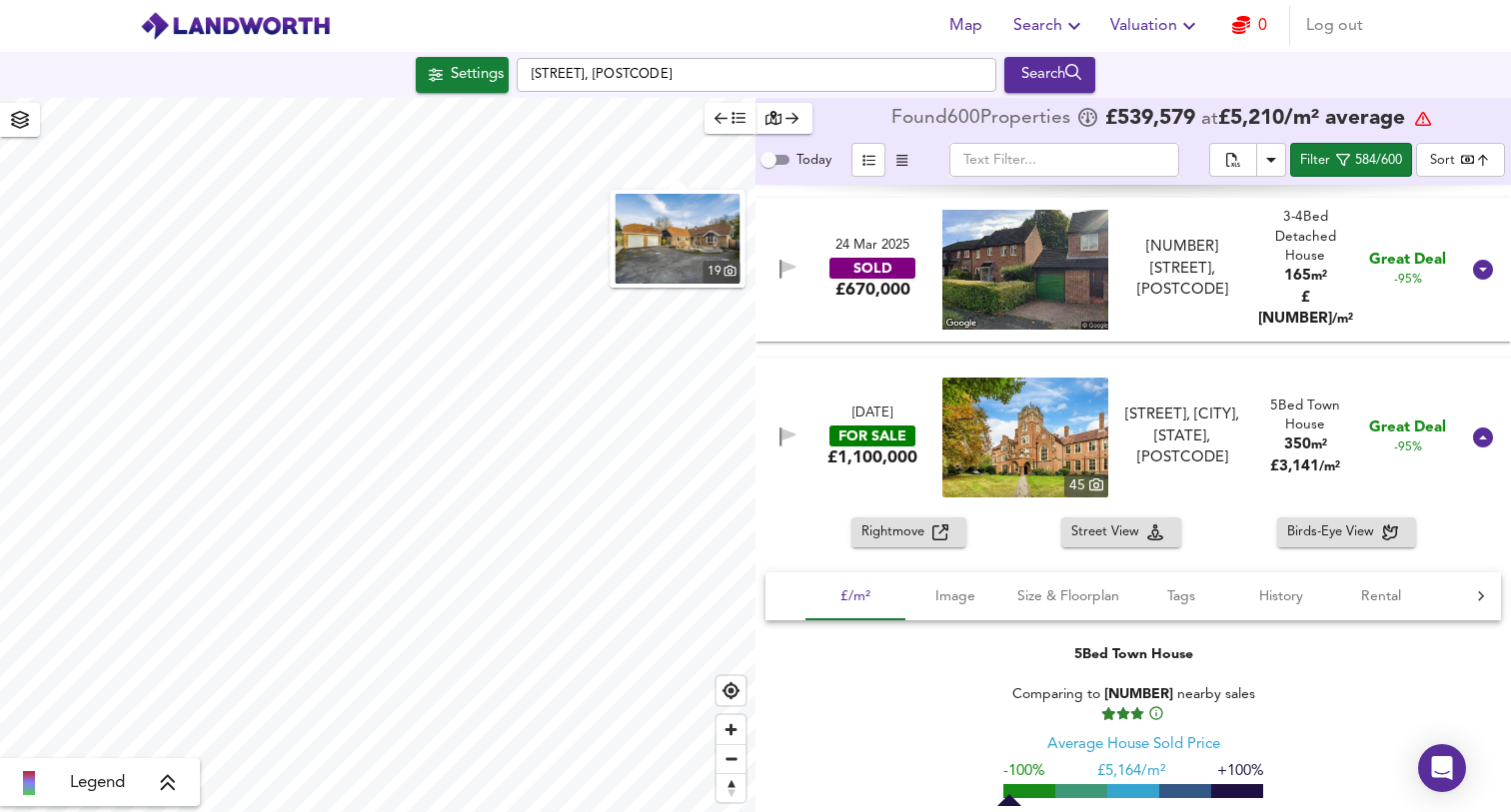 scroll, scrollTop: 3598, scrollLeft: 0, axis: vertical 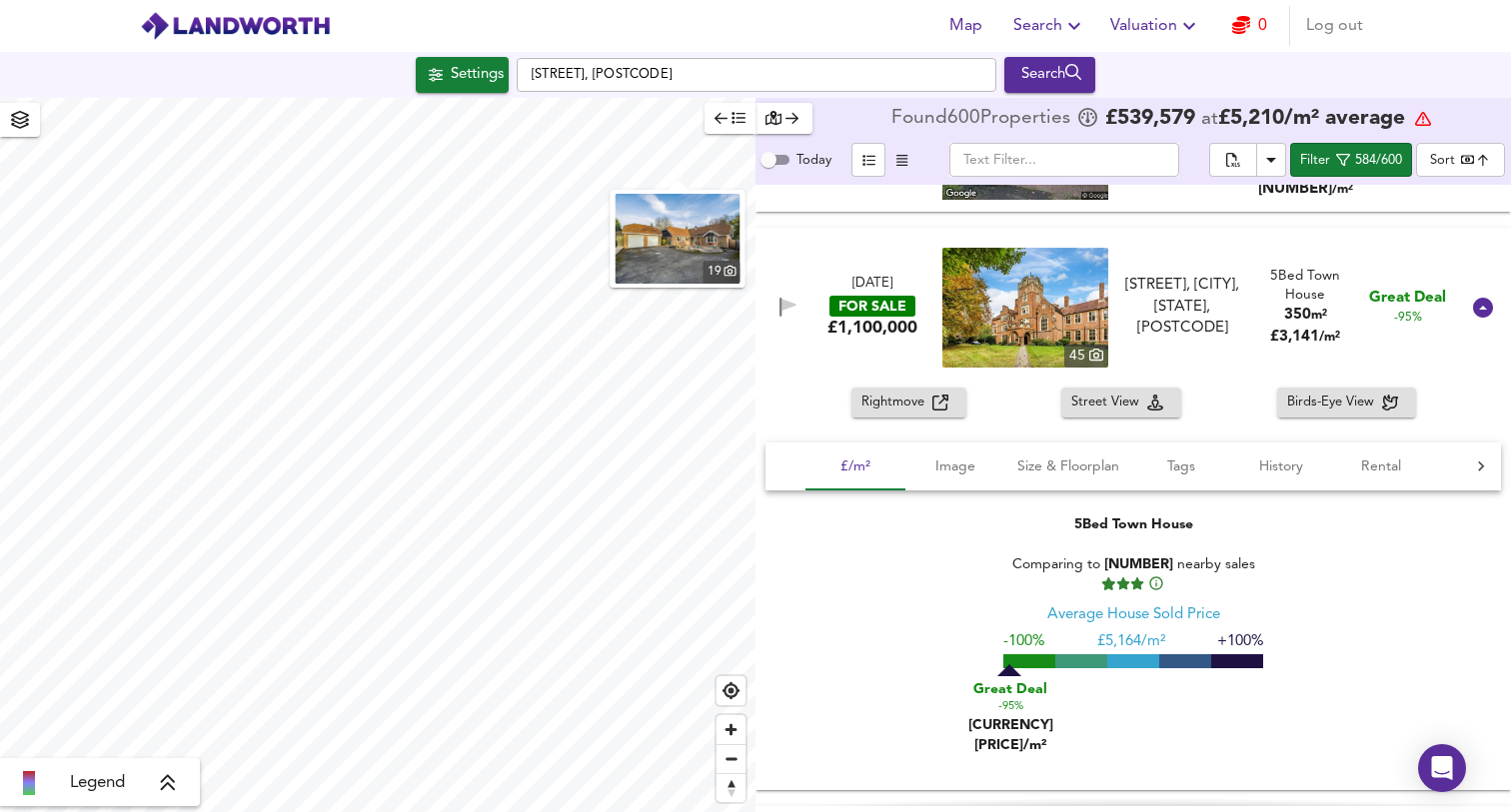 click at bounding box center (940, 403) 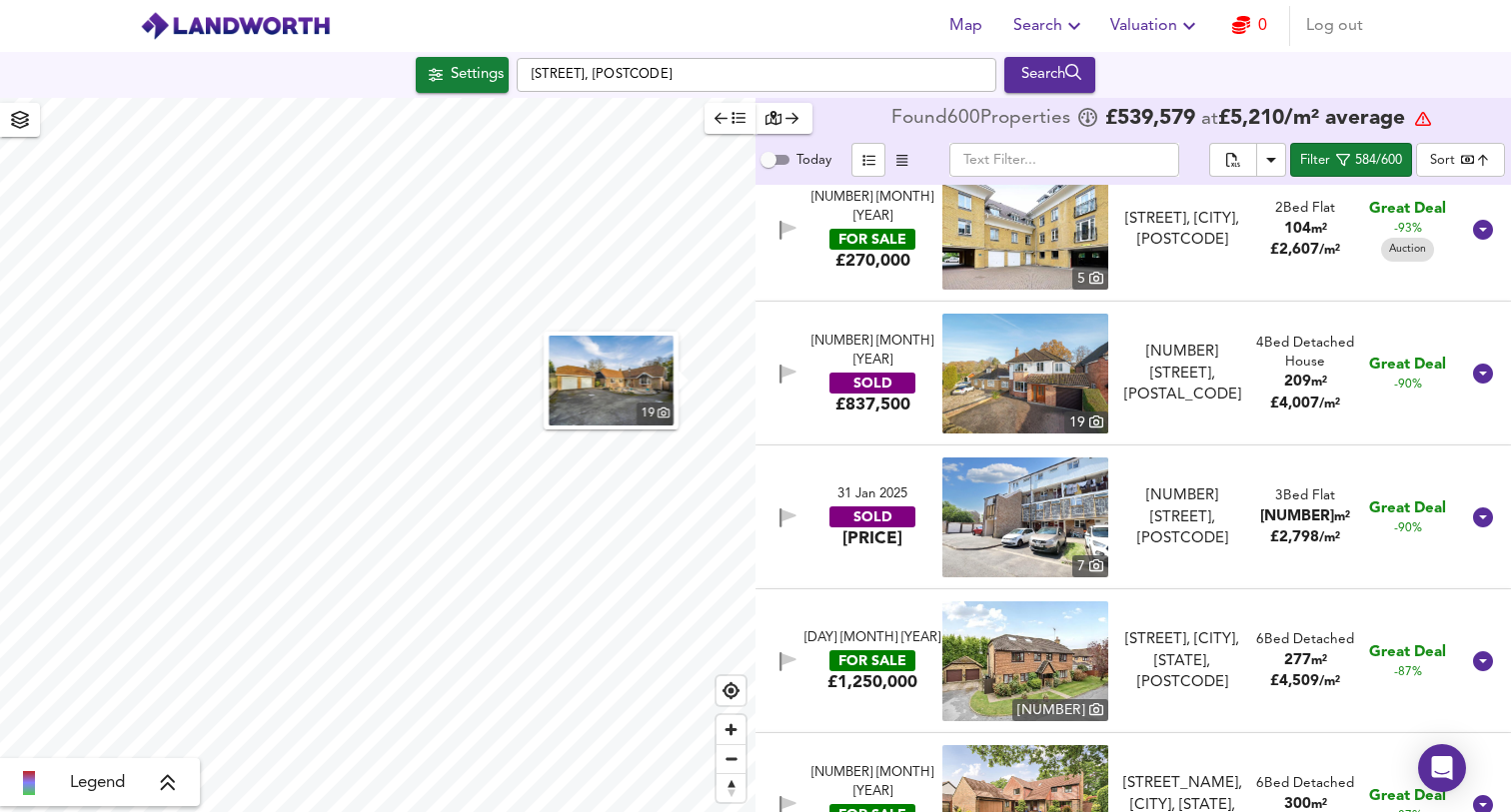 scroll, scrollTop: 4293, scrollLeft: 0, axis: vertical 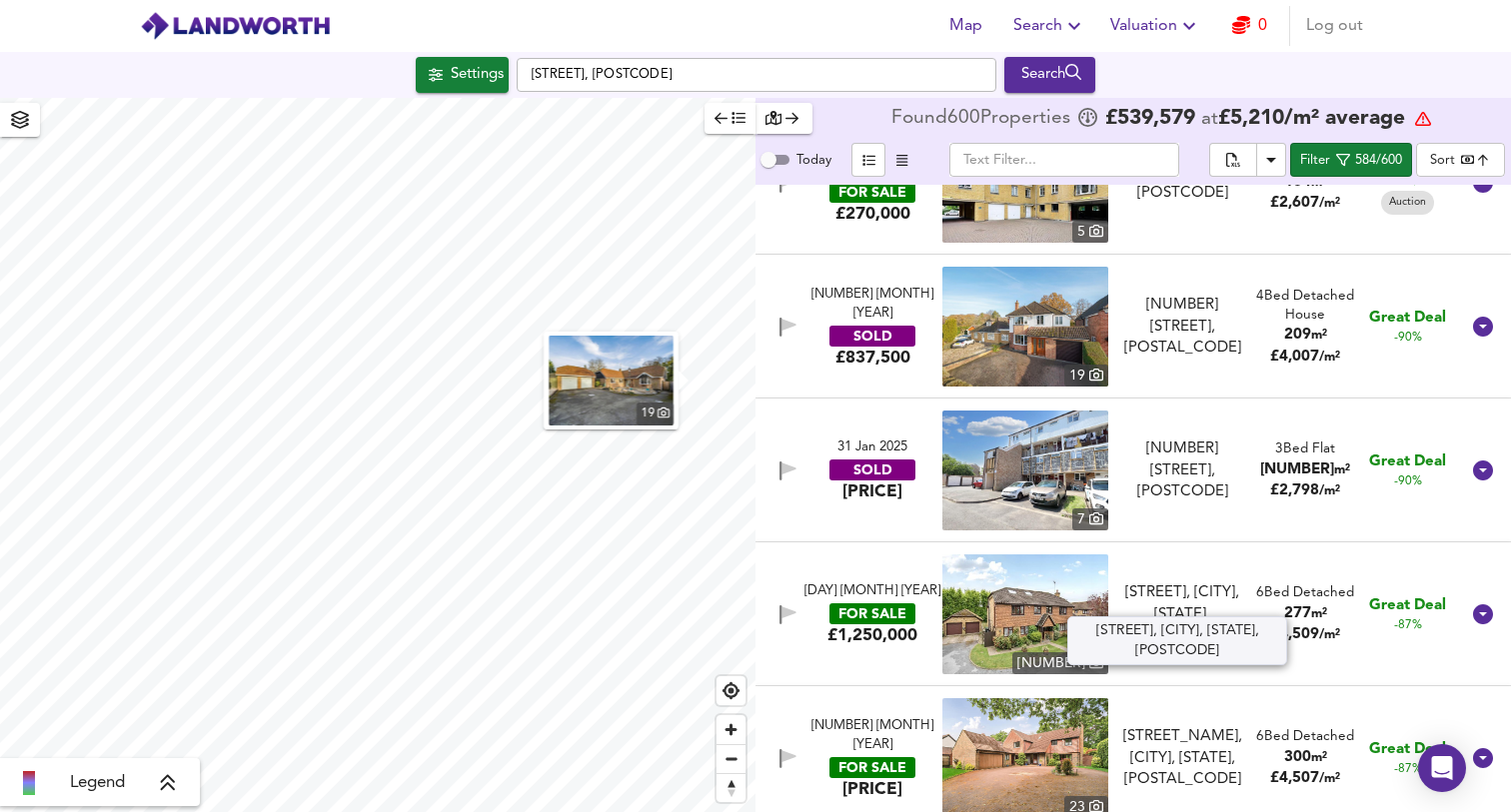 click on "[STREET], [CITY], [STATE], [POSTCODE]" at bounding box center (1182, 614) 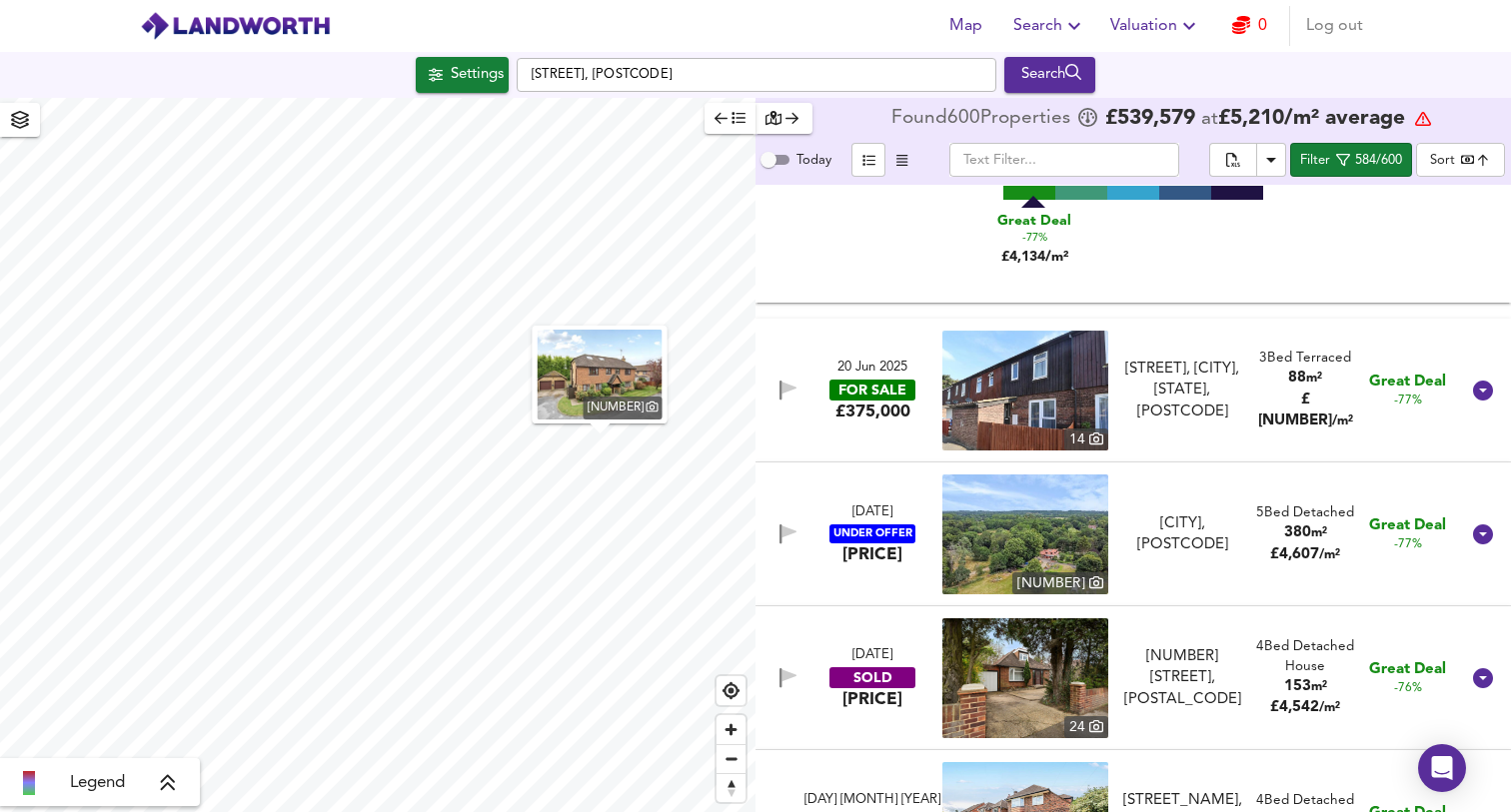 scroll, scrollTop: 6831, scrollLeft: 0, axis: vertical 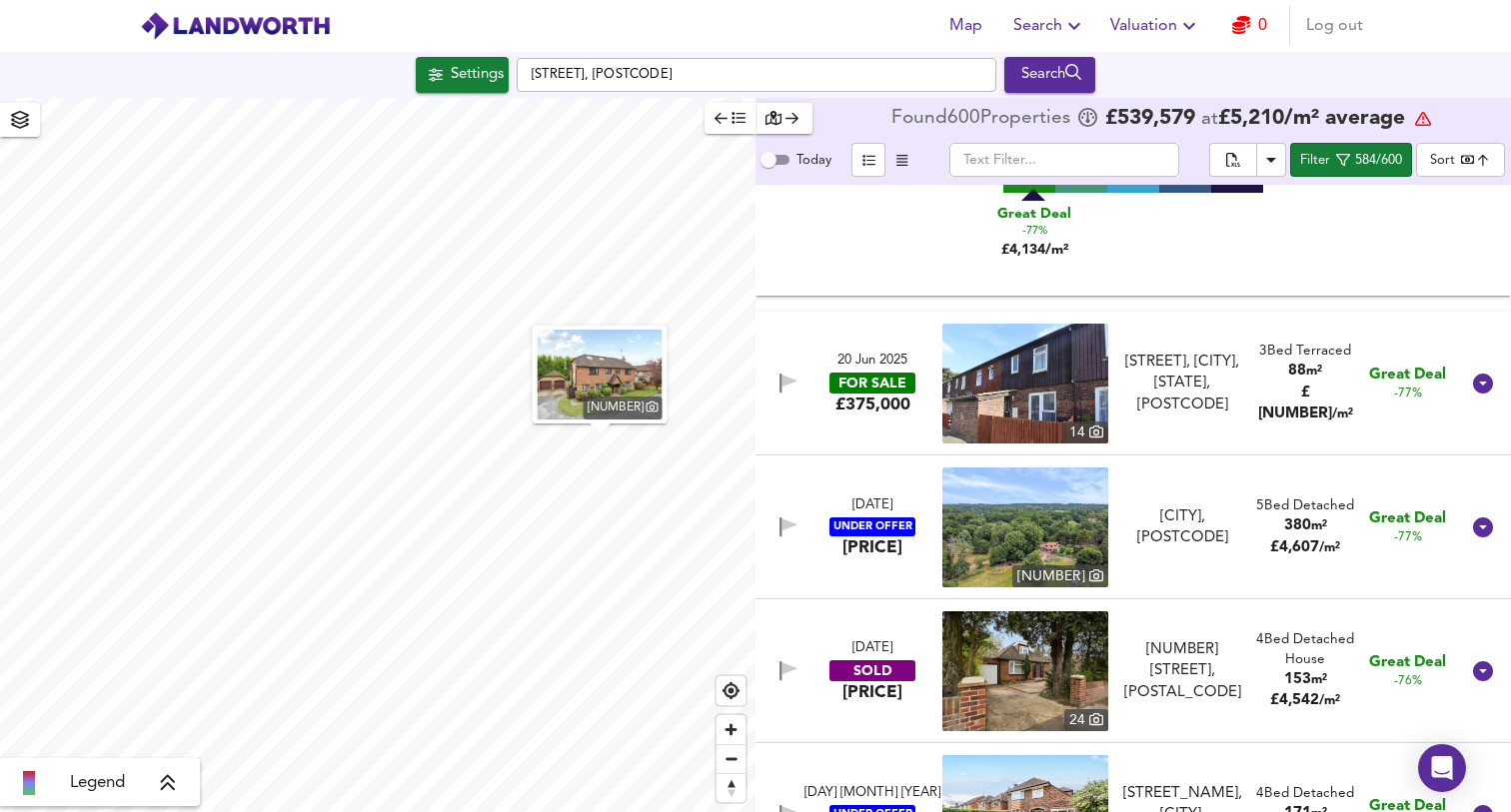 click on "[DATE] FOR SALE £375,000   14     [STREET], [CITY], [STATE], [POSTAL_CODE] [STREET], [CITY], [STATE], [POSTAL_CODE] 3  Bed   Terraced 88 m² £ 4,249 / m²   Great Deal -77%" at bounding box center (1109, 384) 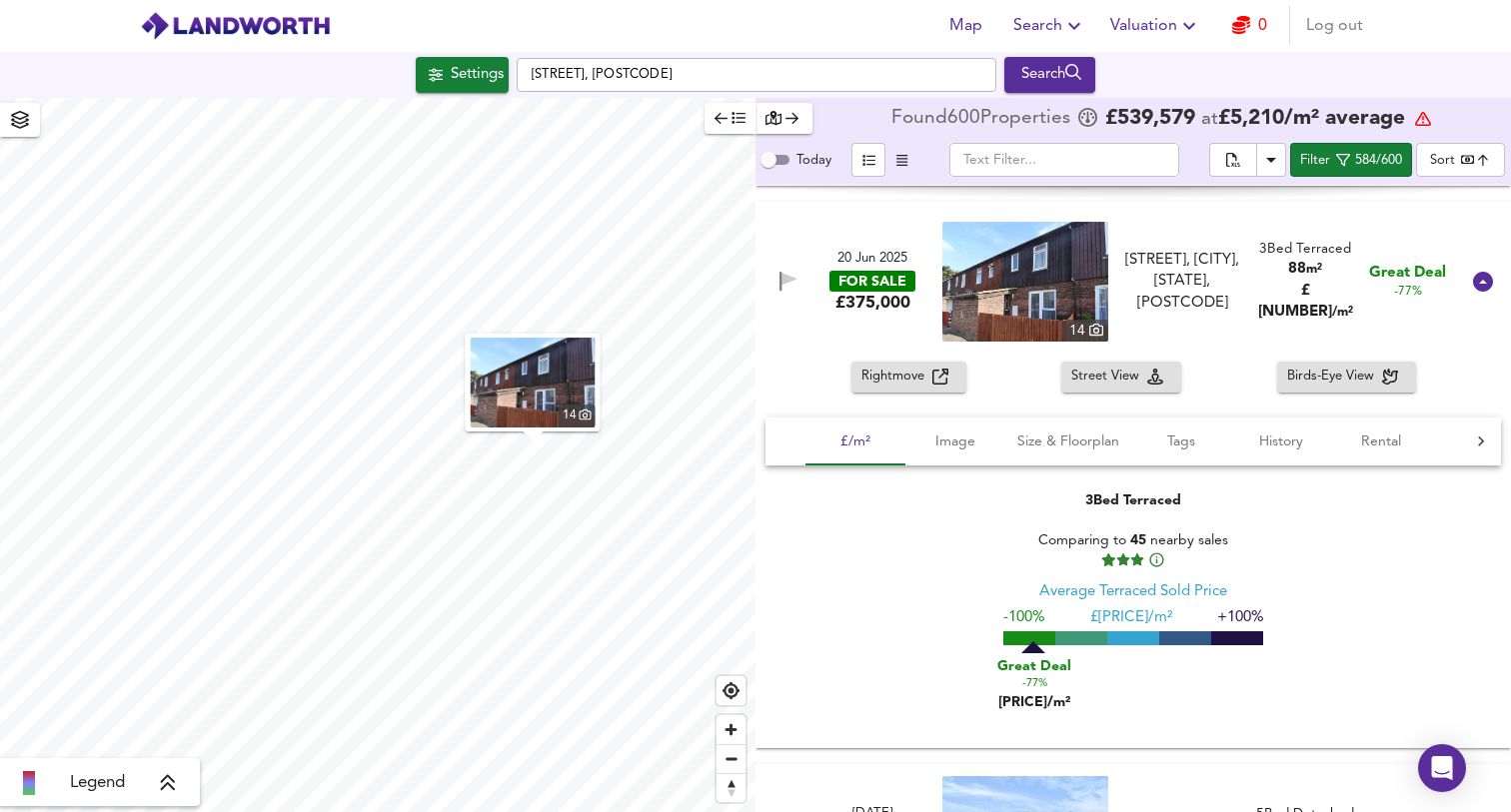 scroll, scrollTop: 6967, scrollLeft: 0, axis: vertical 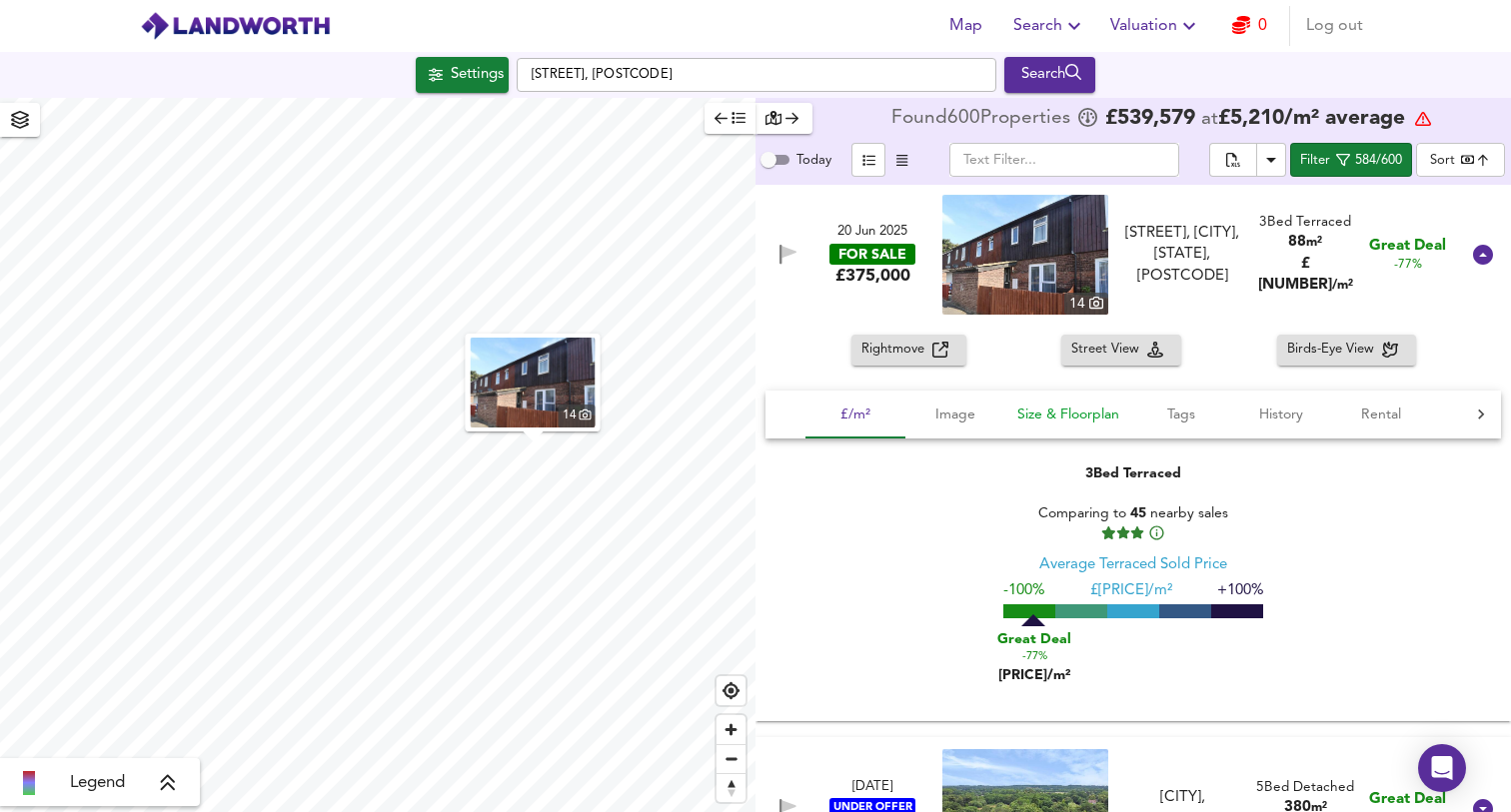 click on "Size & Floorplan" at bounding box center (855, 414) 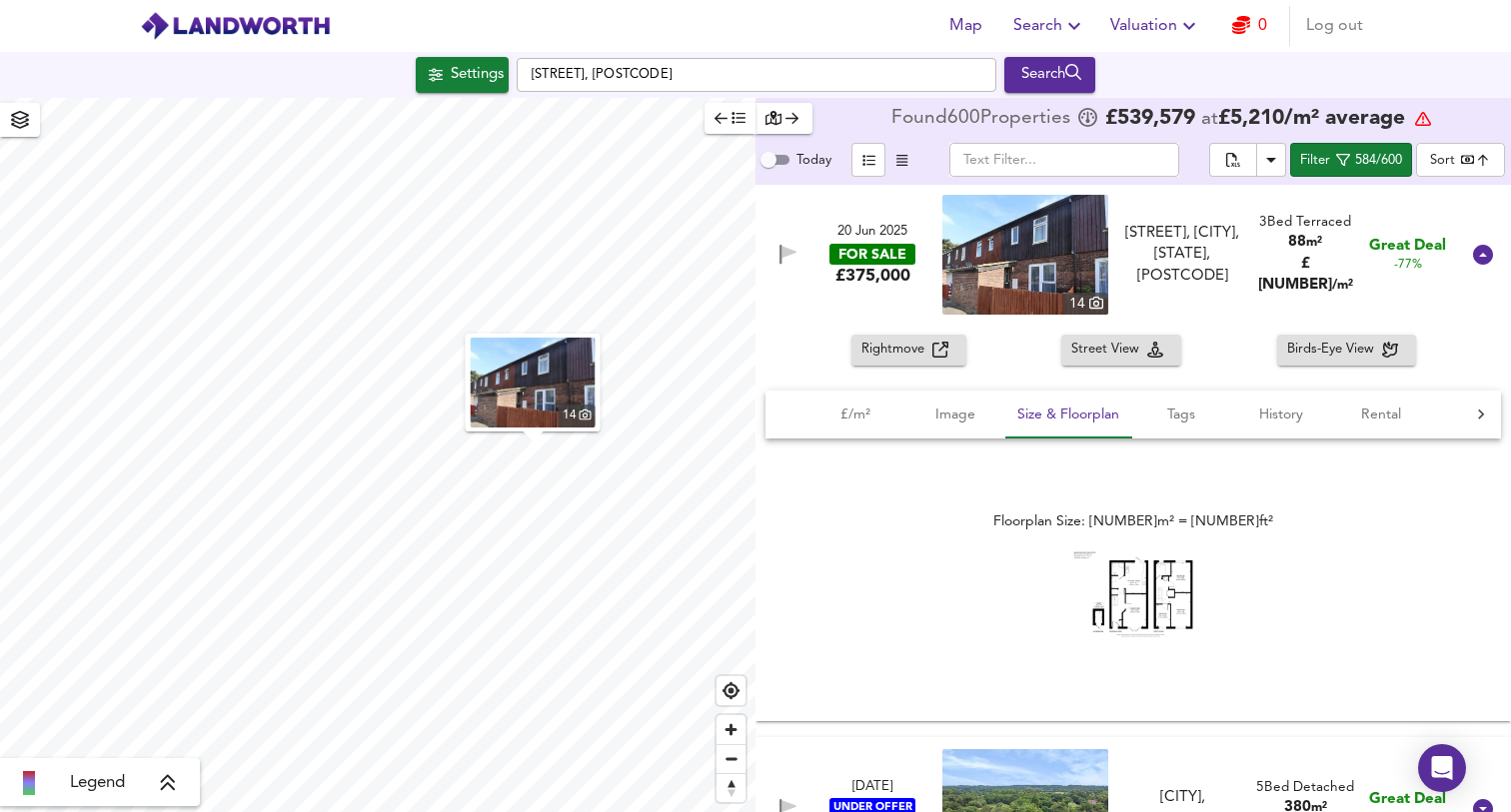 click on "Rightmove" at bounding box center (896, 350) 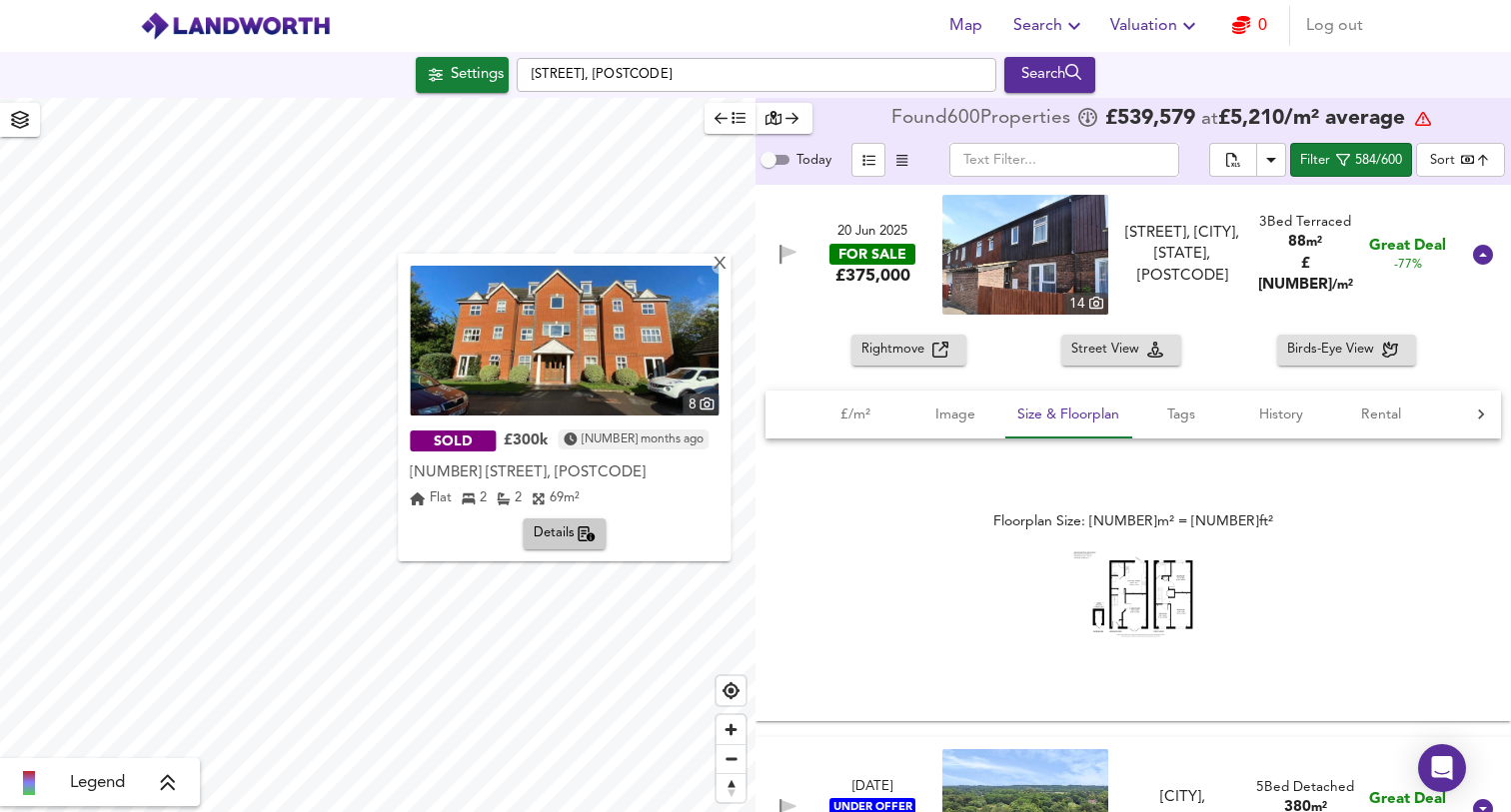 click on "[NUMBER] [TIME_UNIT] ago [NUMBER] [STREET], [POSTCODE] [NUMBER] [STREET], [POSTCODE] Flat [NUMBER] [NUMBER] [SIZE] Details" at bounding box center (564, 407) 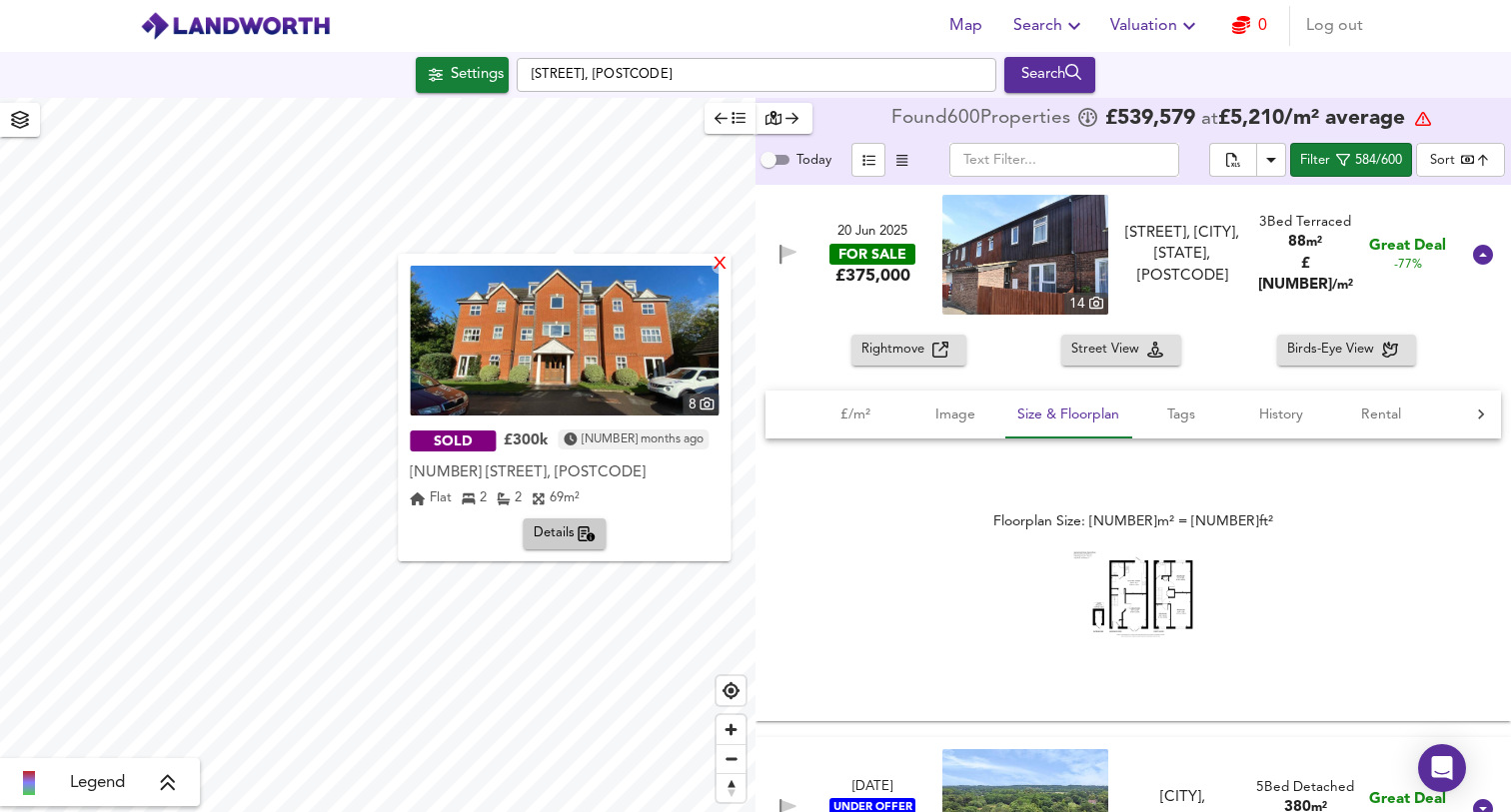 click on "X" at bounding box center (721, 265) 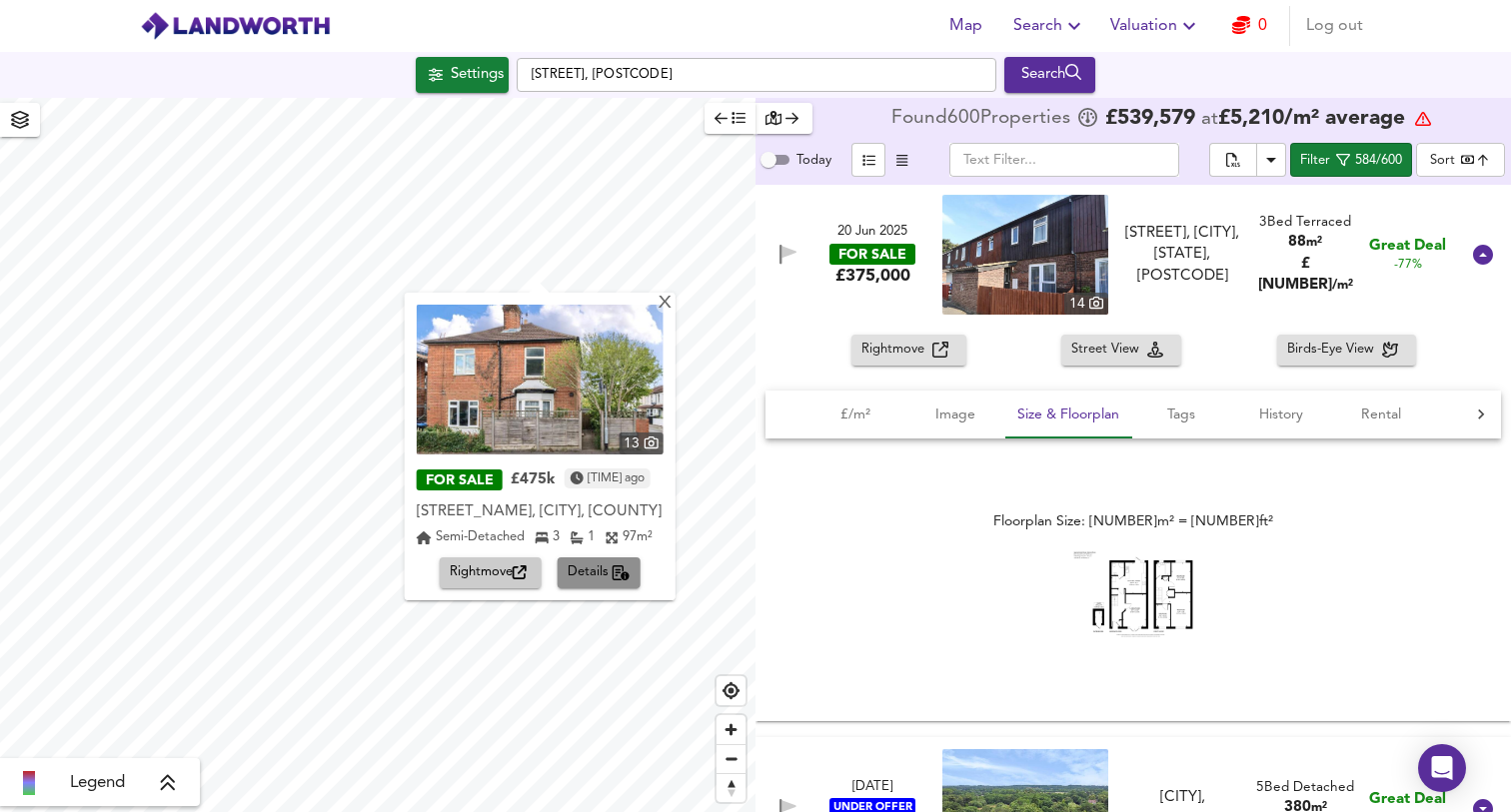 click on "Details" at bounding box center (491, 572) 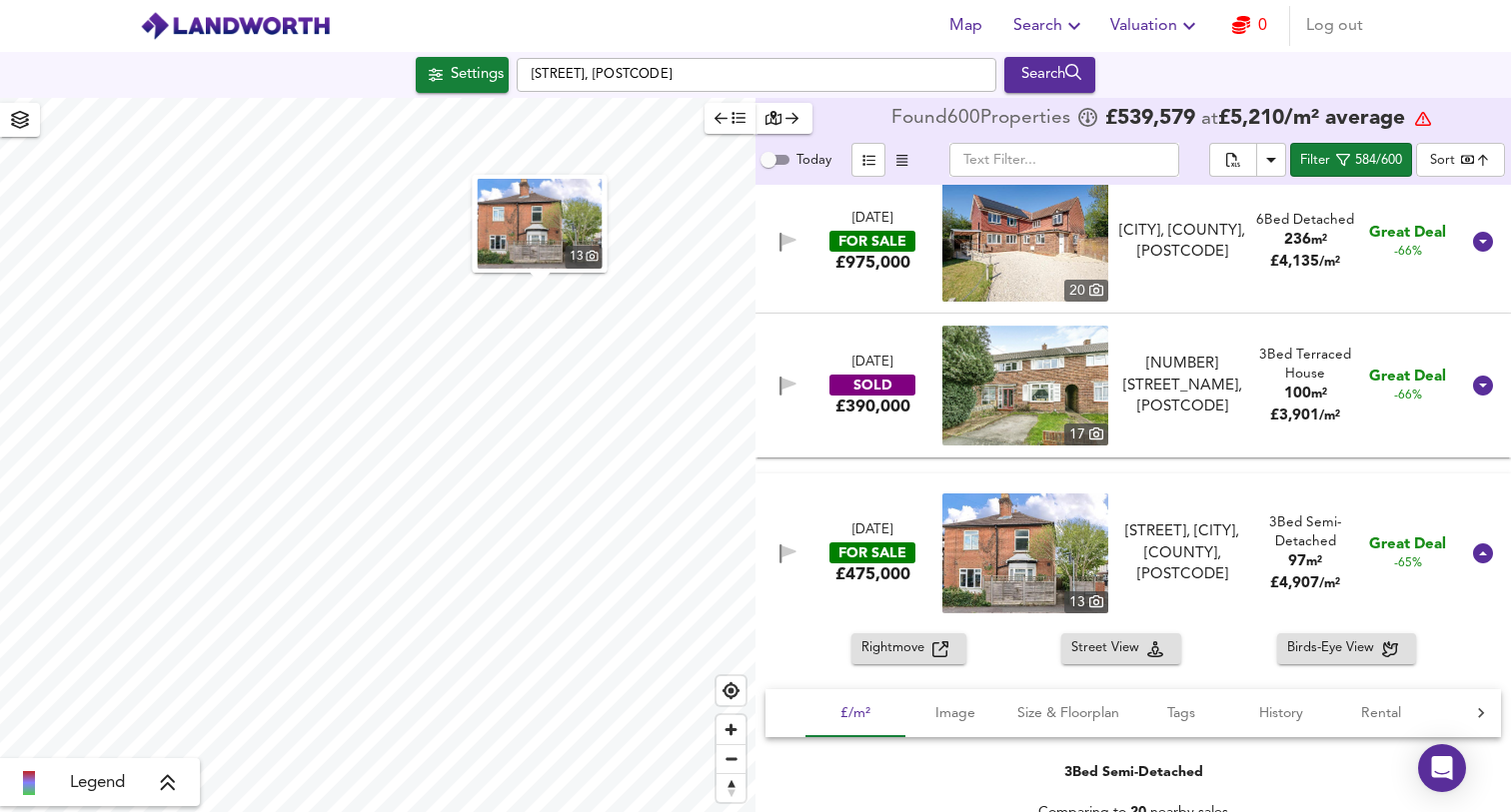 scroll, scrollTop: 11948, scrollLeft: 0, axis: vertical 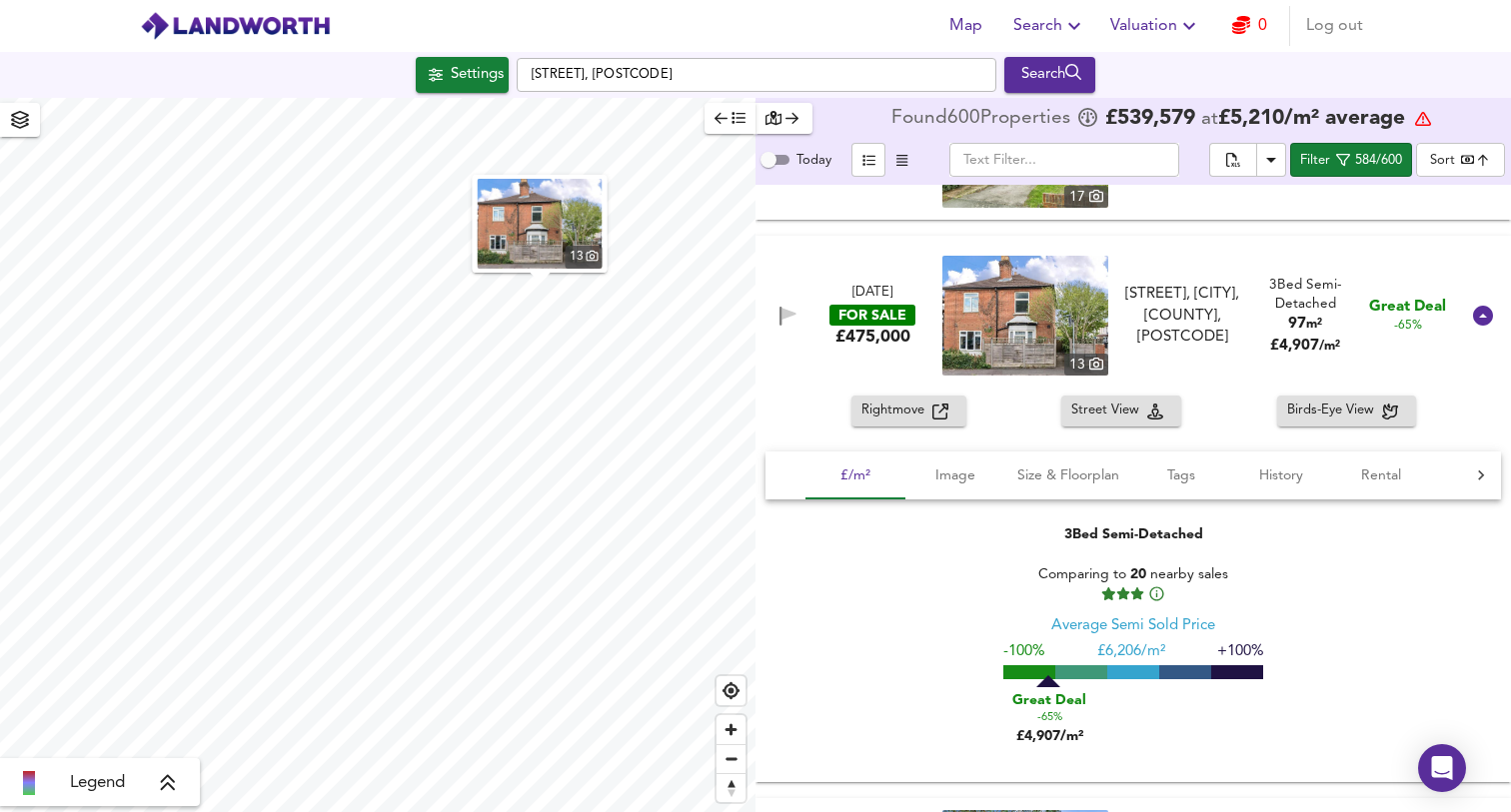 click on "Rightmove" at bounding box center (896, 410) 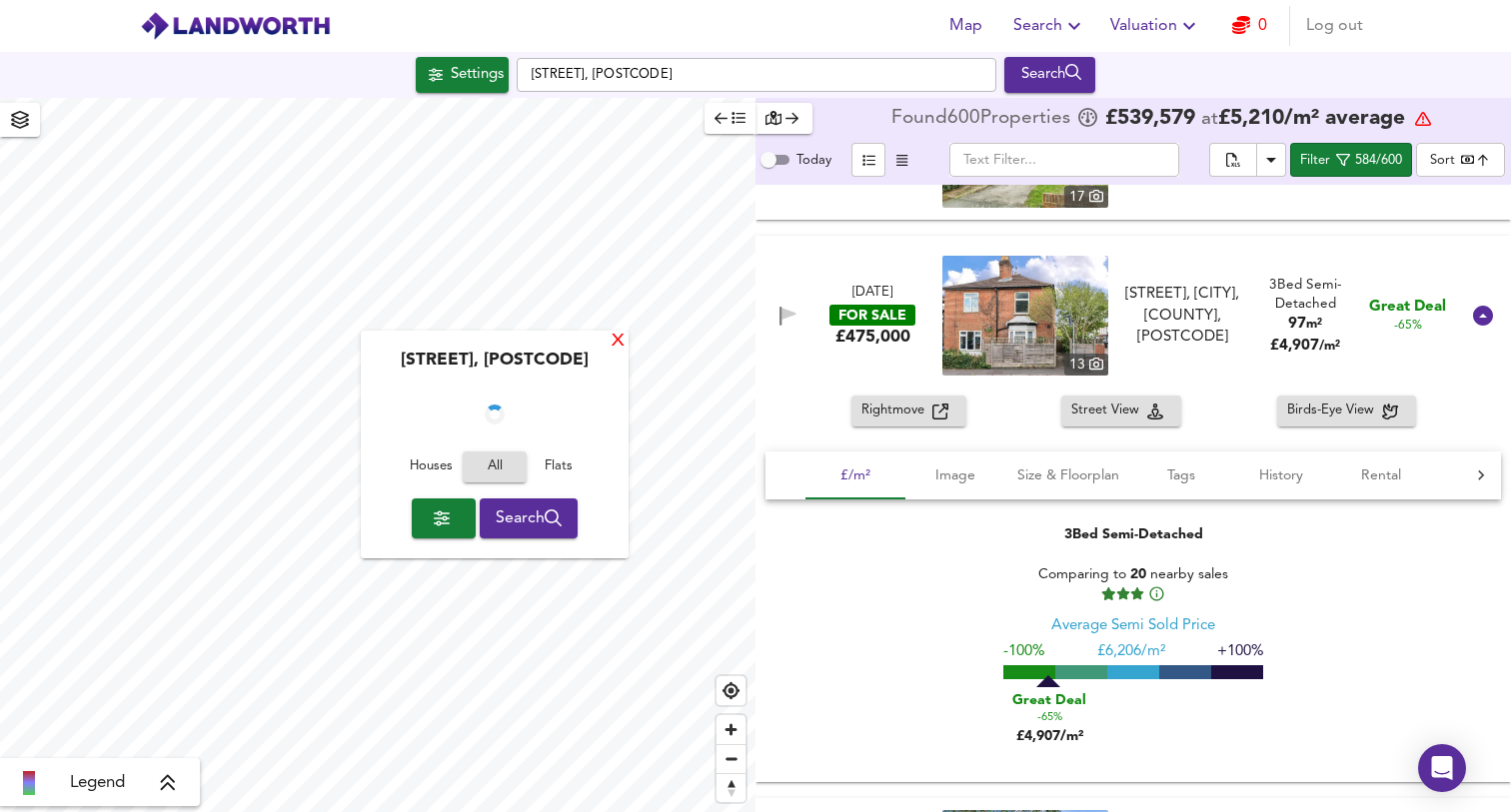 click on "X" at bounding box center [618, 342] 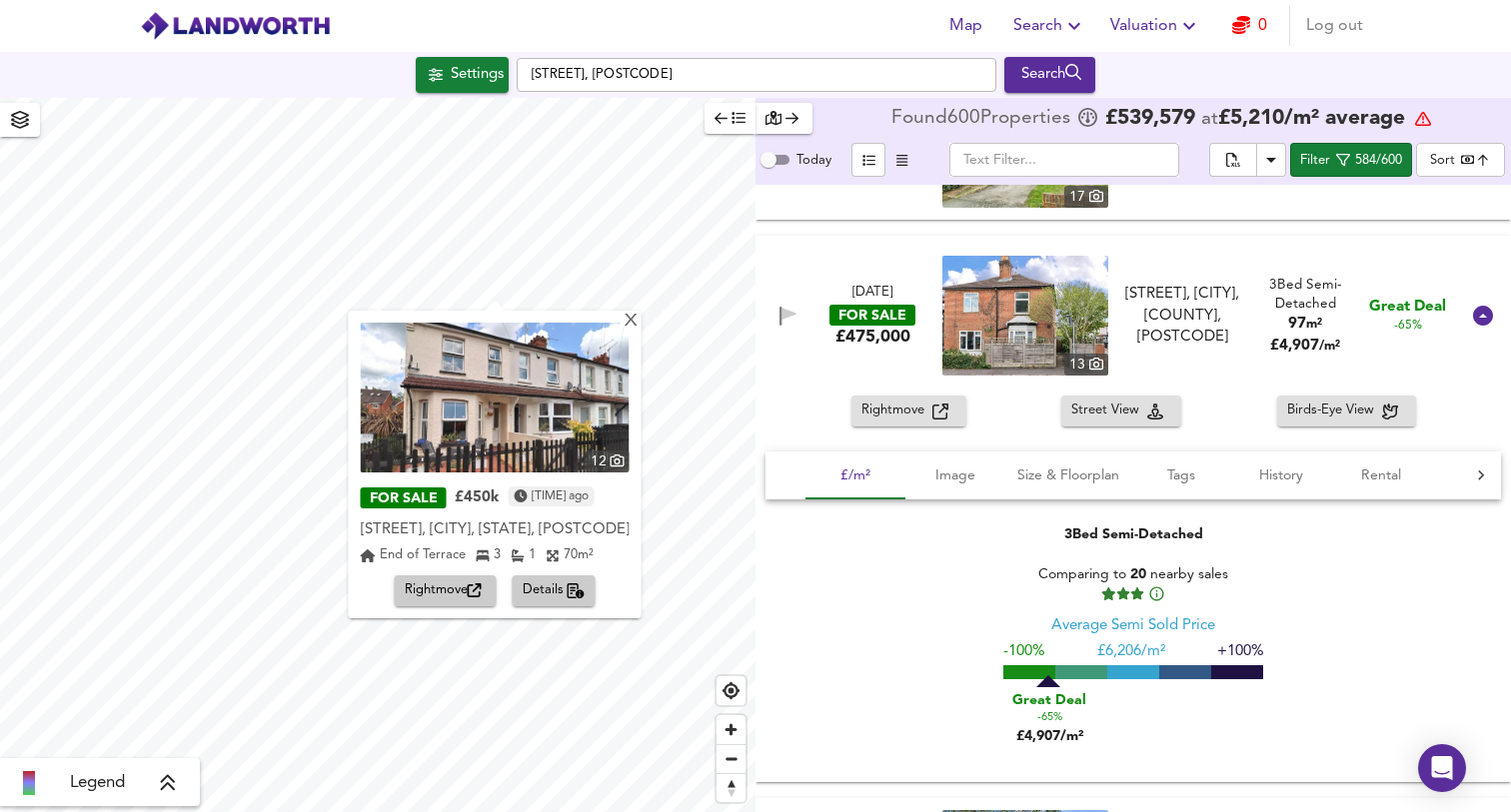 click on "Details" at bounding box center [554, 590] 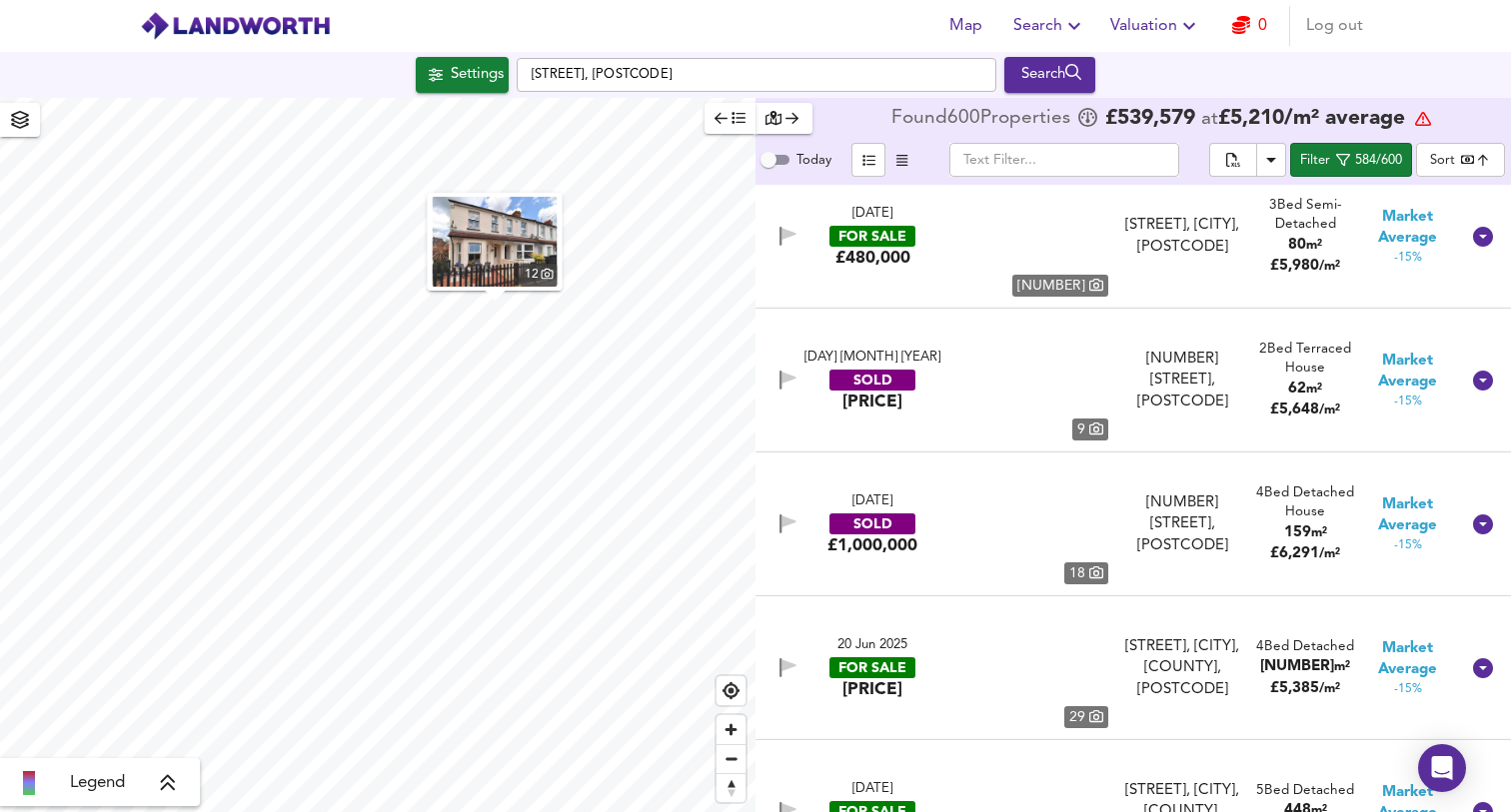 scroll, scrollTop: 83175, scrollLeft: 0, axis: vertical 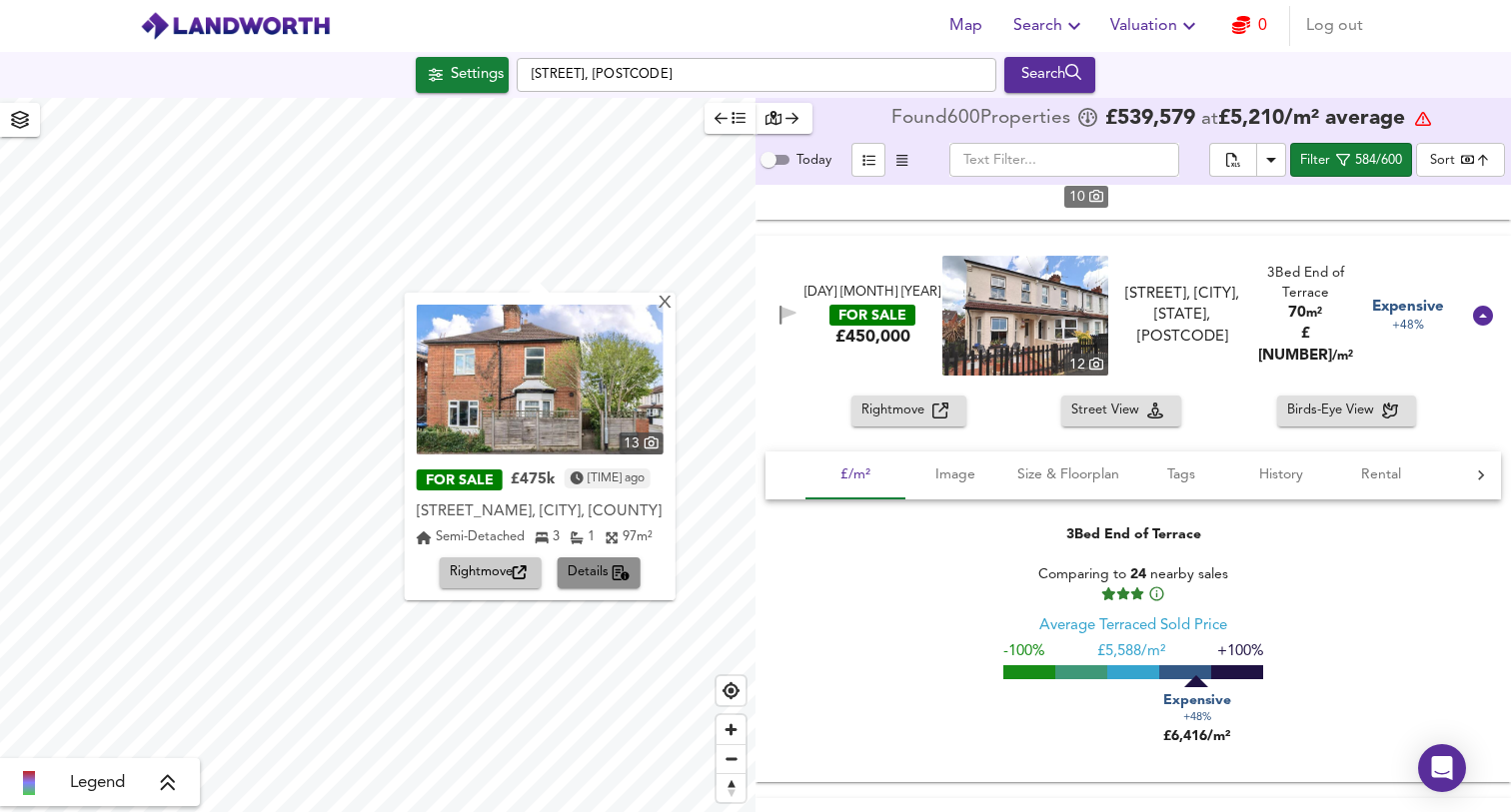 click on "Details" at bounding box center (491, 572) 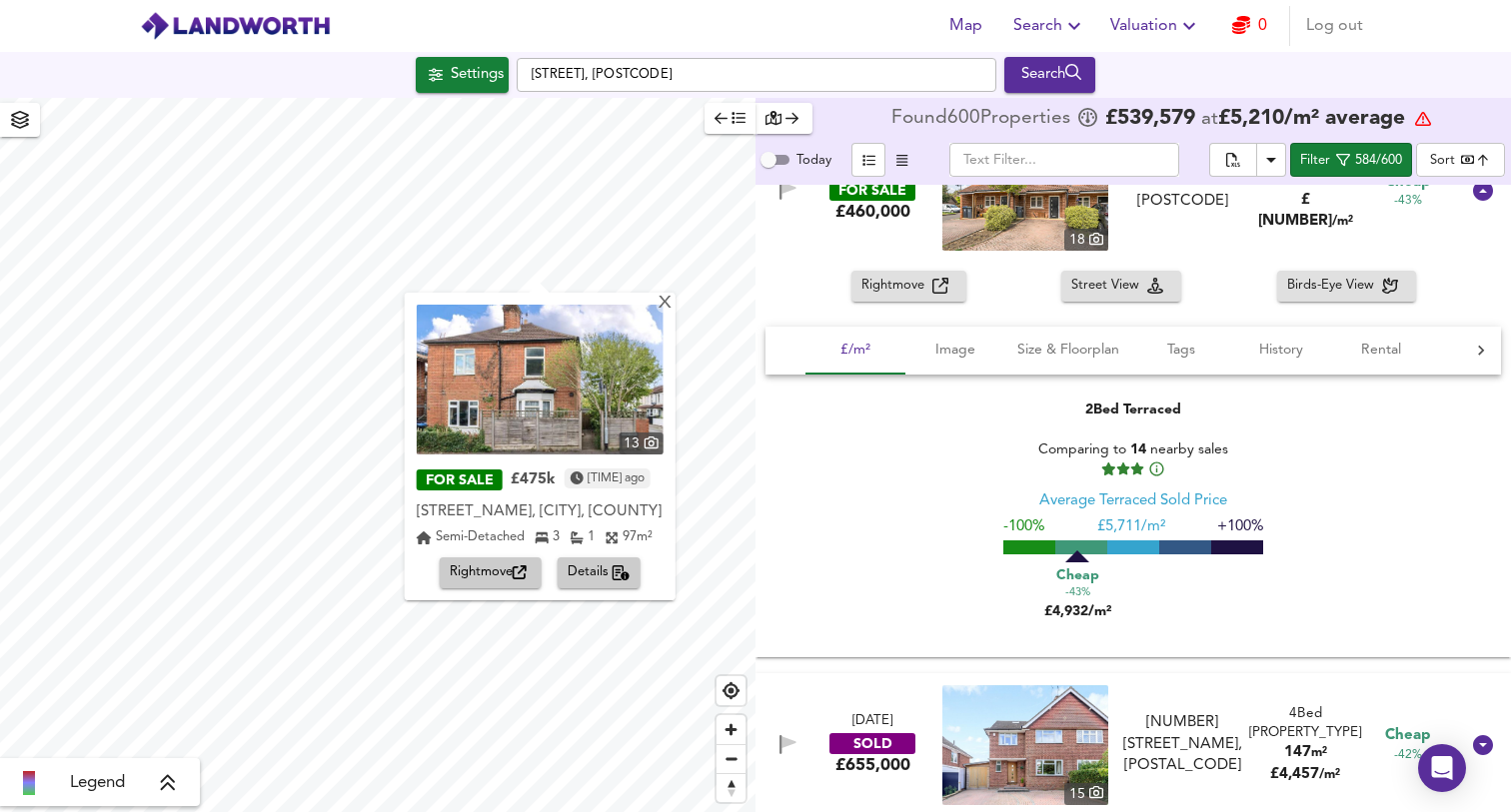 scroll, scrollTop: 11964, scrollLeft: 0, axis: vertical 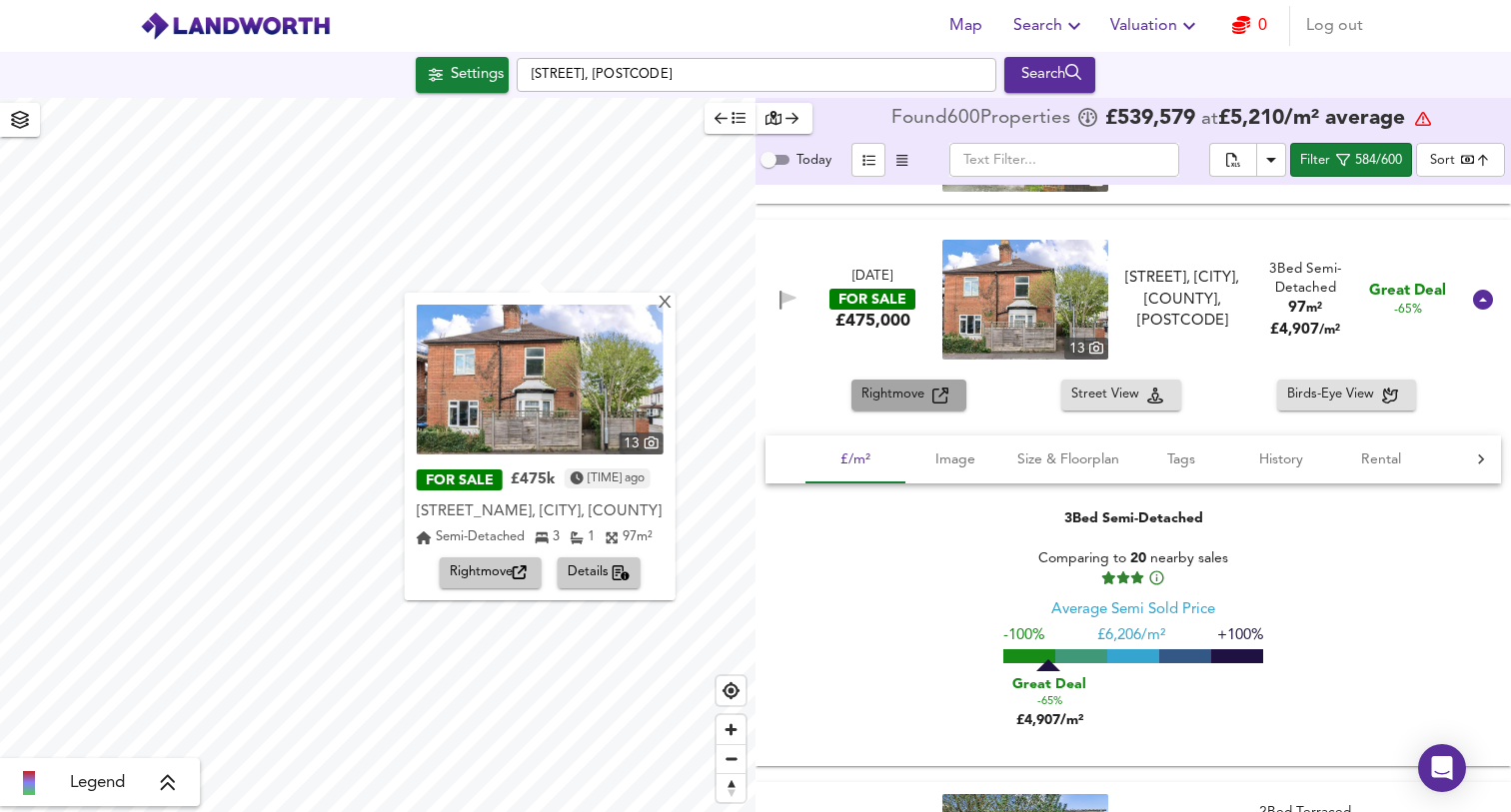 click on "Rightmove" at bounding box center (896, 395) 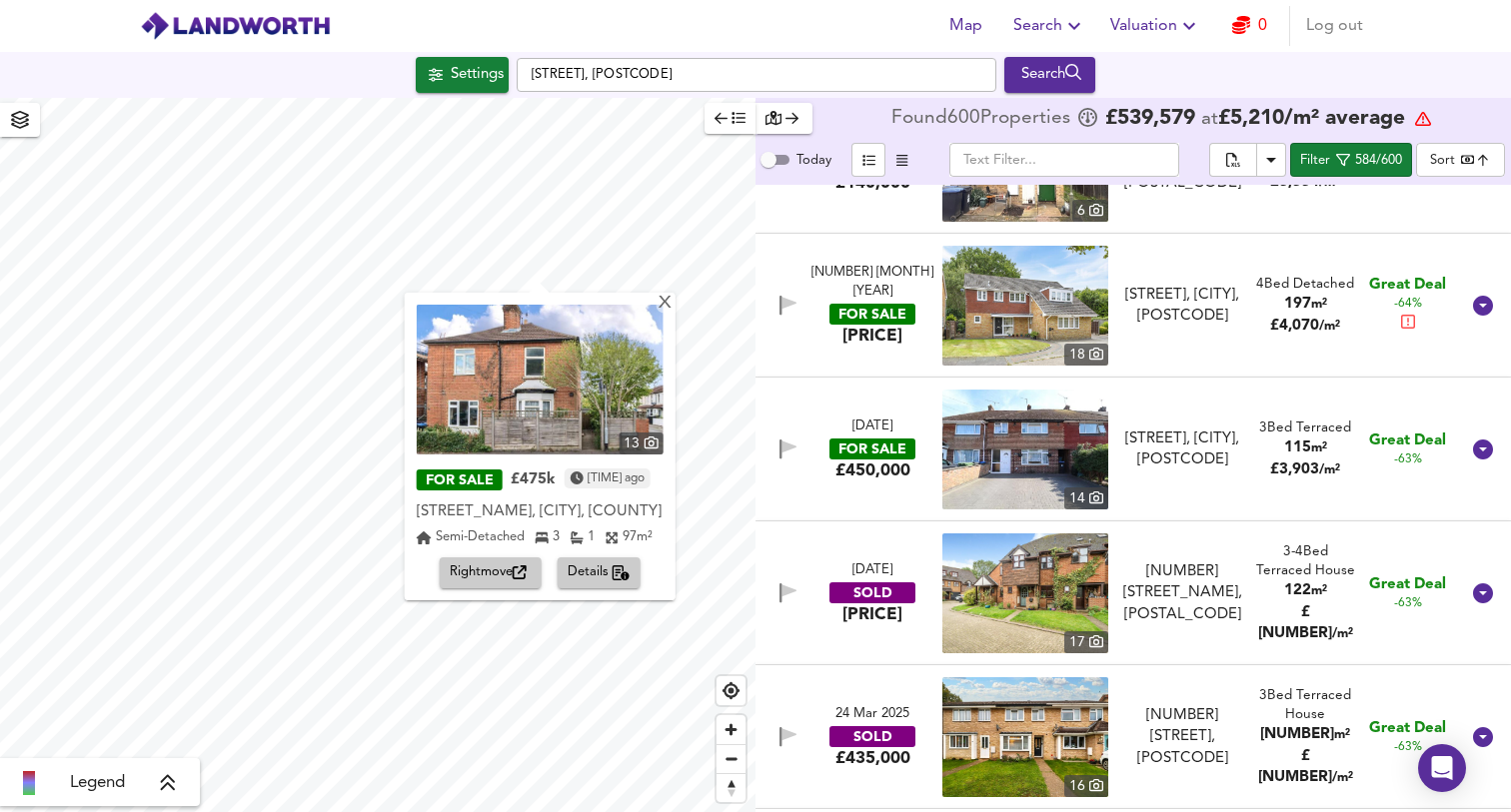 scroll, scrollTop: 13524, scrollLeft: 0, axis: vertical 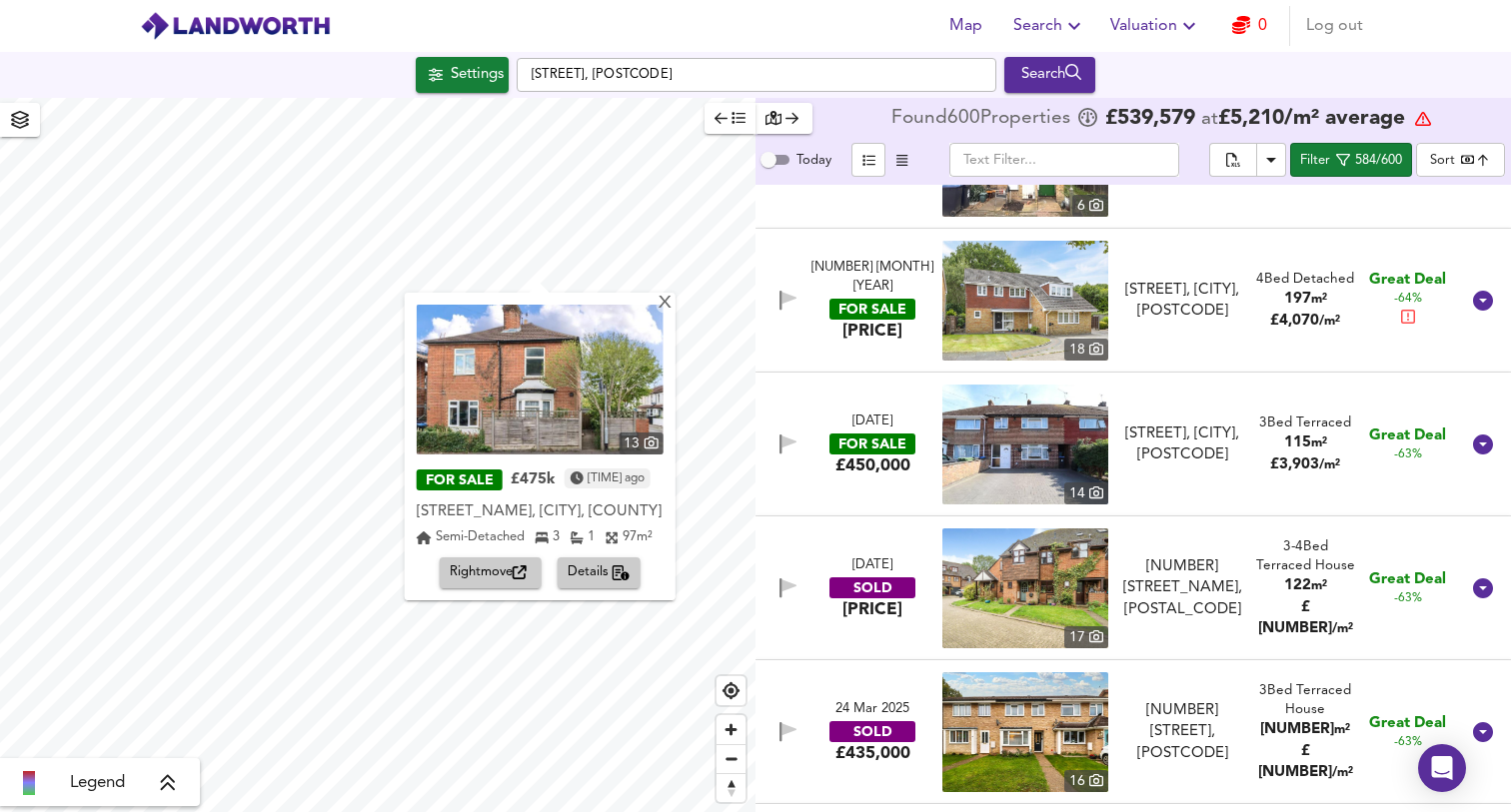 click on "[DATE] FOR SALE [PRICE] [NUMBER] [STREET_NAME], [CITY], [STATE], [POSTAL_CODE] [STREET_NAME], [CITY], [STATE], [POSTAL_CODE] [NUMBER] Bed [PROPERTY_TYPE] [AREA] [PRICE]/[UNIT] Great Deal [PERCENTAGE]" at bounding box center (1109, 444) 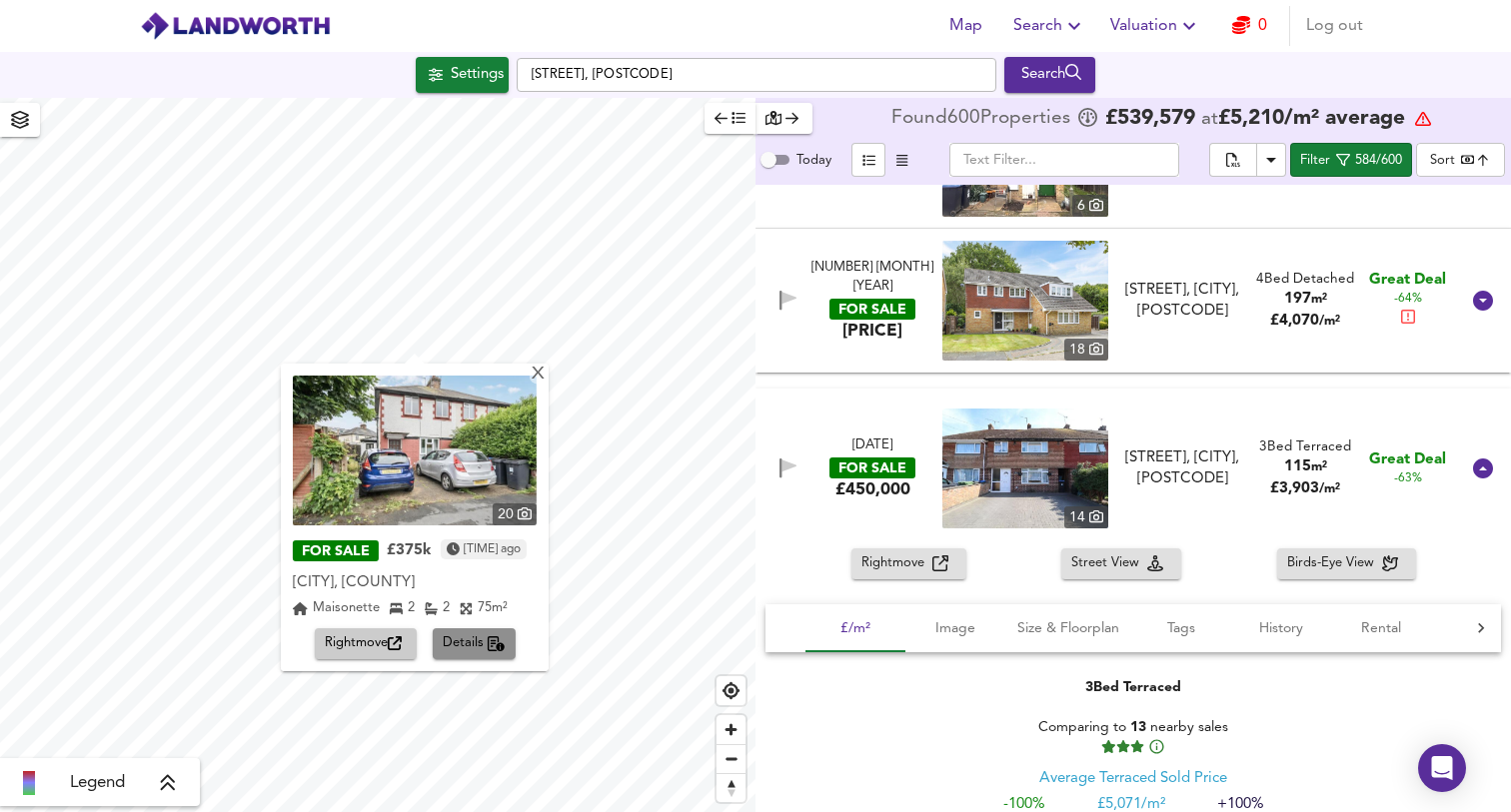 click at bounding box center (497, 644) 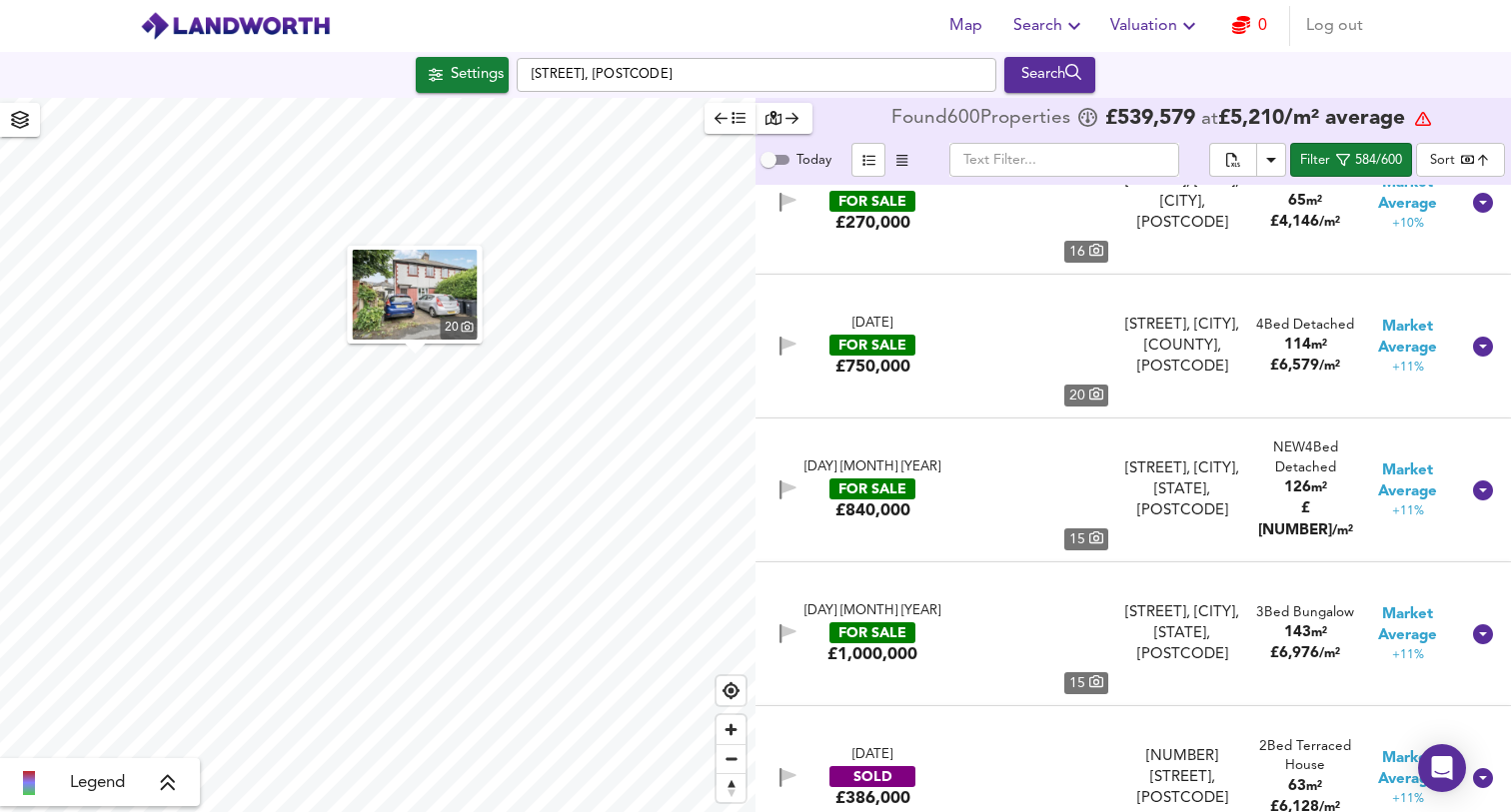 scroll, scrollTop: 70809, scrollLeft: 0, axis: vertical 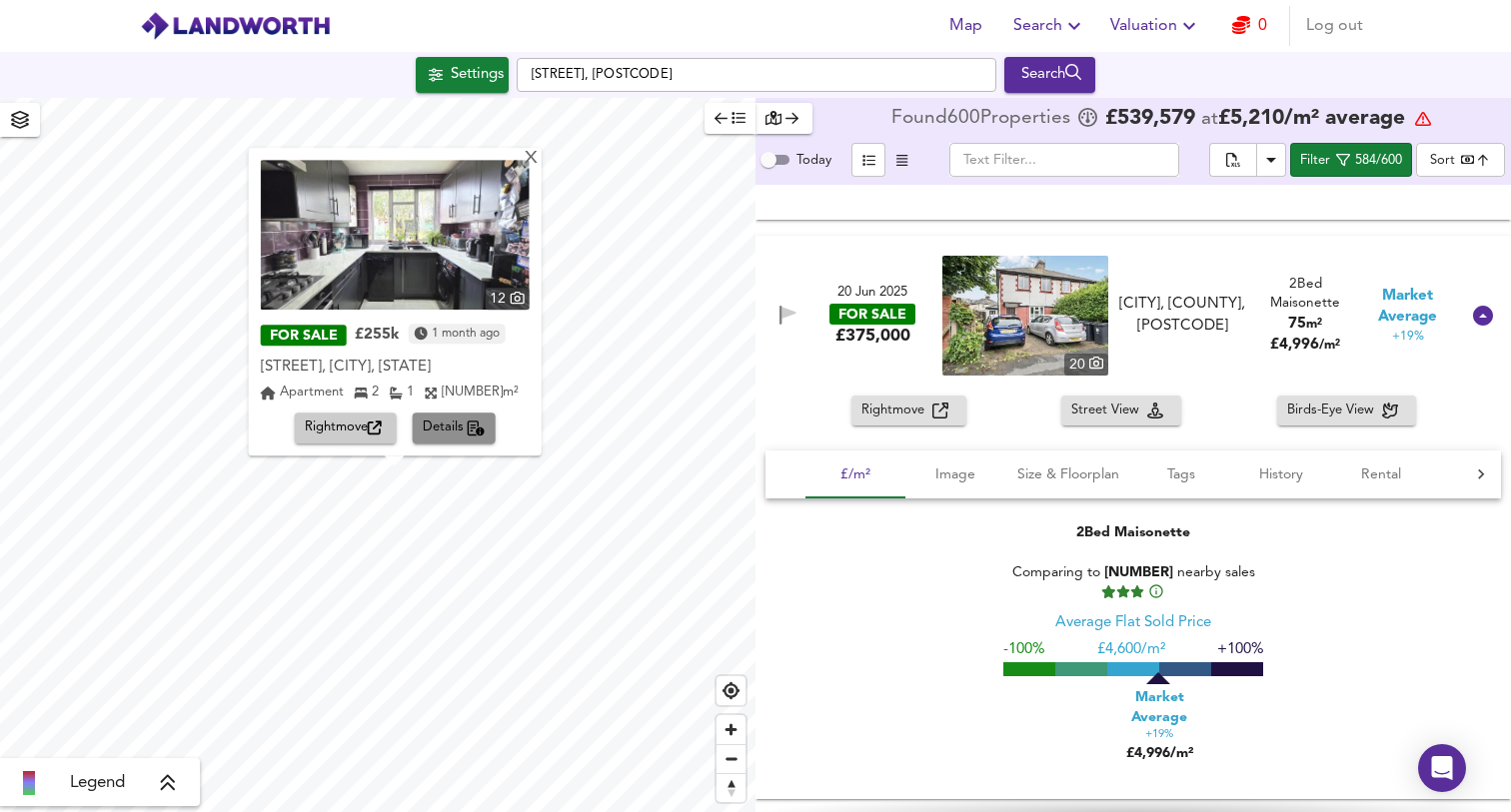 click on "Details" at bounding box center [346, 428] 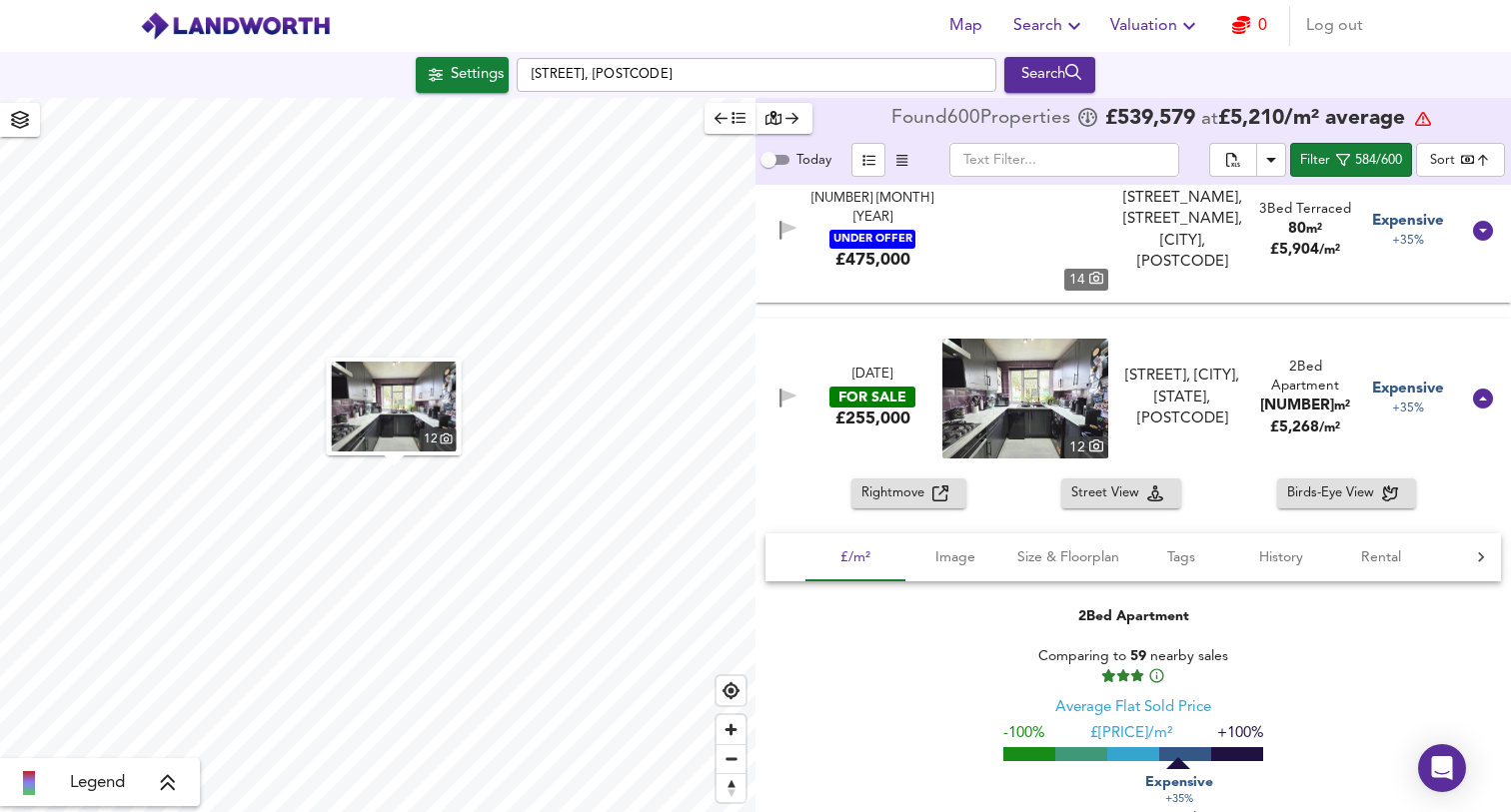 scroll, scrollTop: 79170, scrollLeft: 0, axis: vertical 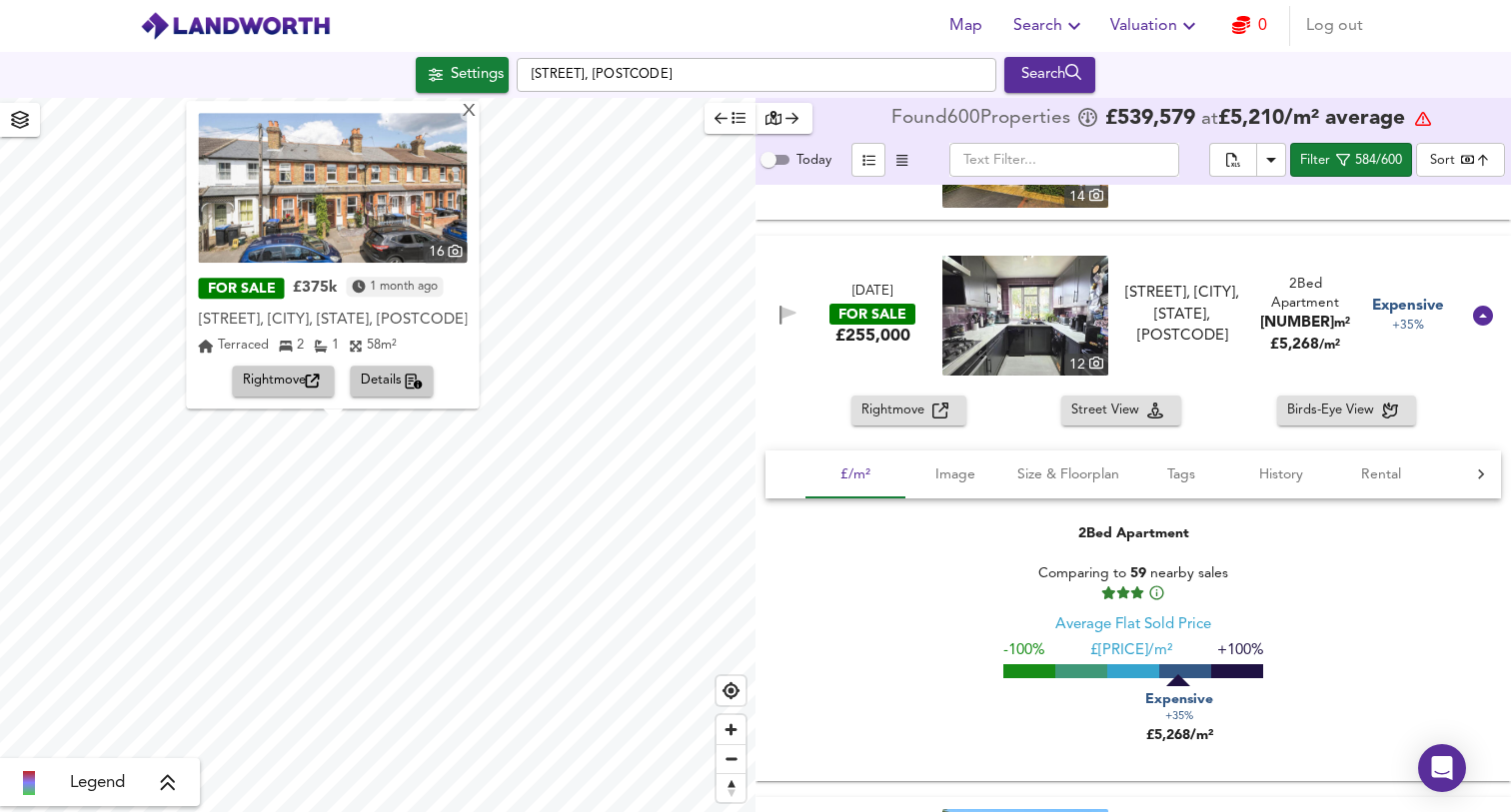 click at bounding box center (415, 382) 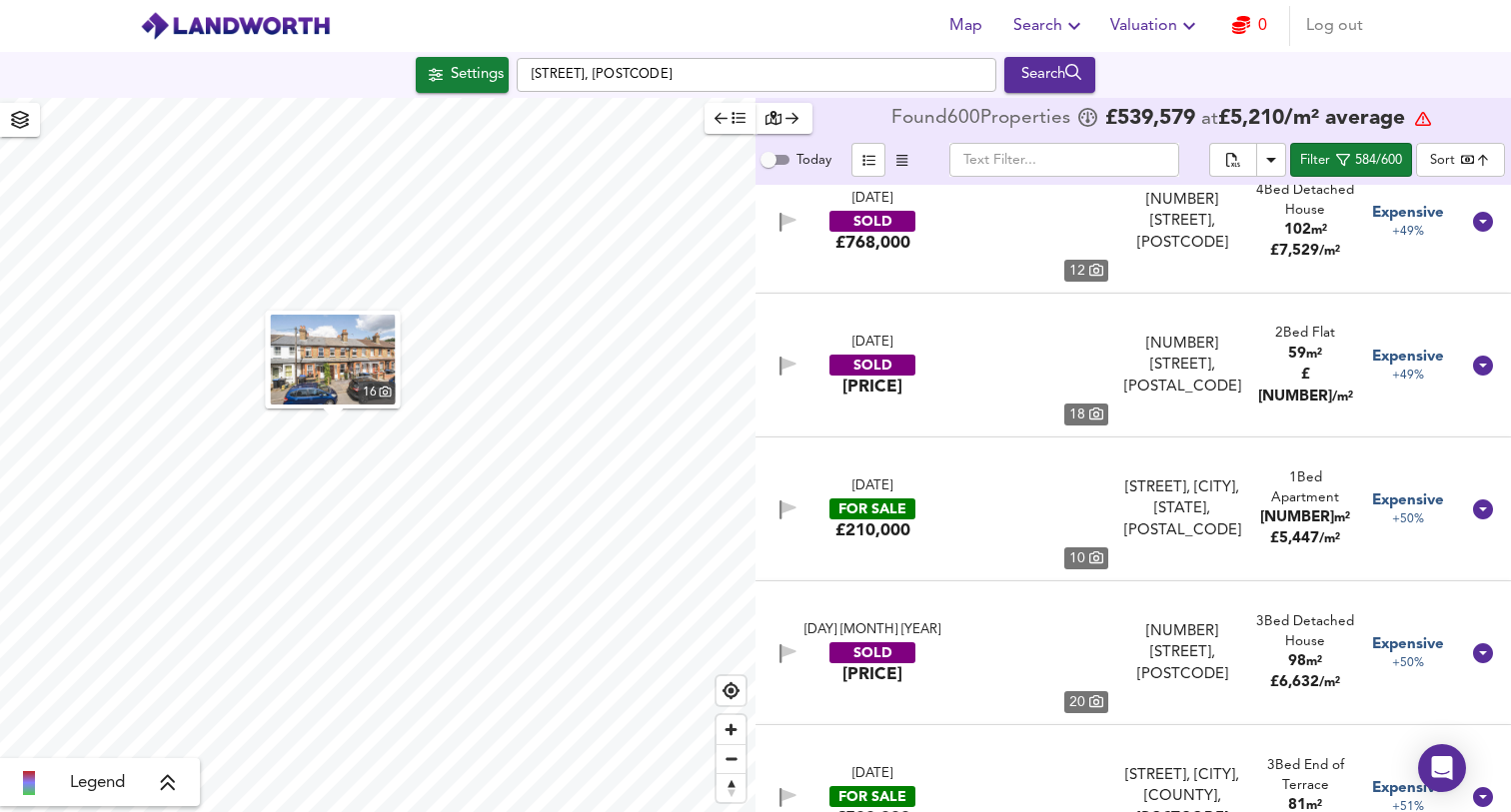 scroll, scrollTop: 89818, scrollLeft: 0, axis: vertical 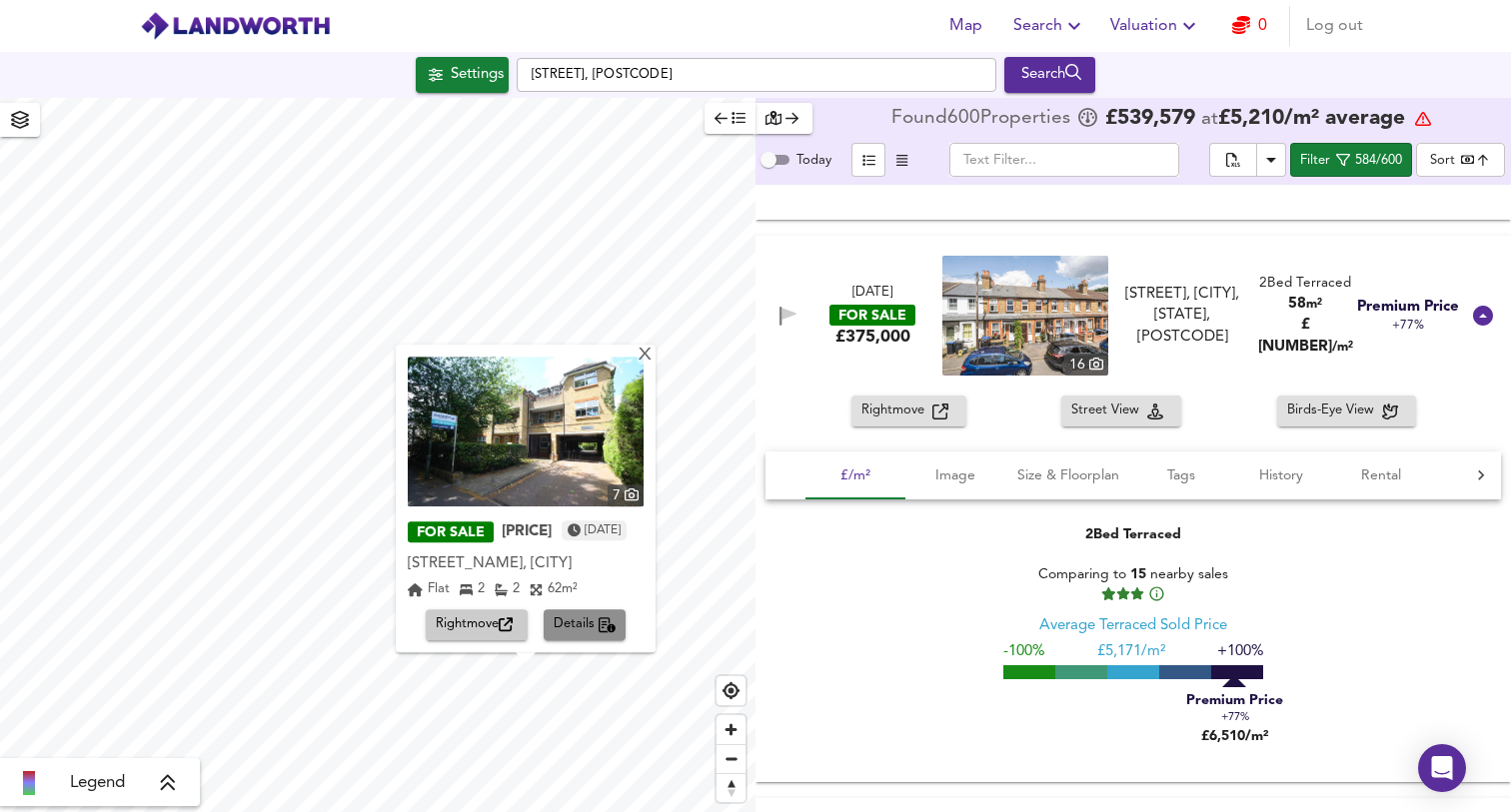 click on "Details" at bounding box center [477, 625] 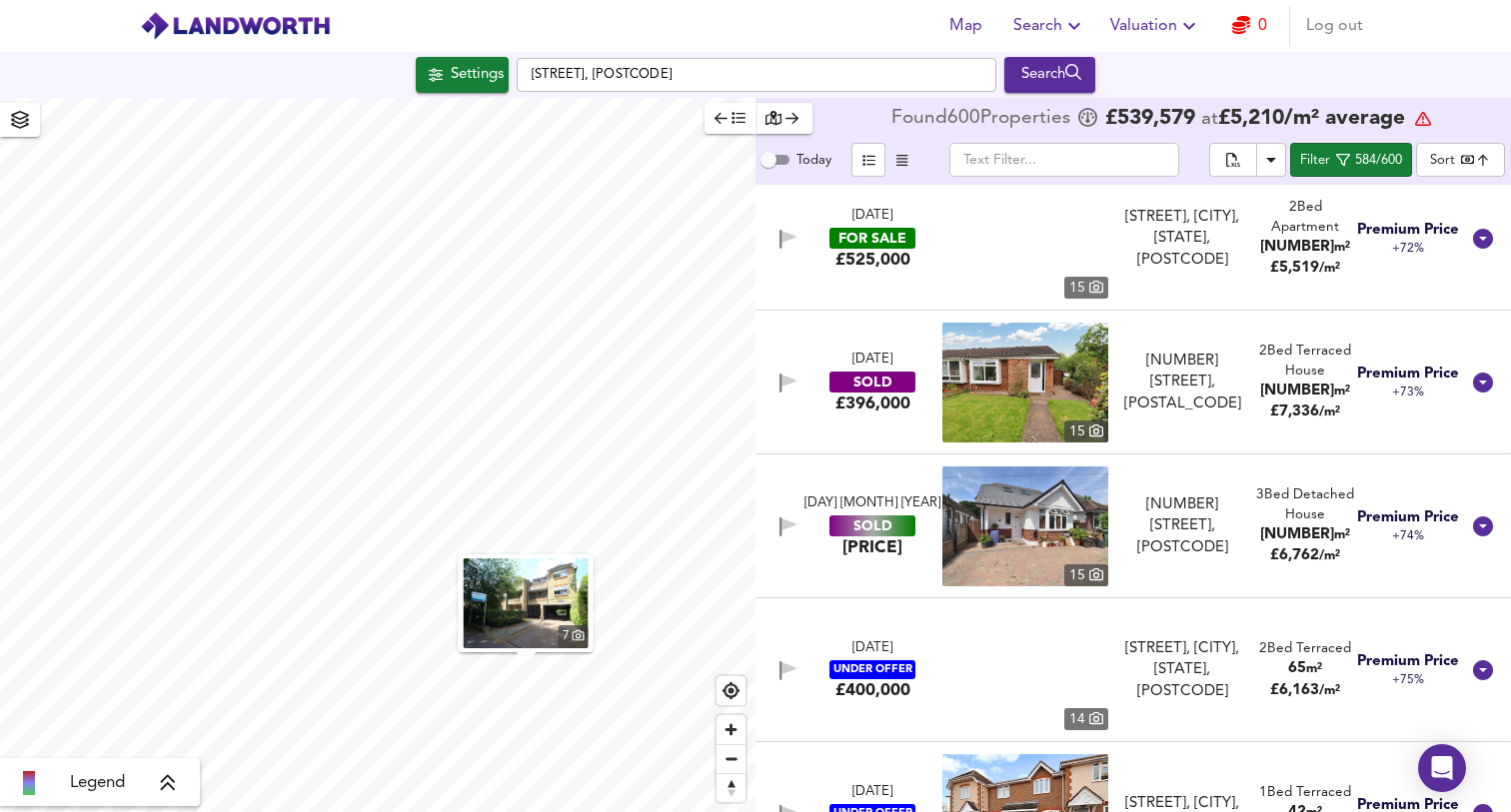 scroll, scrollTop: 60022, scrollLeft: 0, axis: vertical 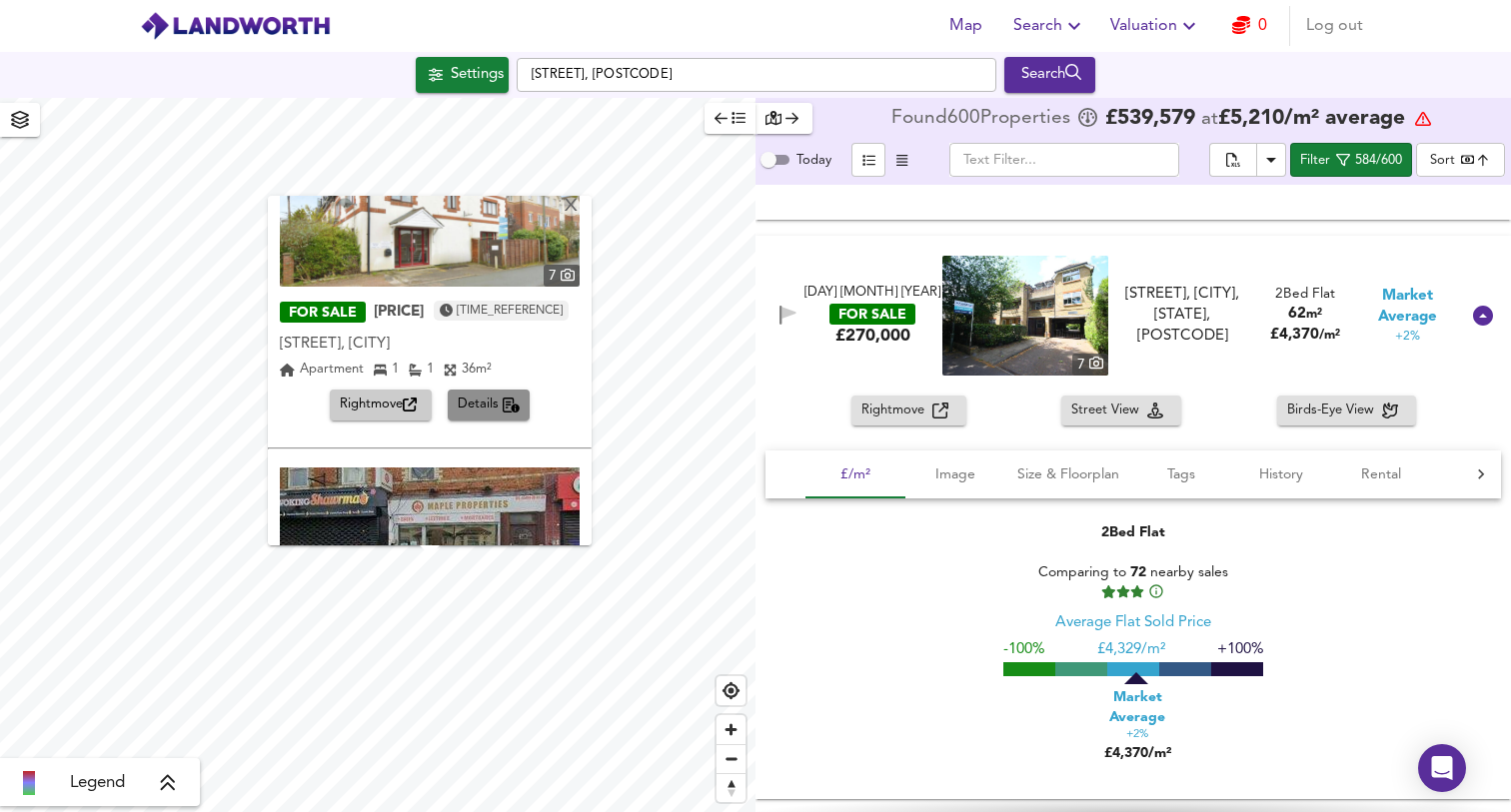 click on "Details" at bounding box center [381, 405] 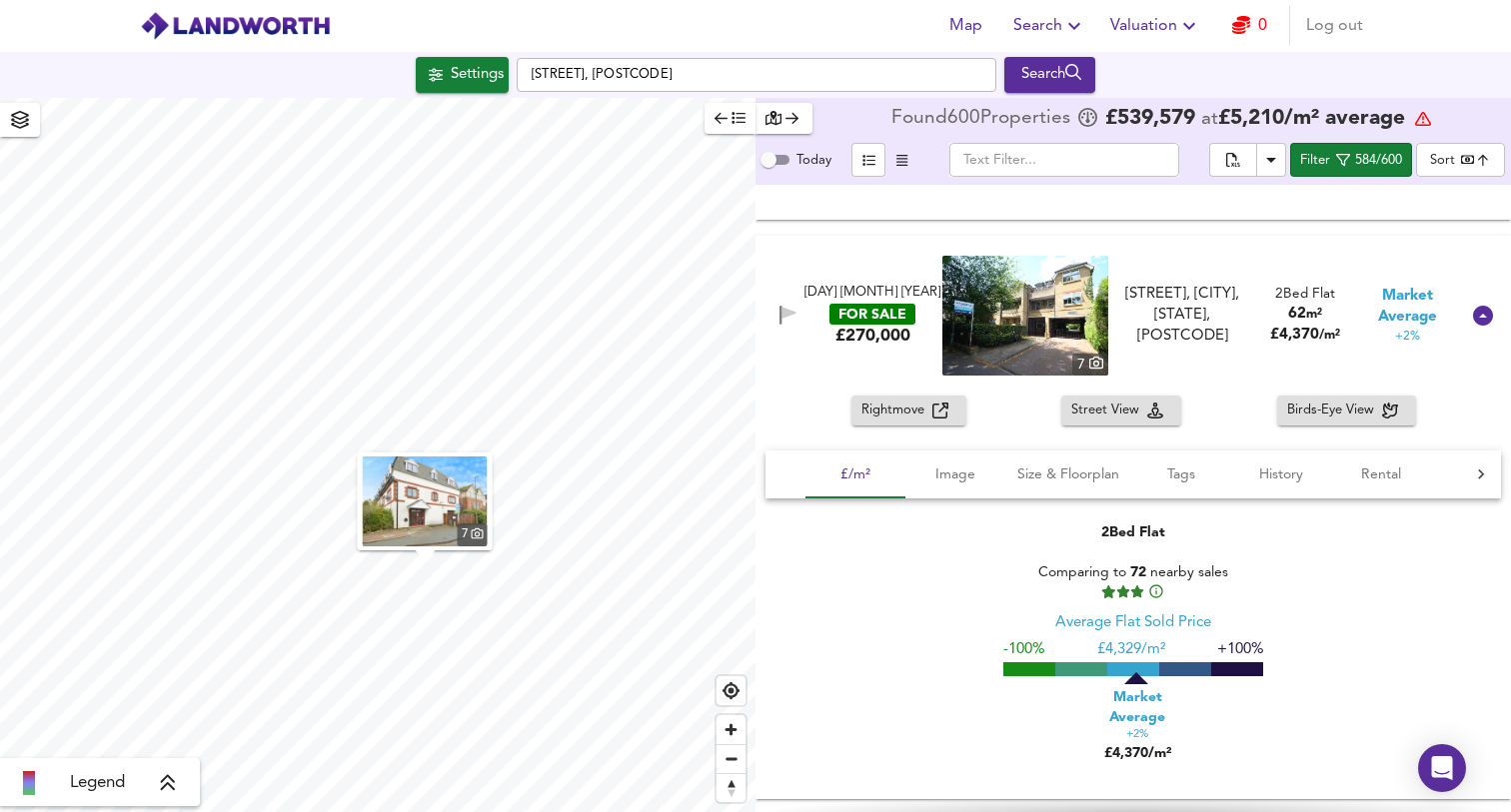 scroll, scrollTop: 65939, scrollLeft: 0, axis: vertical 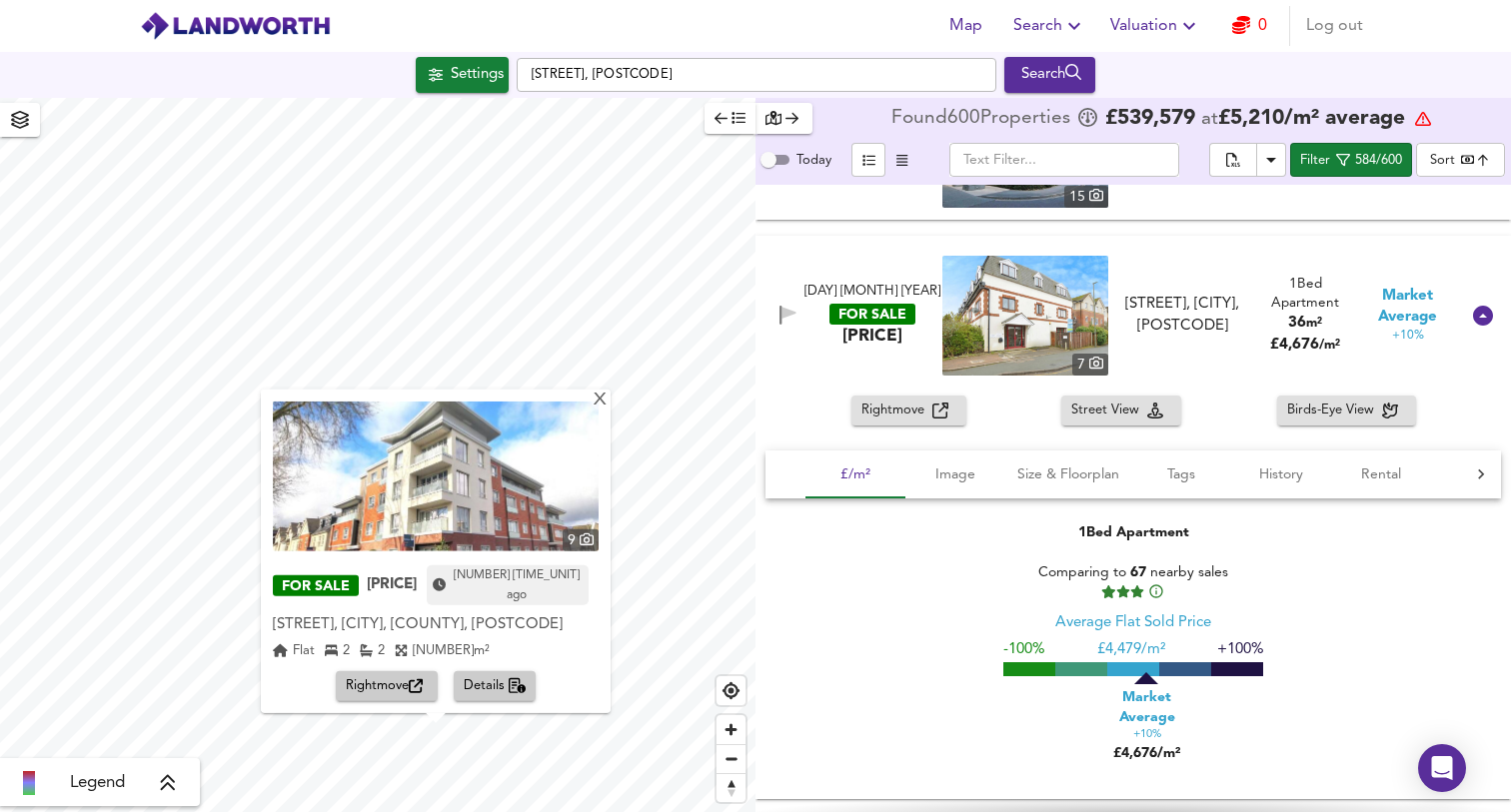 click at bounding box center [518, 686] 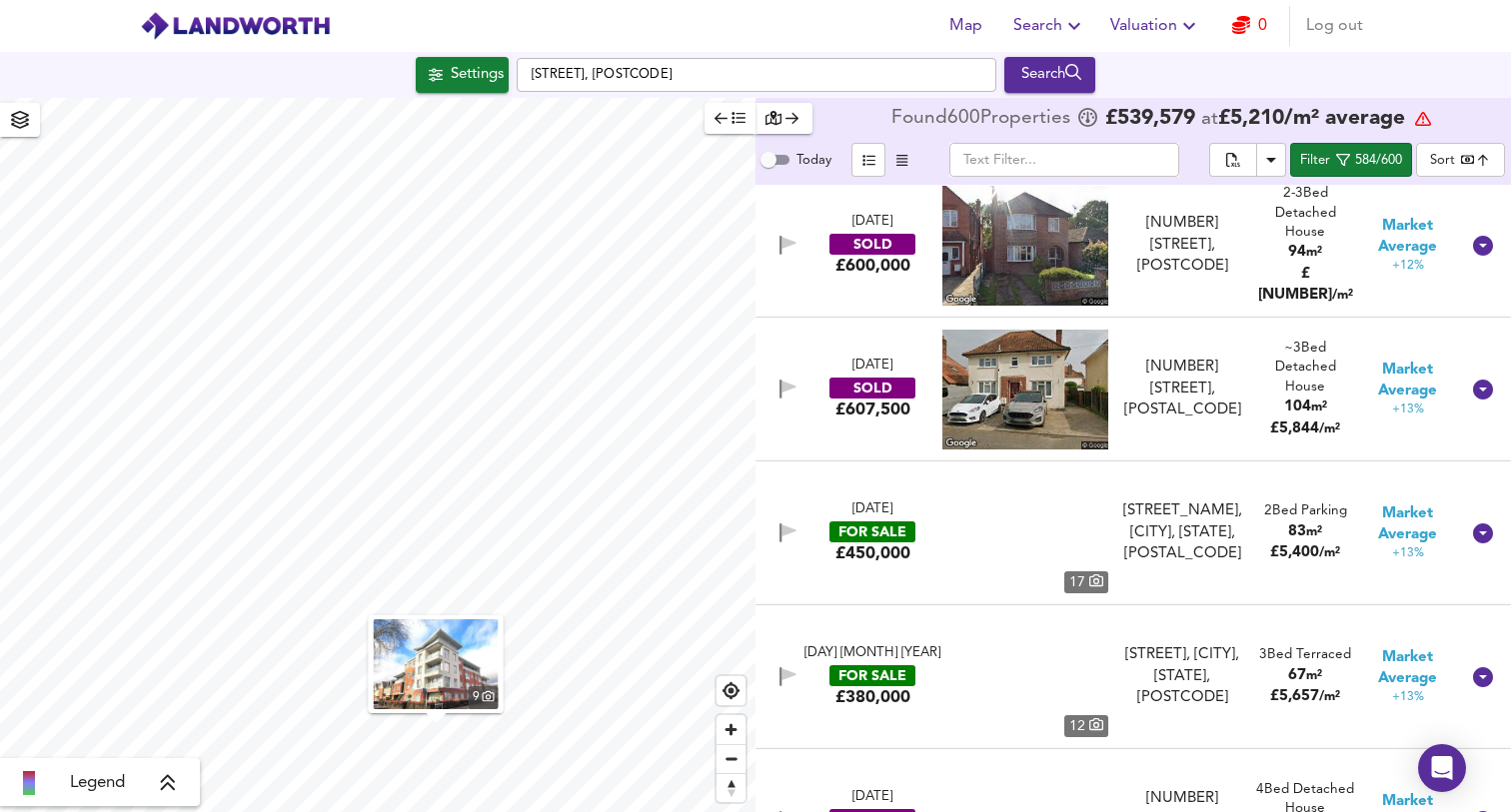 scroll, scrollTop: 87413, scrollLeft: 0, axis: vertical 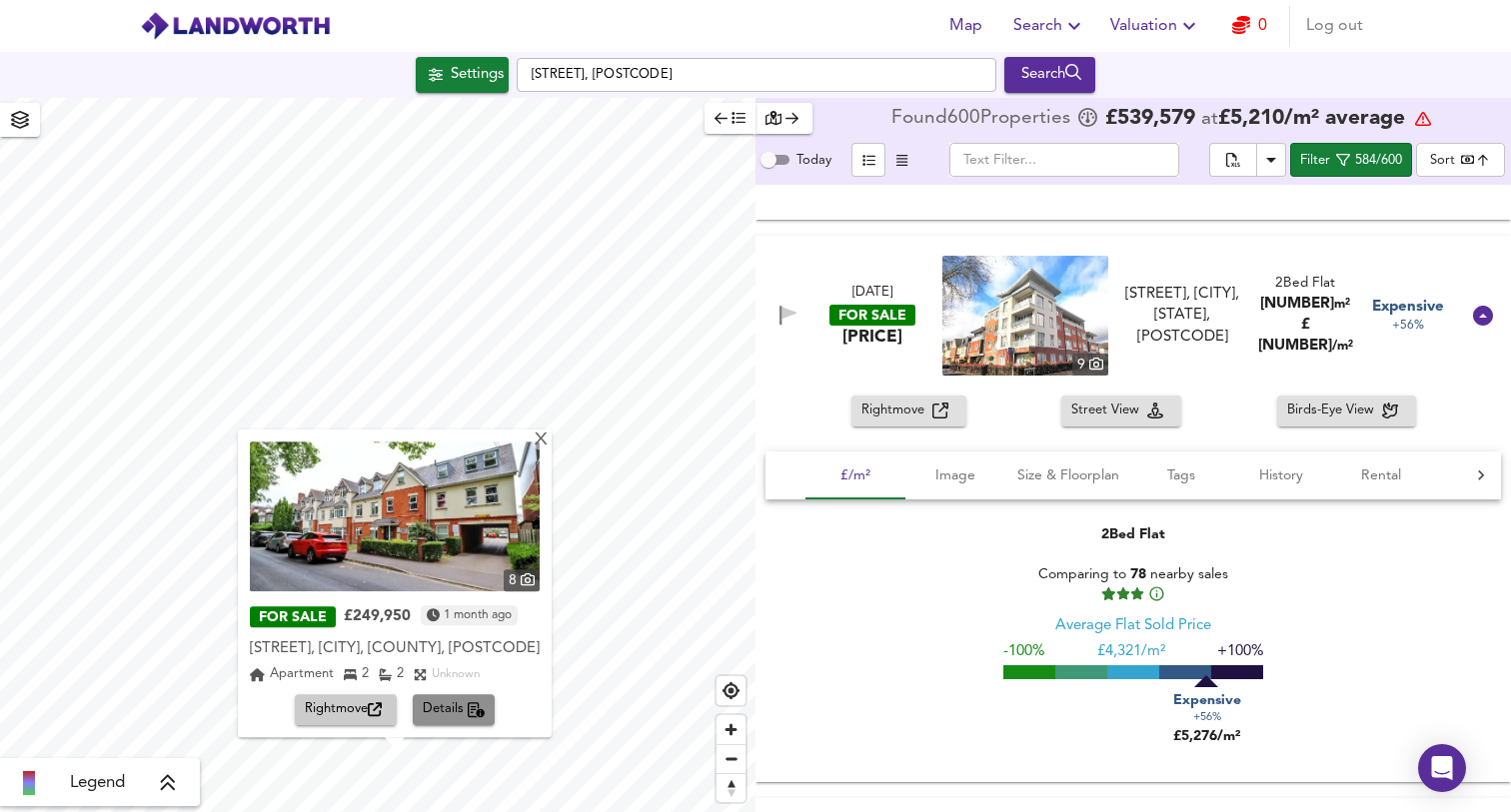 click at bounding box center [477, 710] 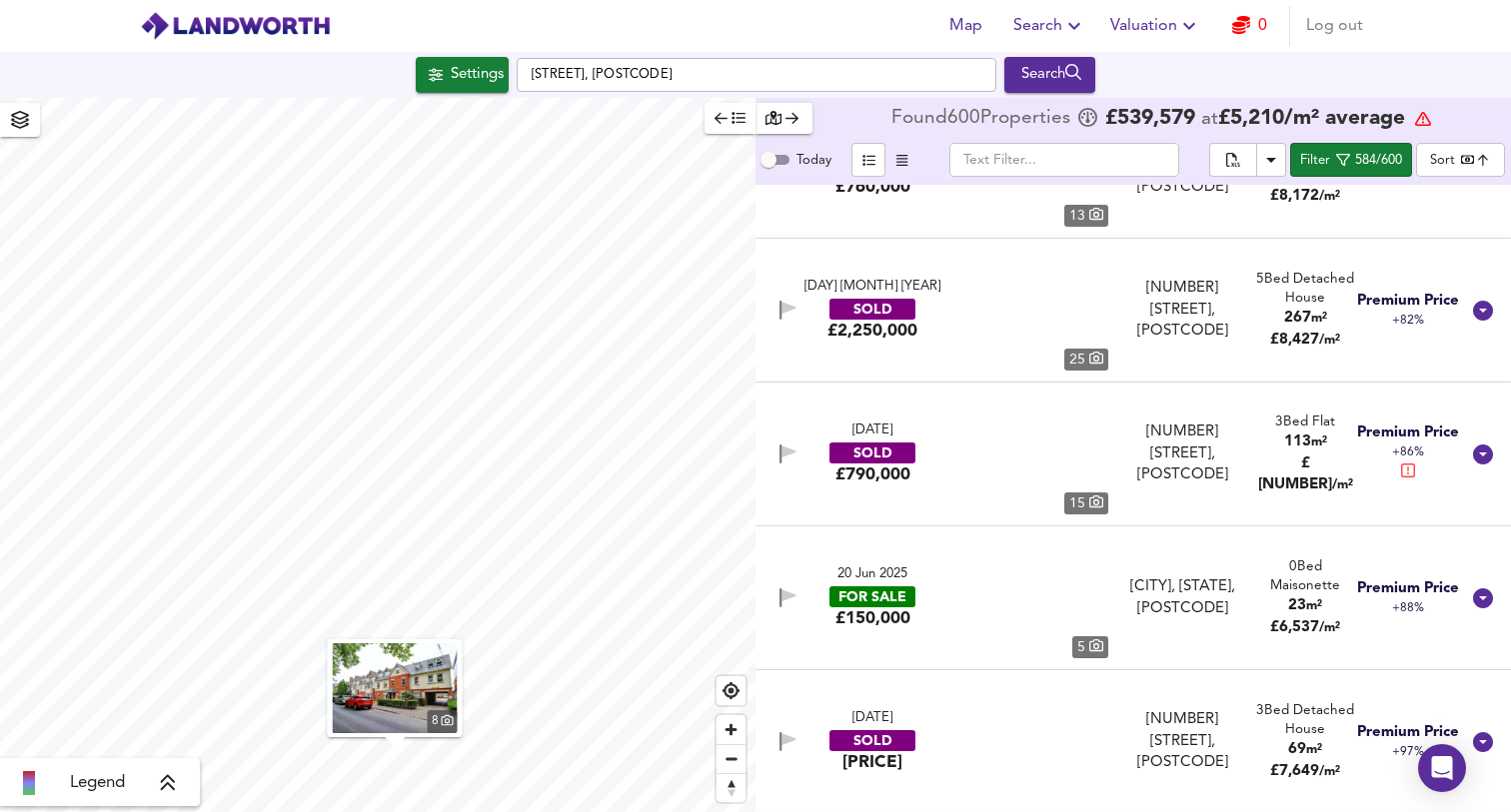 scroll, scrollTop: 95997, scrollLeft: 0, axis: vertical 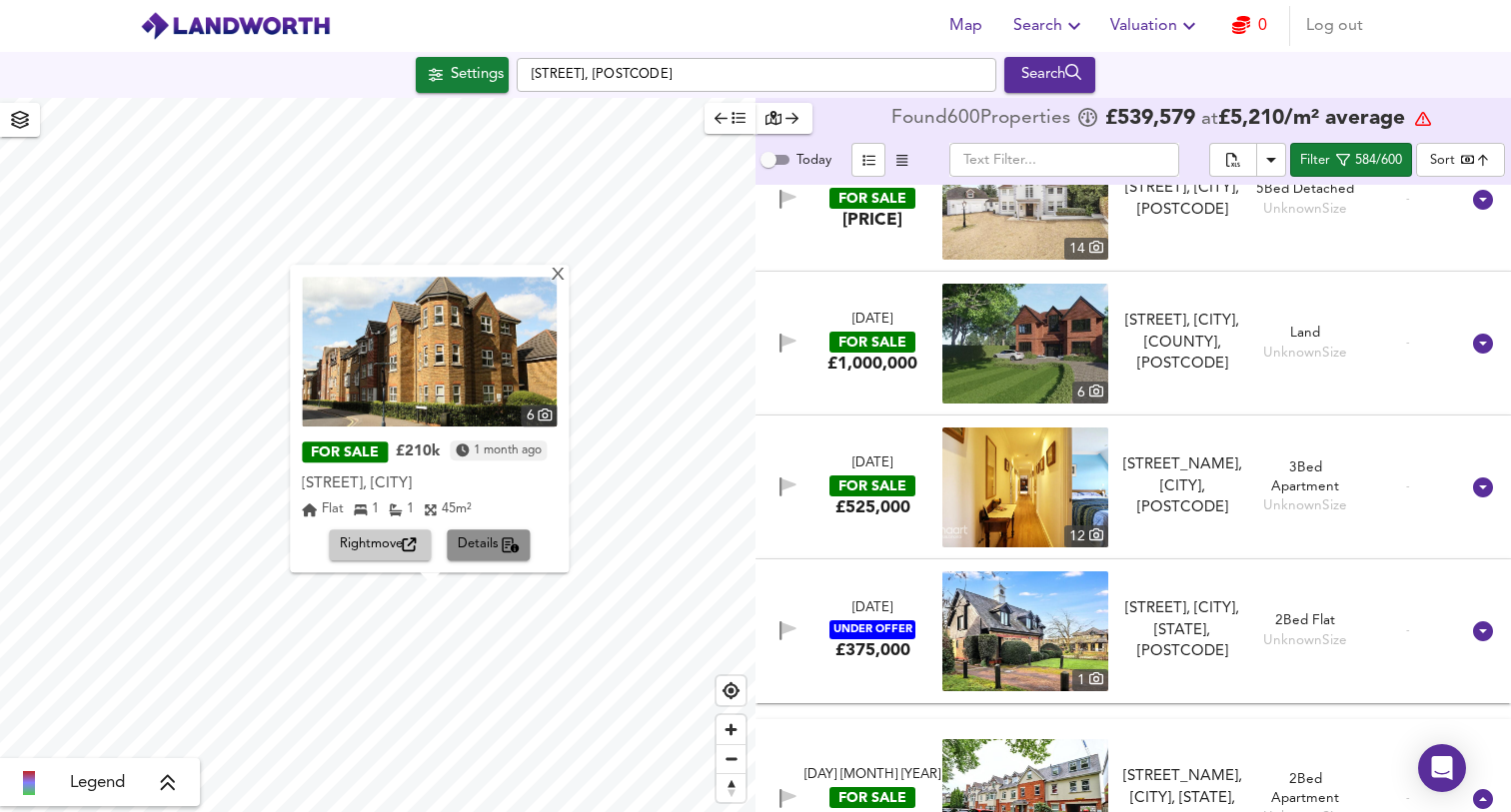 click on "Details" at bounding box center [381, 545] 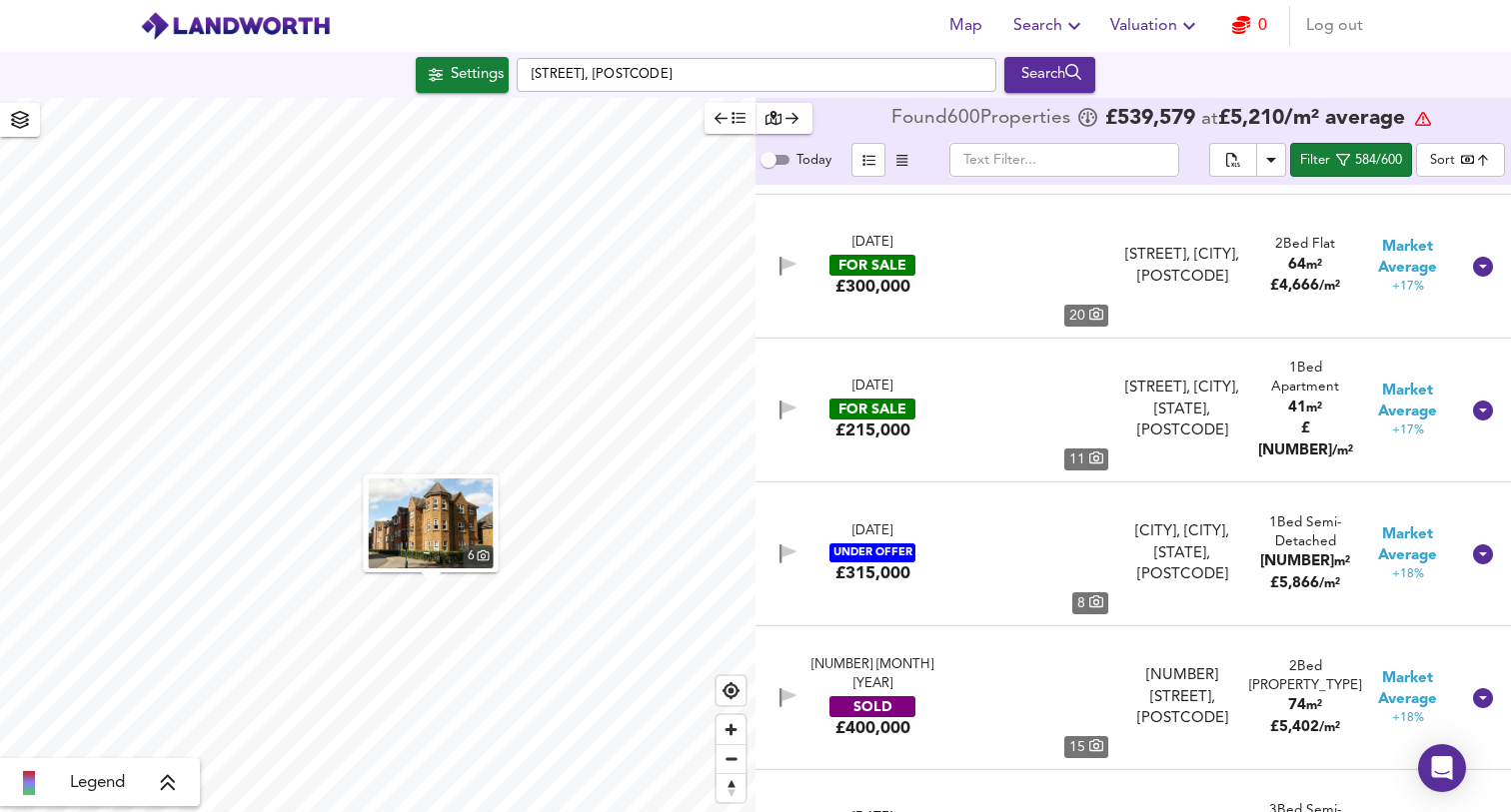 scroll, scrollTop: 69842, scrollLeft: 0, axis: vertical 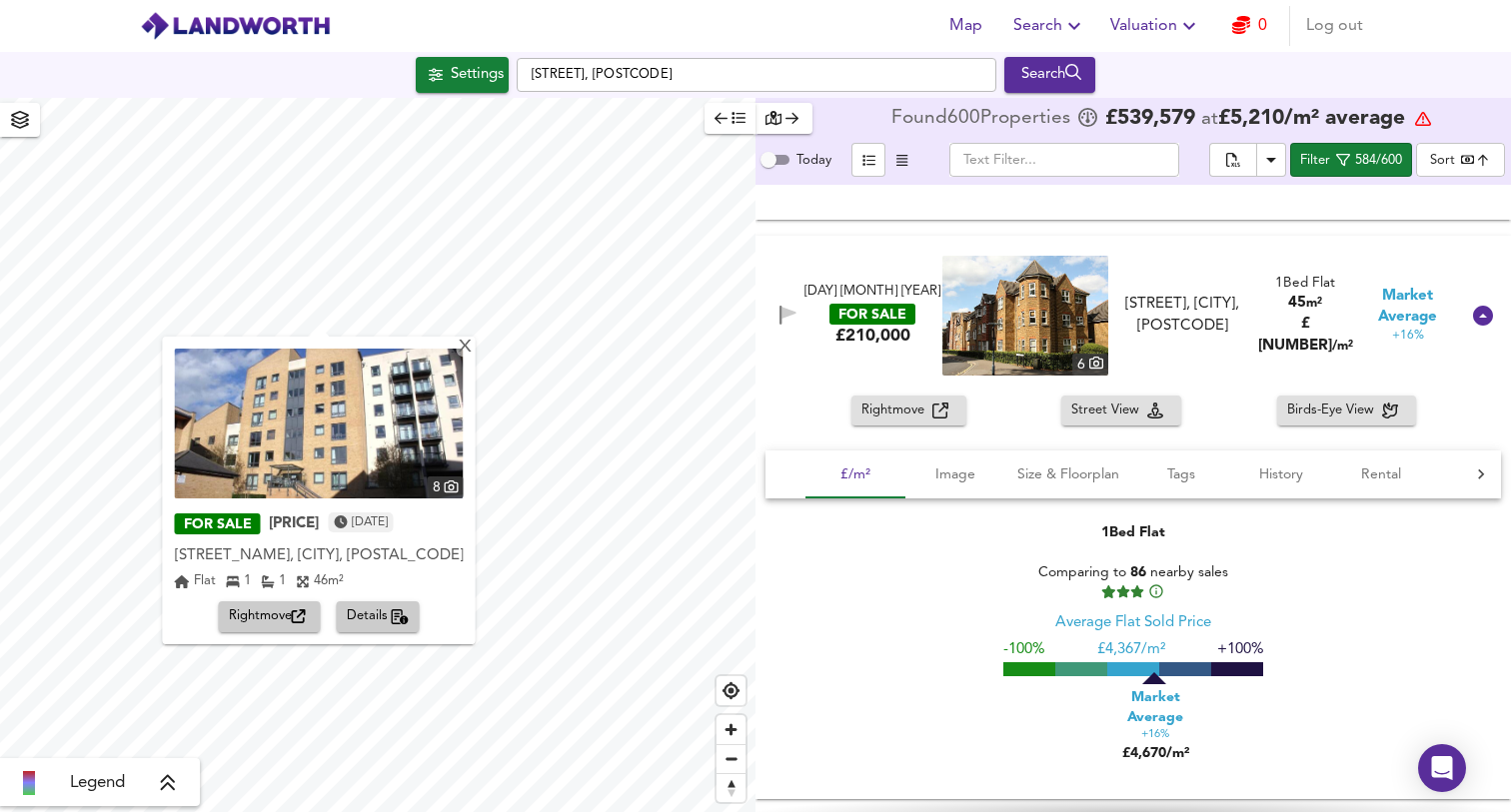 click on "Details" at bounding box center [270, 616] 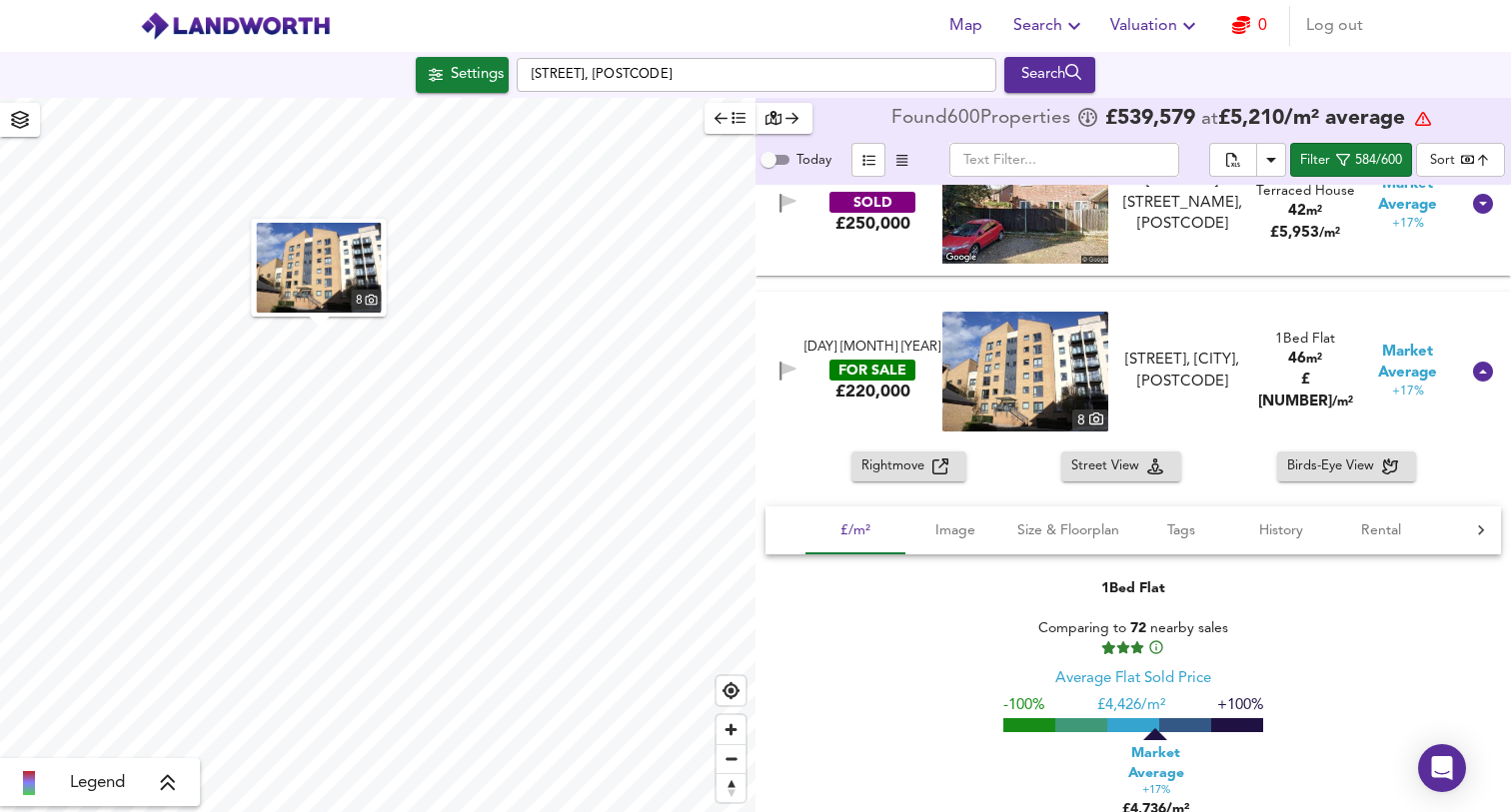 scroll, scrollTop: 71013, scrollLeft: 0, axis: vertical 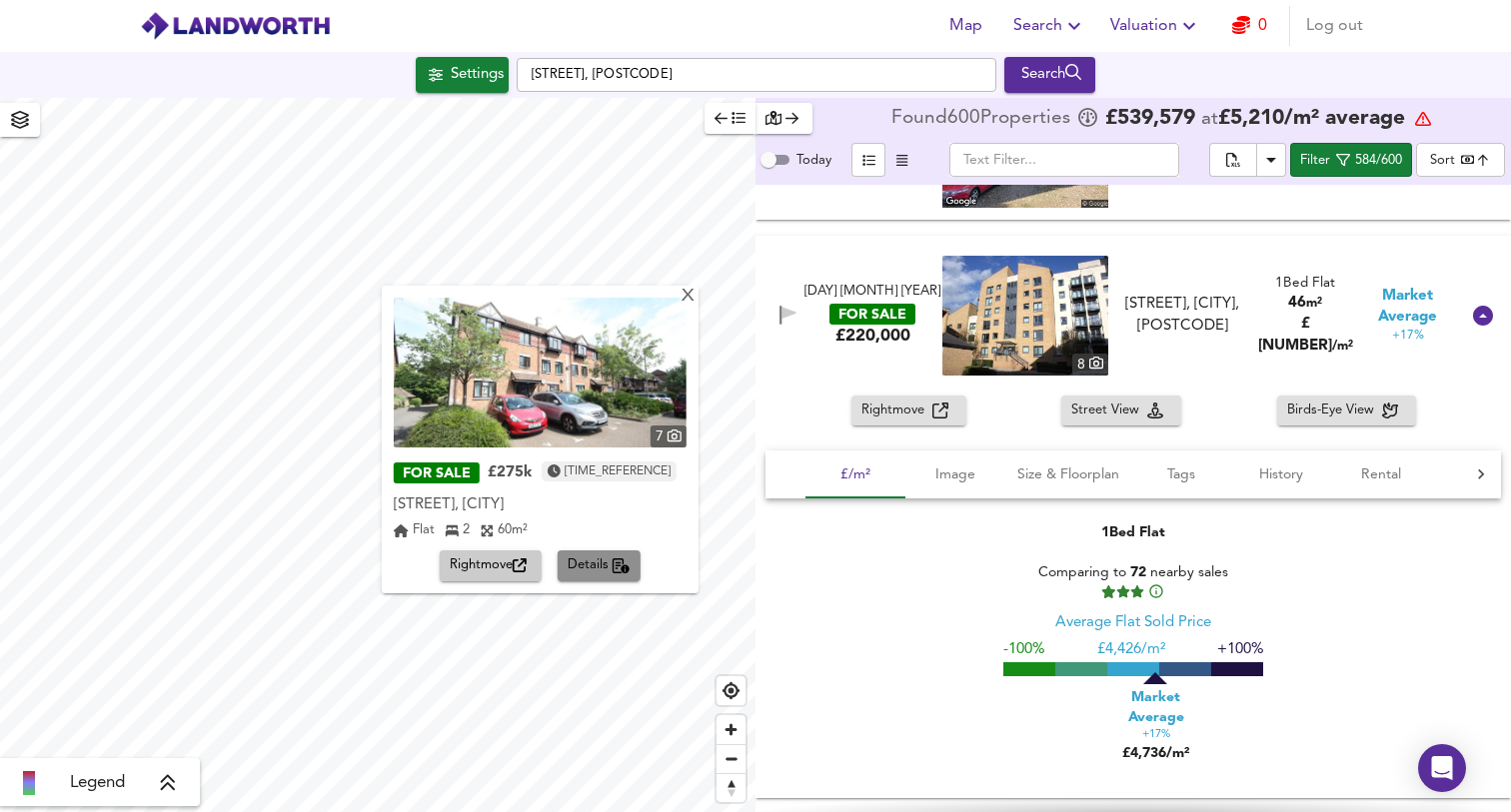 click on "Details" at bounding box center [491, 565] 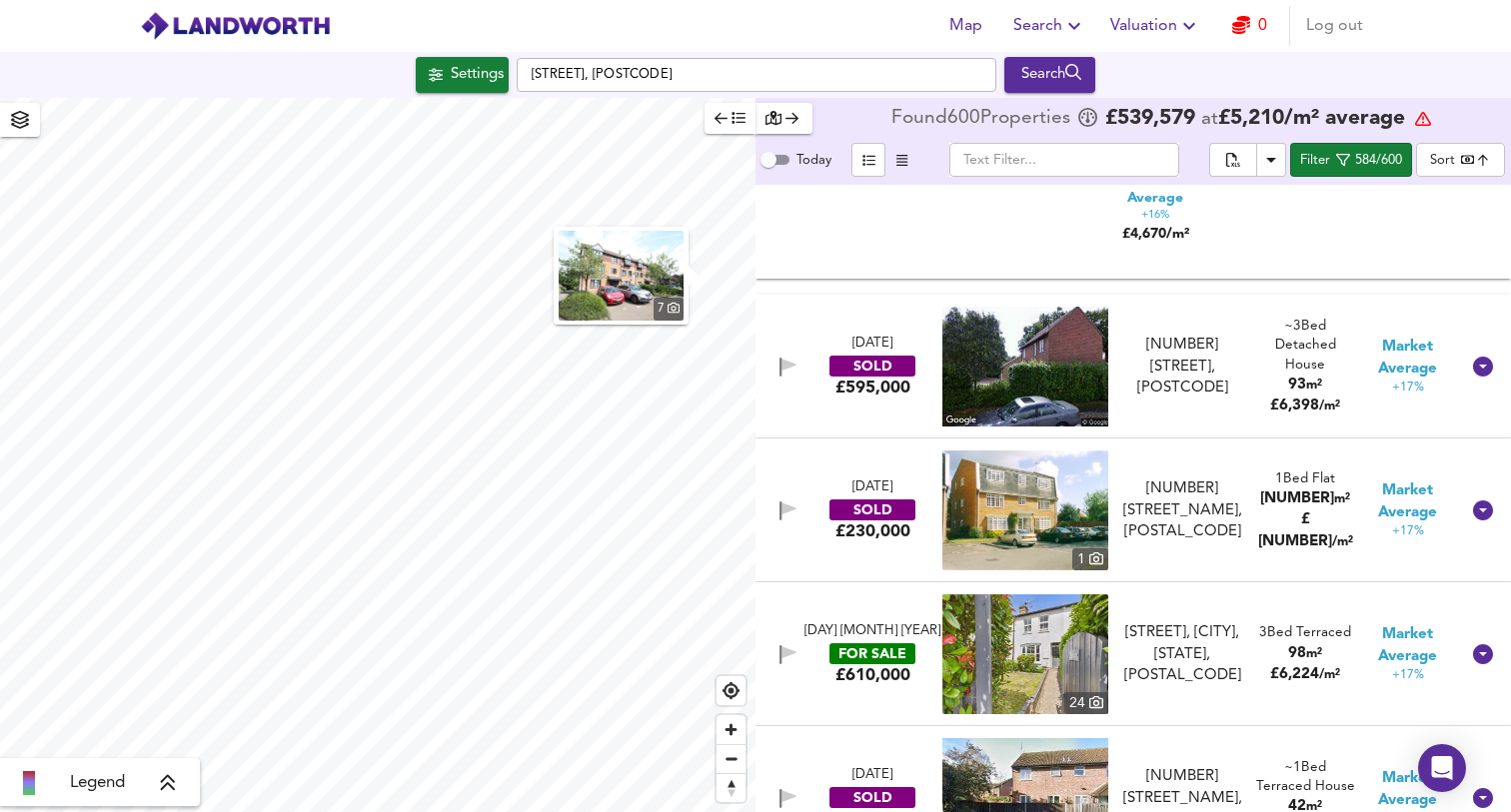 scroll, scrollTop: 52831, scrollLeft: 0, axis: vertical 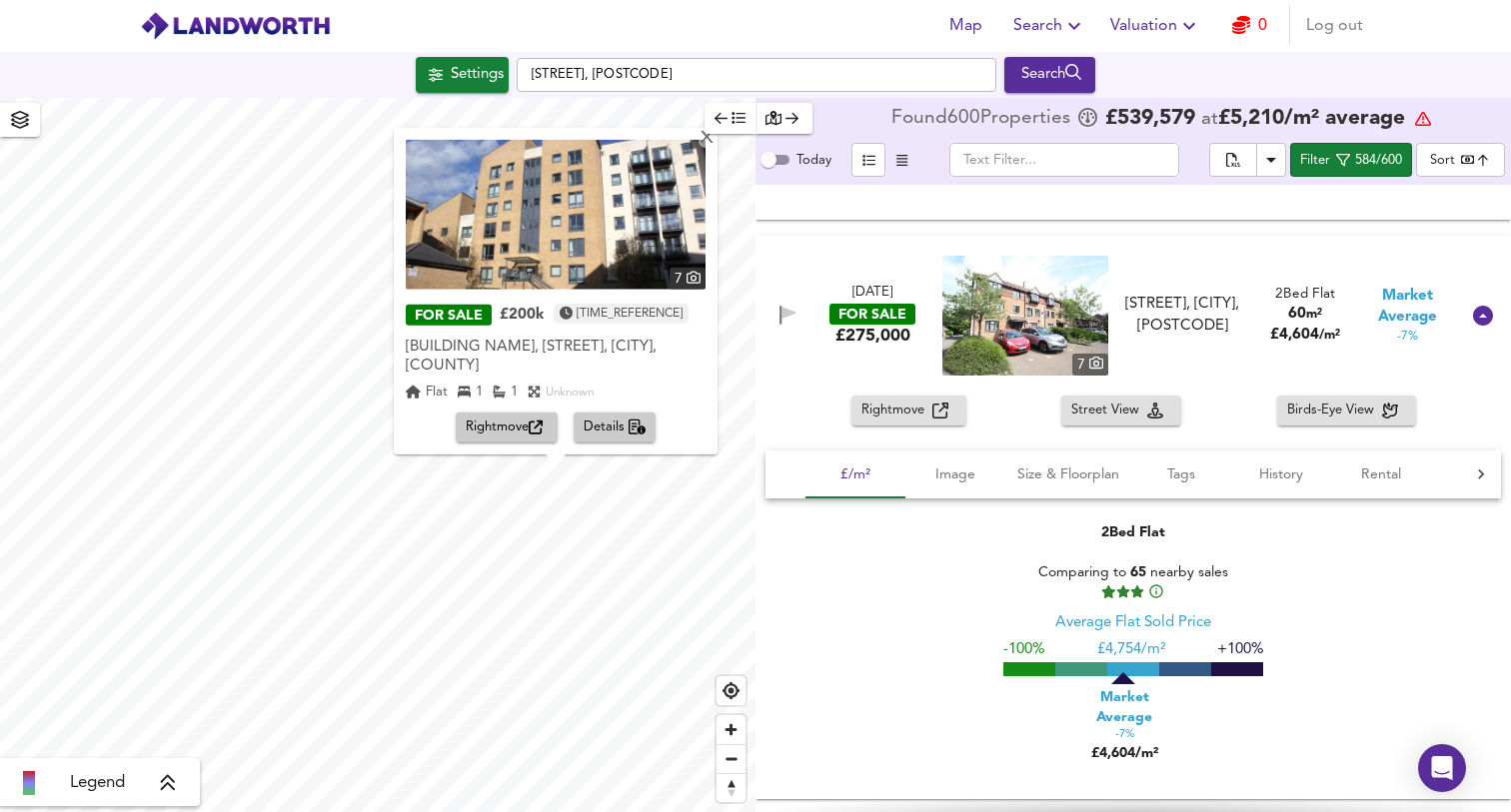 click on "Details" at bounding box center (507, 427) 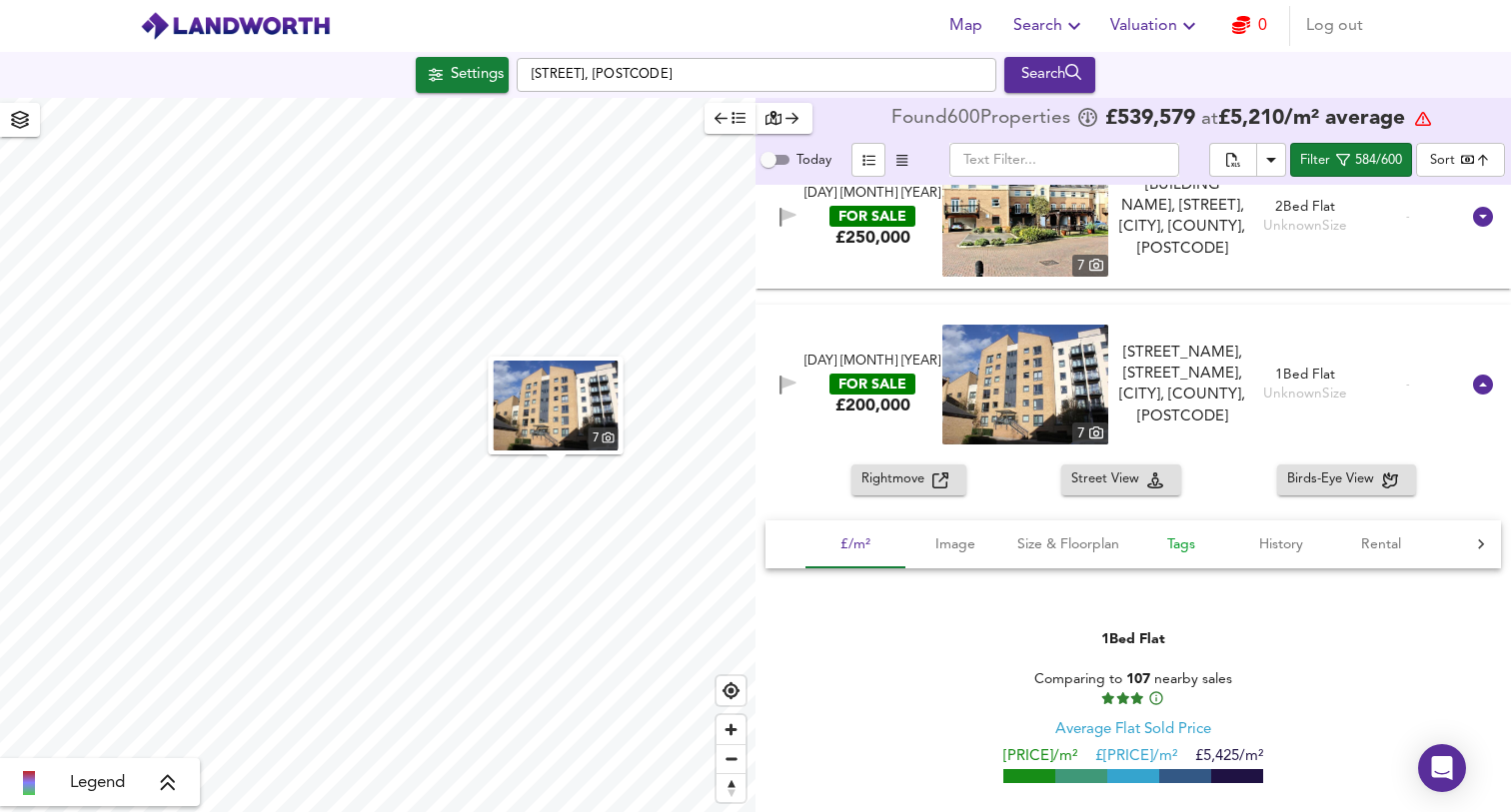 scroll, scrollTop: 96610, scrollLeft: 0, axis: vertical 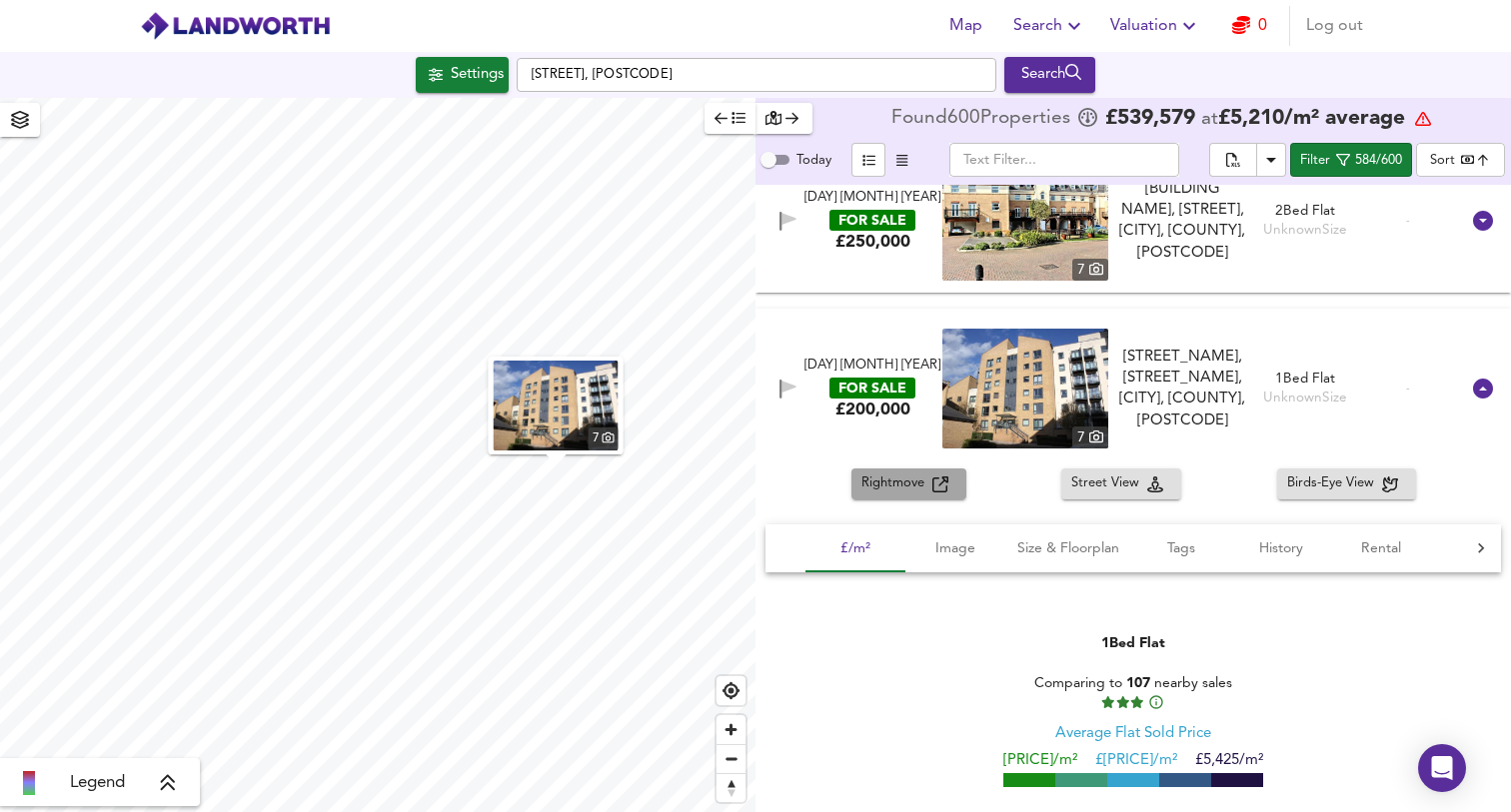 click at bounding box center [940, 484] 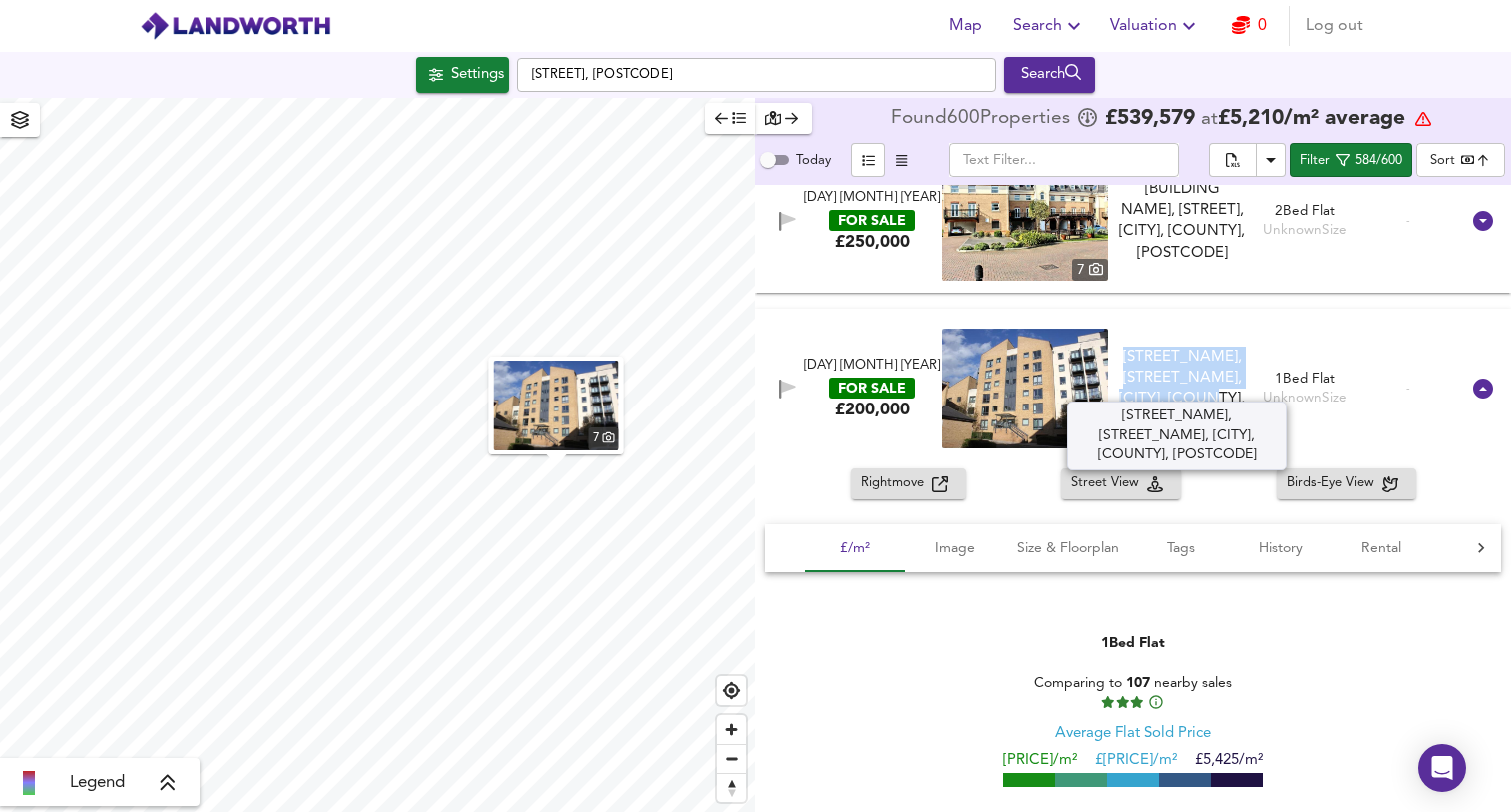 drag, startPoint x: 1130, startPoint y: 318, endPoint x: 1228, endPoint y: 369, distance: 110.47624 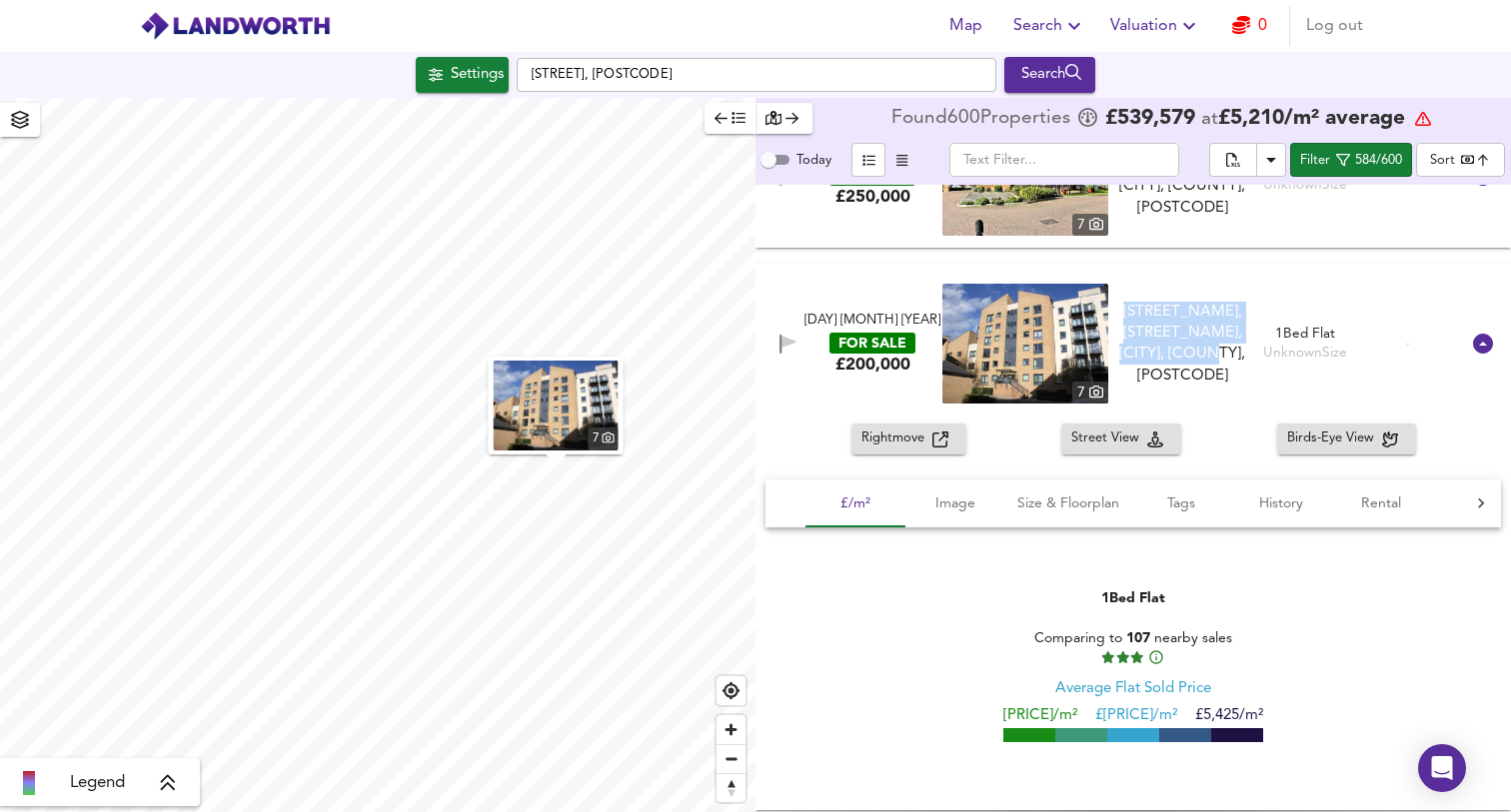 scroll, scrollTop: 96672, scrollLeft: 0, axis: vertical 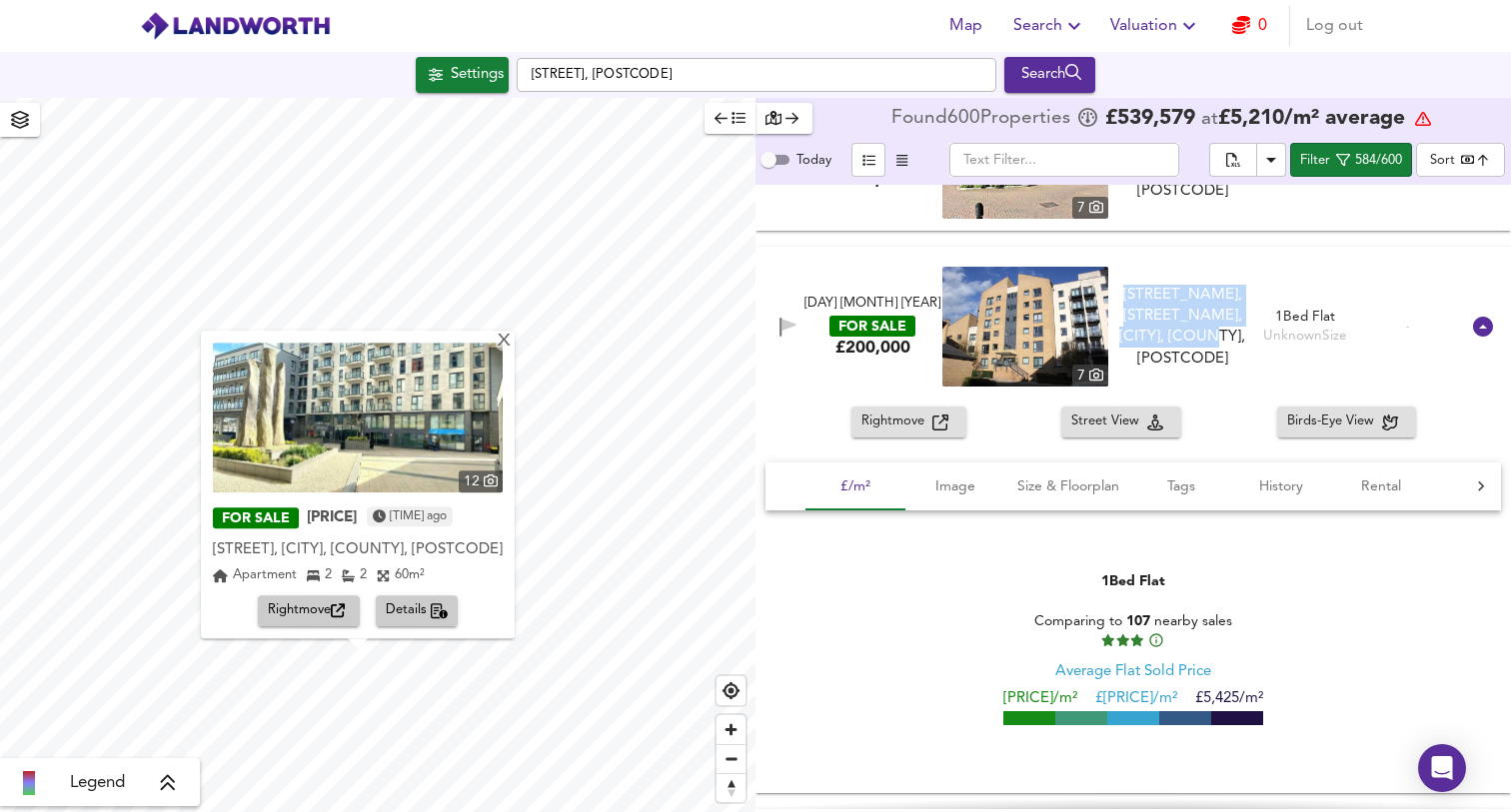 click on "Details" at bounding box center [309, 611] 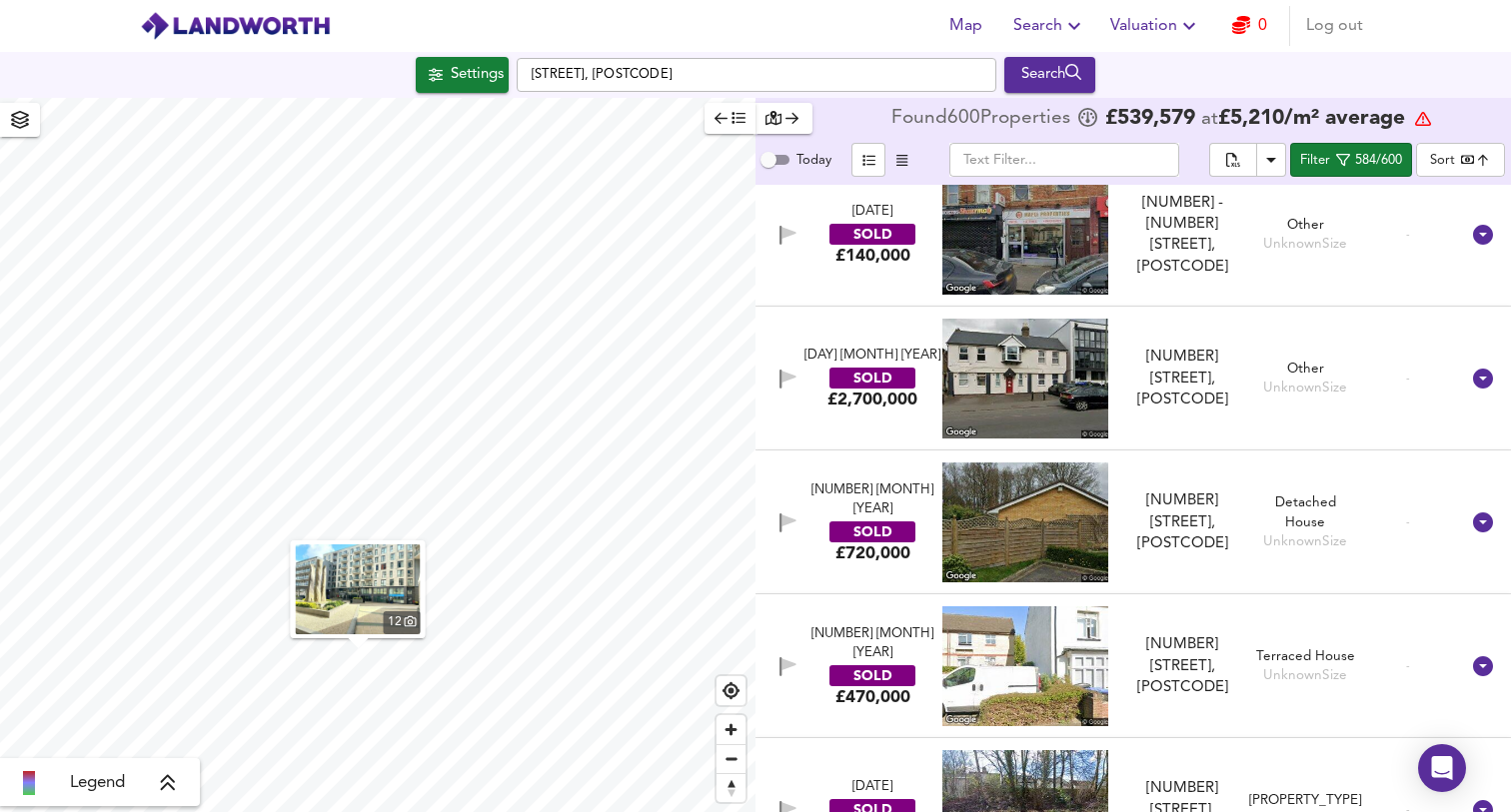 scroll, scrollTop: 62938, scrollLeft: 0, axis: vertical 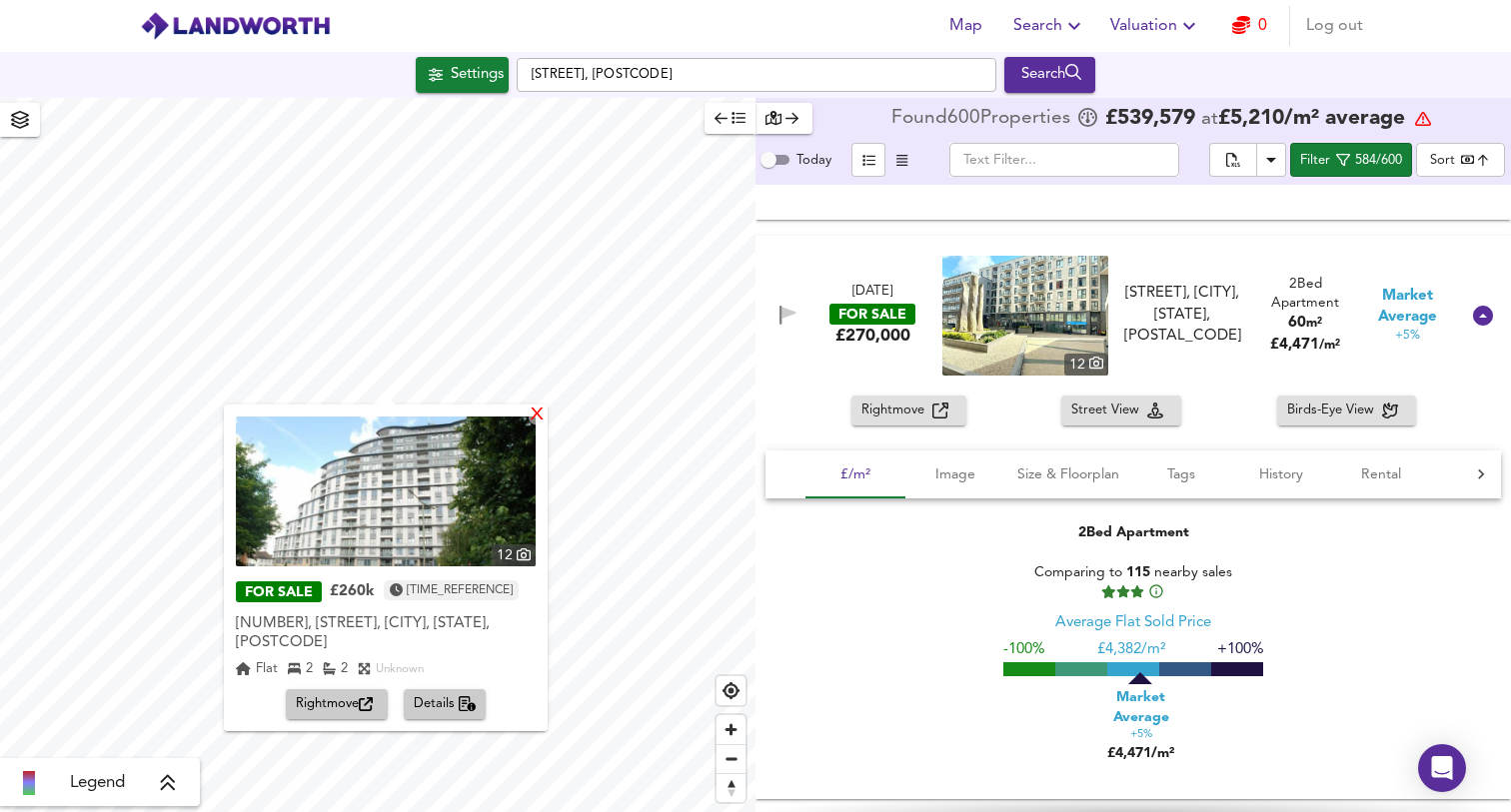 click on "X" at bounding box center [537, 415] 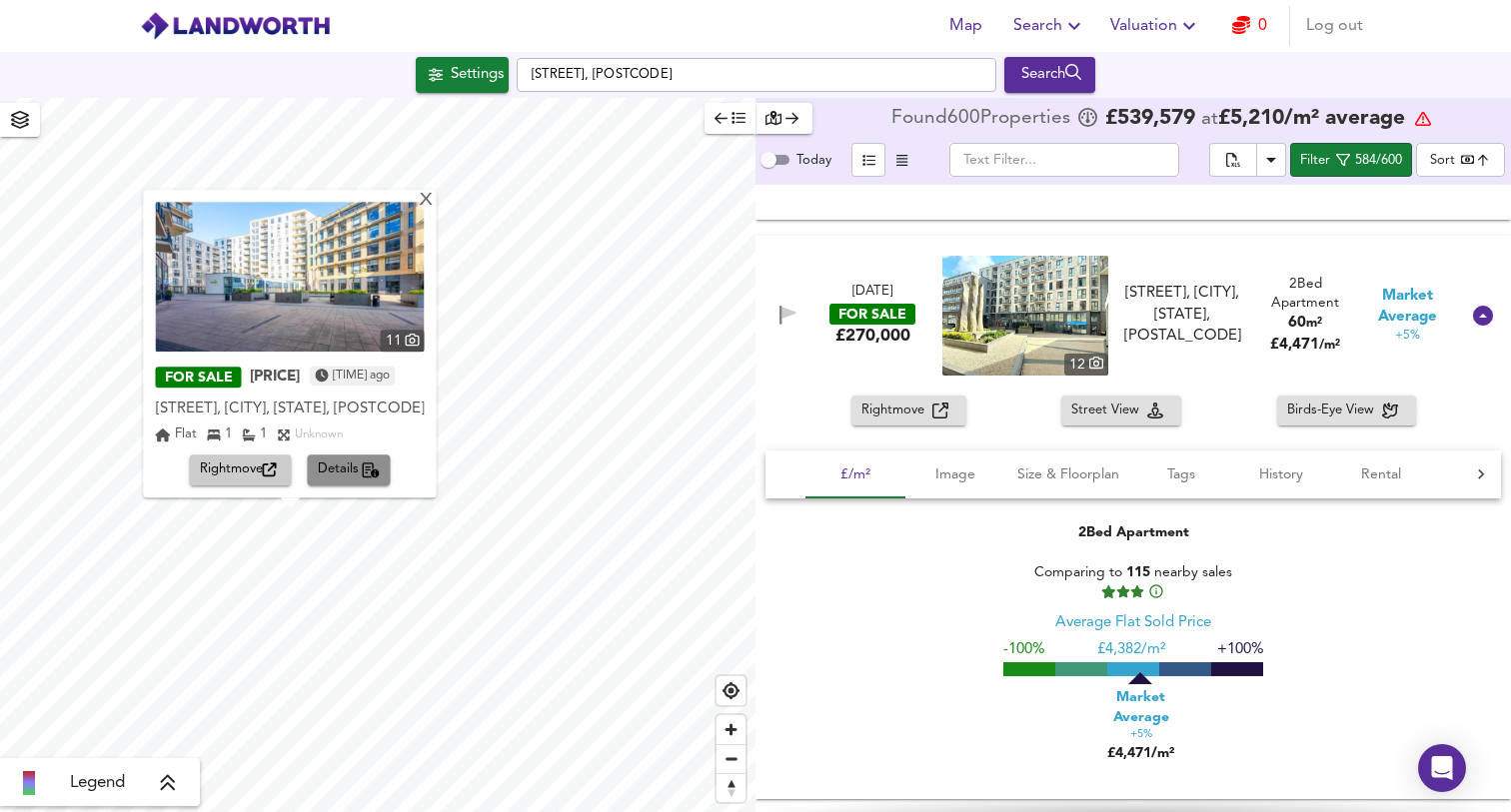 click on "Details" at bounding box center [241, 470] 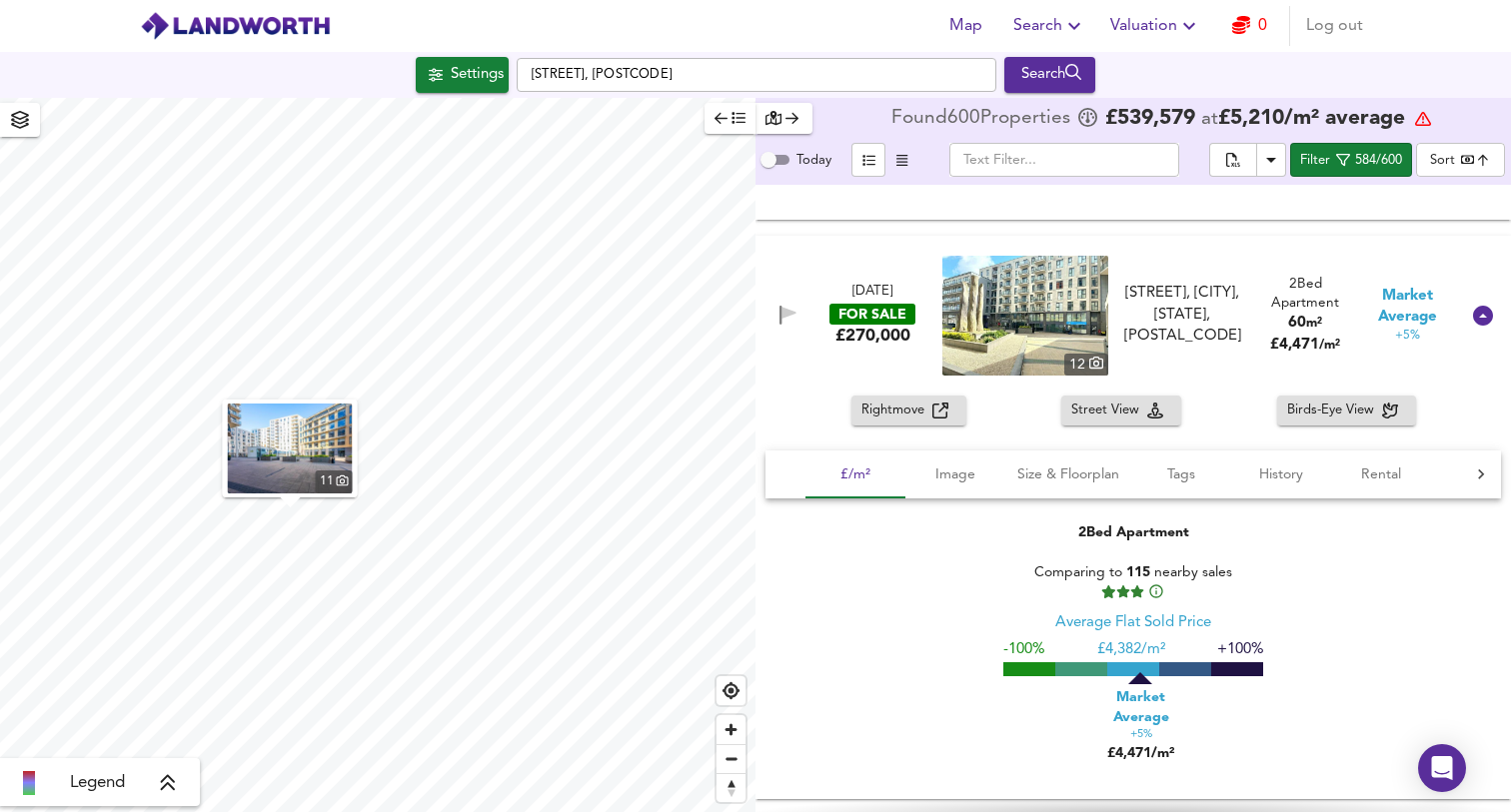 scroll, scrollTop: 96848, scrollLeft: 0, axis: vertical 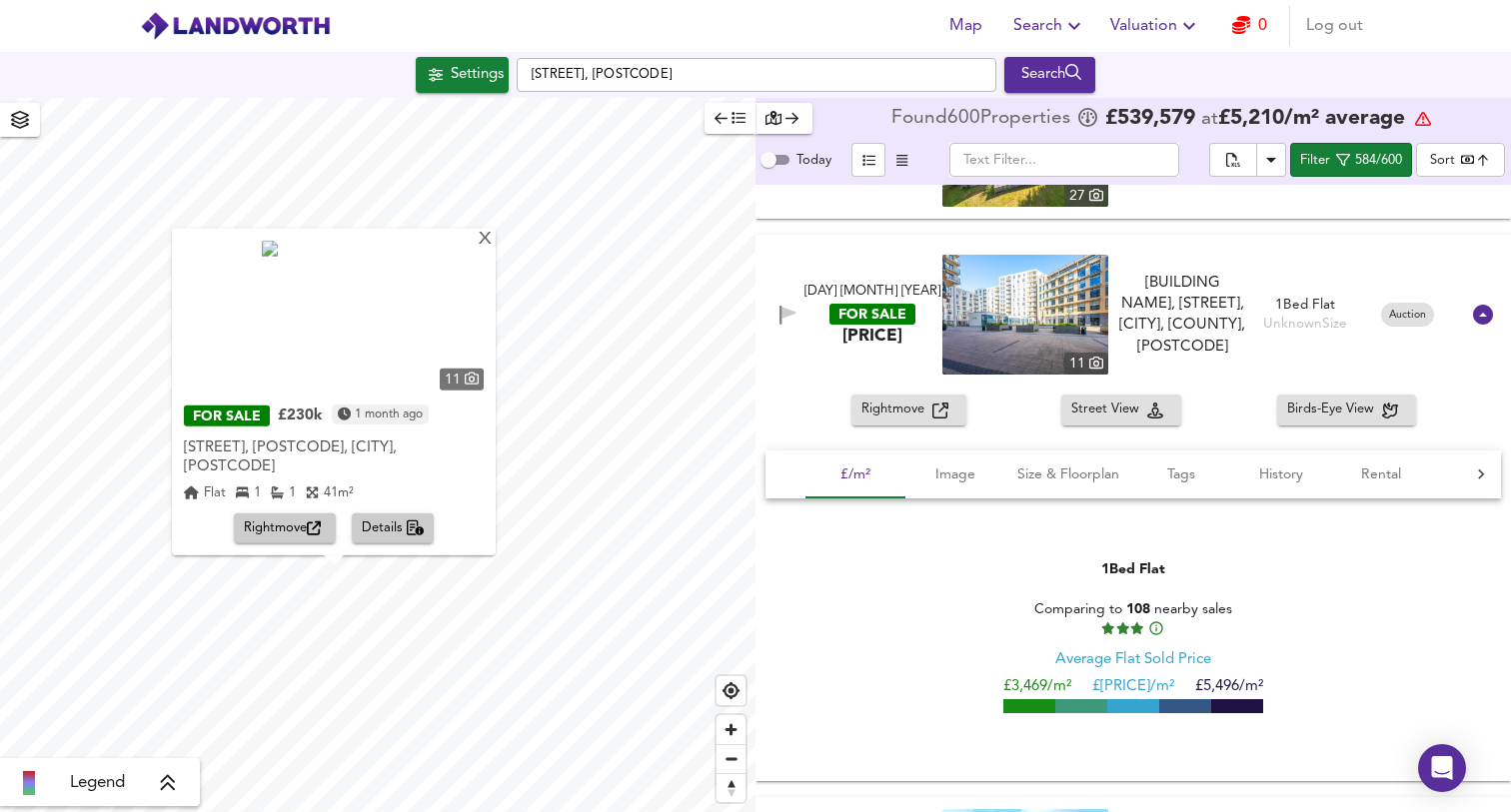 click on "Details" at bounding box center [285, 528] 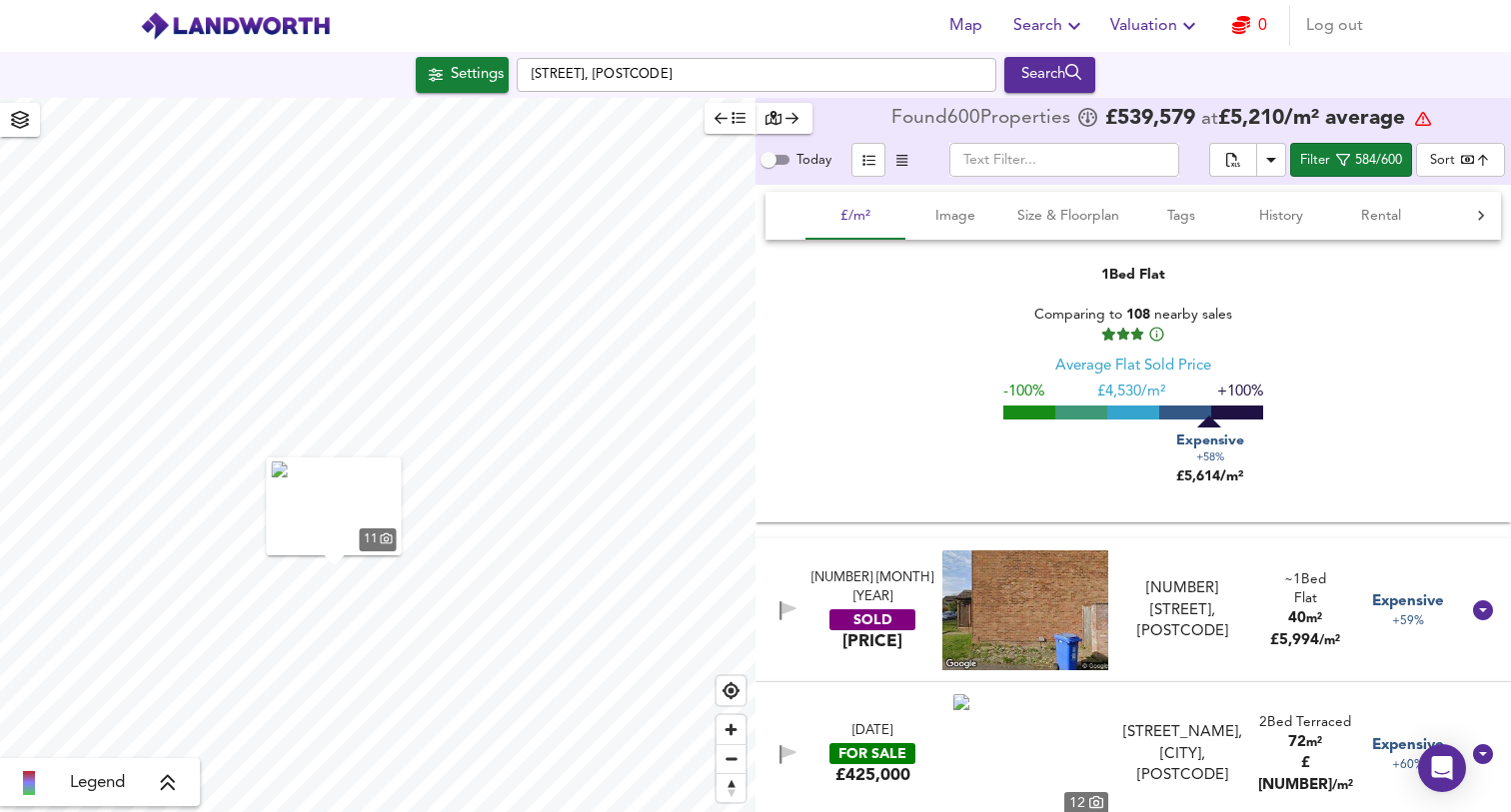 scroll, scrollTop: 89941, scrollLeft: 0, axis: vertical 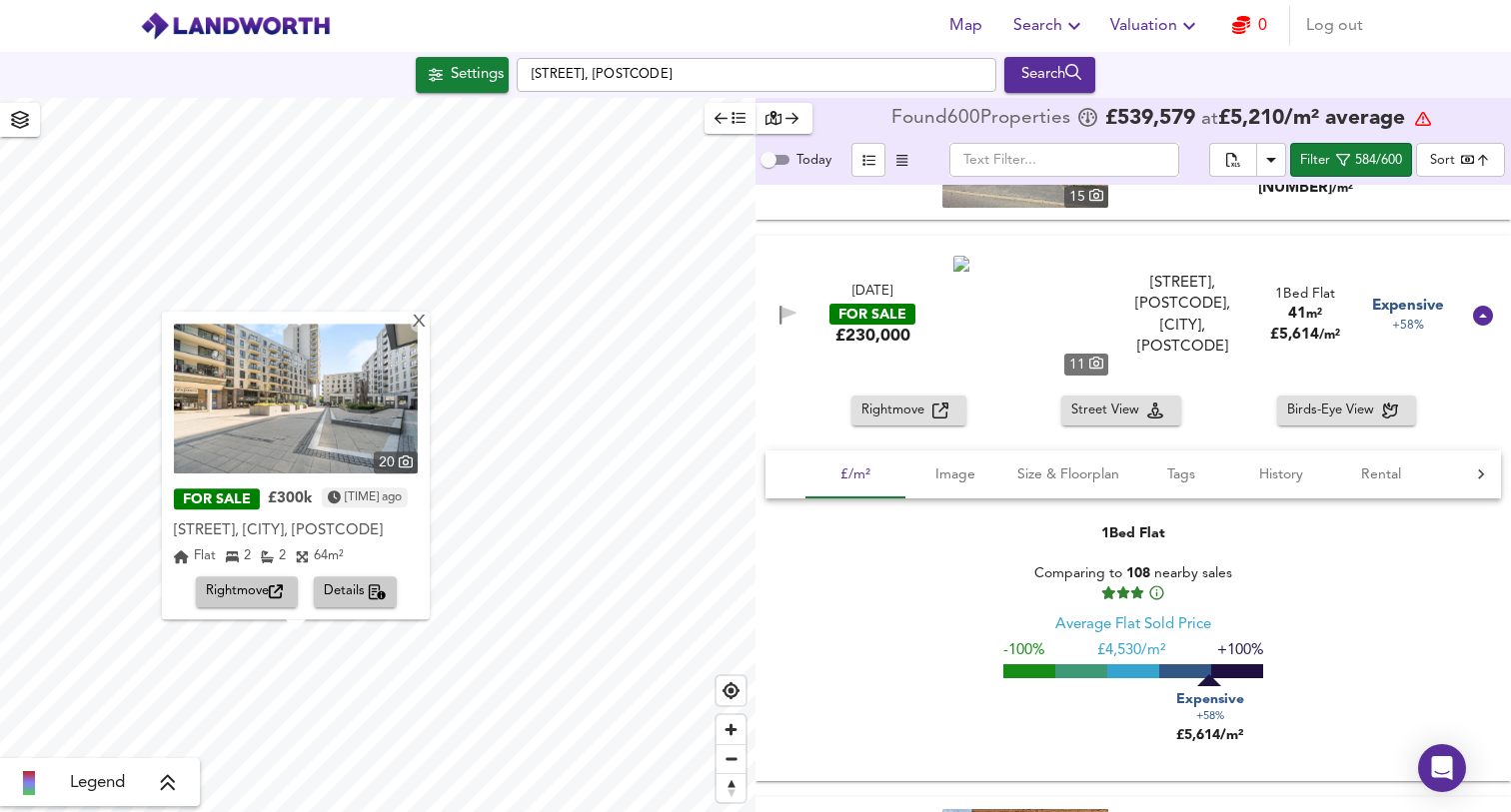 click on "Details" at bounding box center [355, 592] 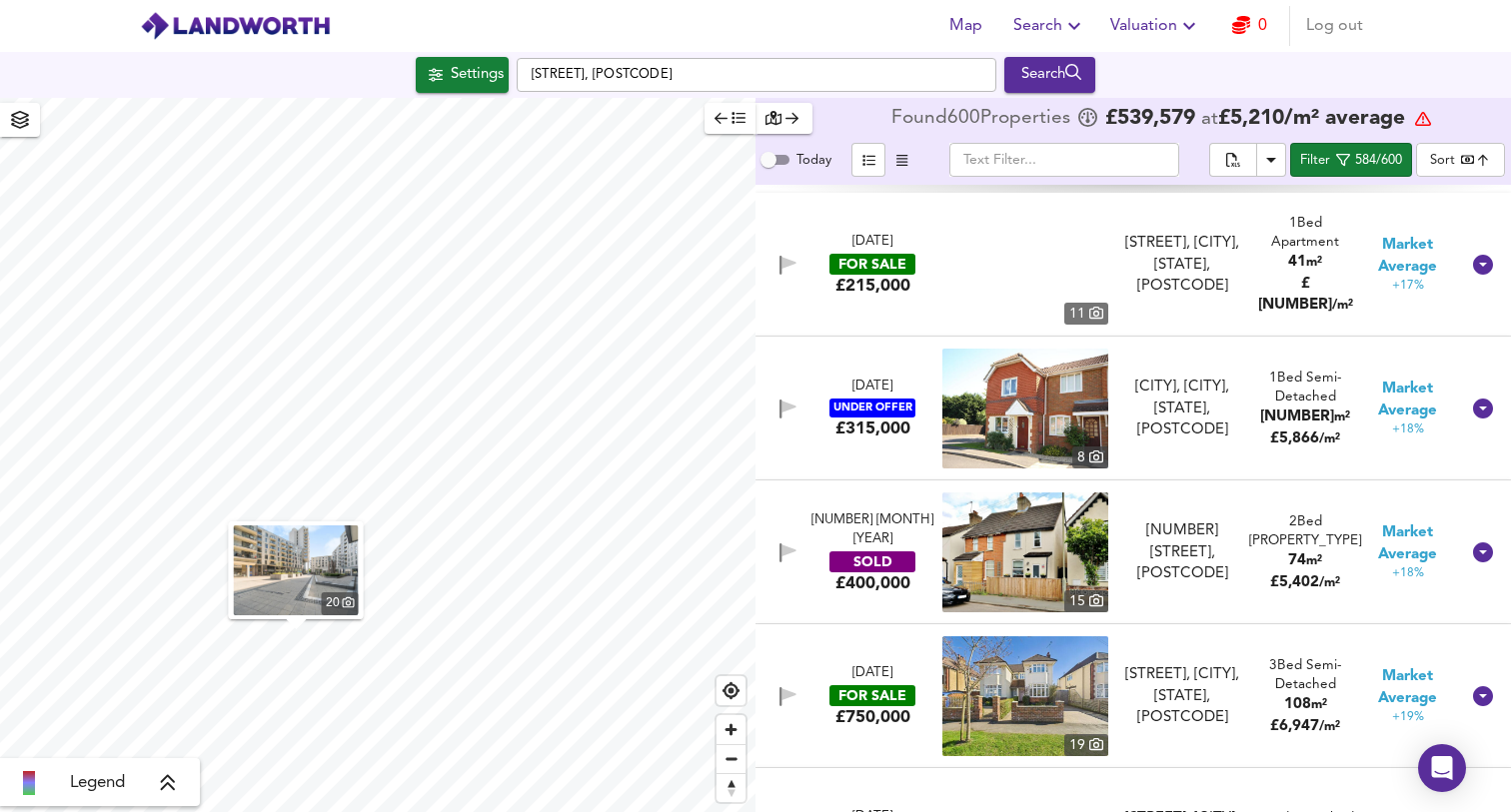 scroll, scrollTop: 72511, scrollLeft: 0, axis: vertical 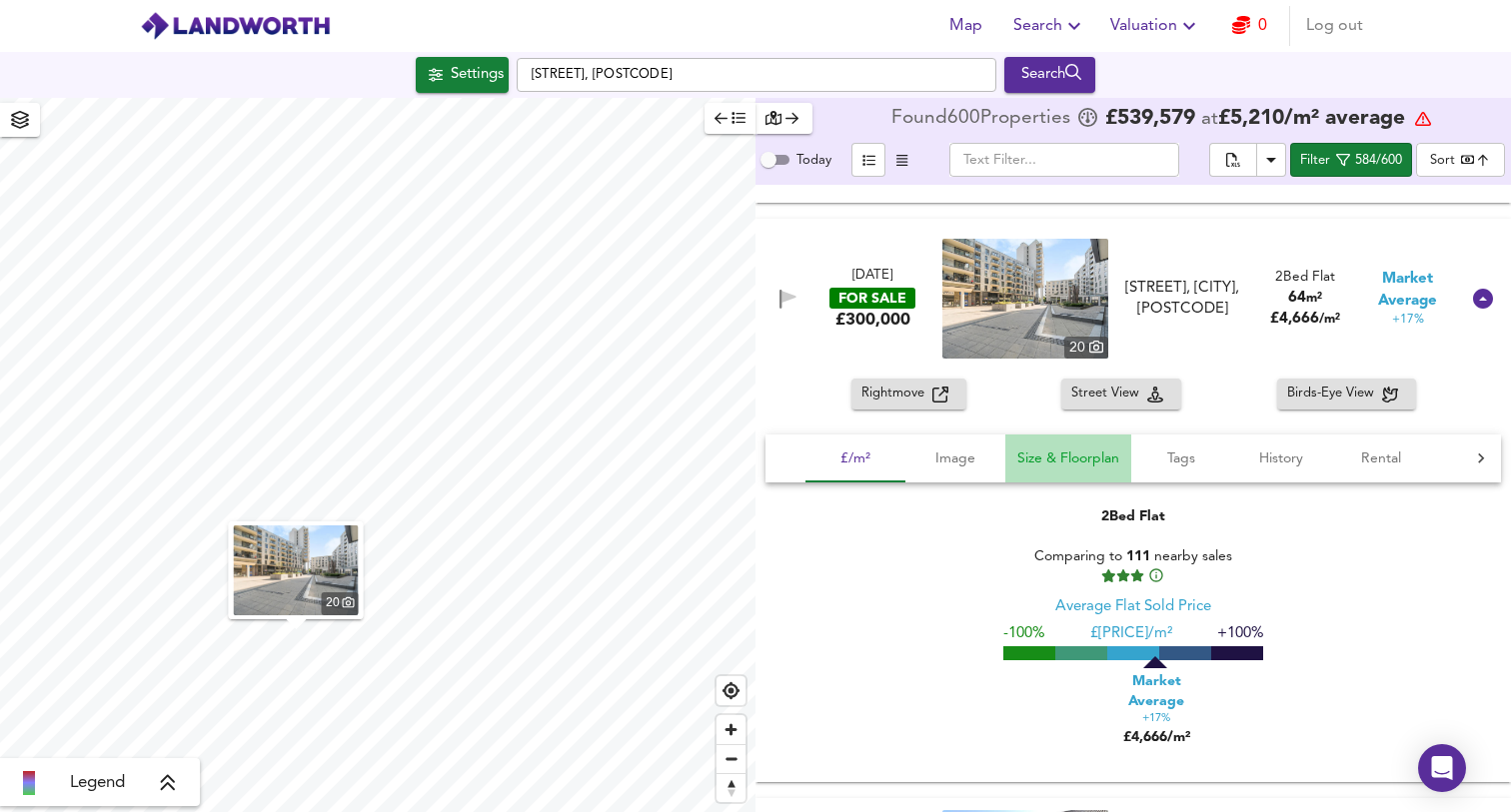 click on "Size & Floorplan" at bounding box center (855, 458) 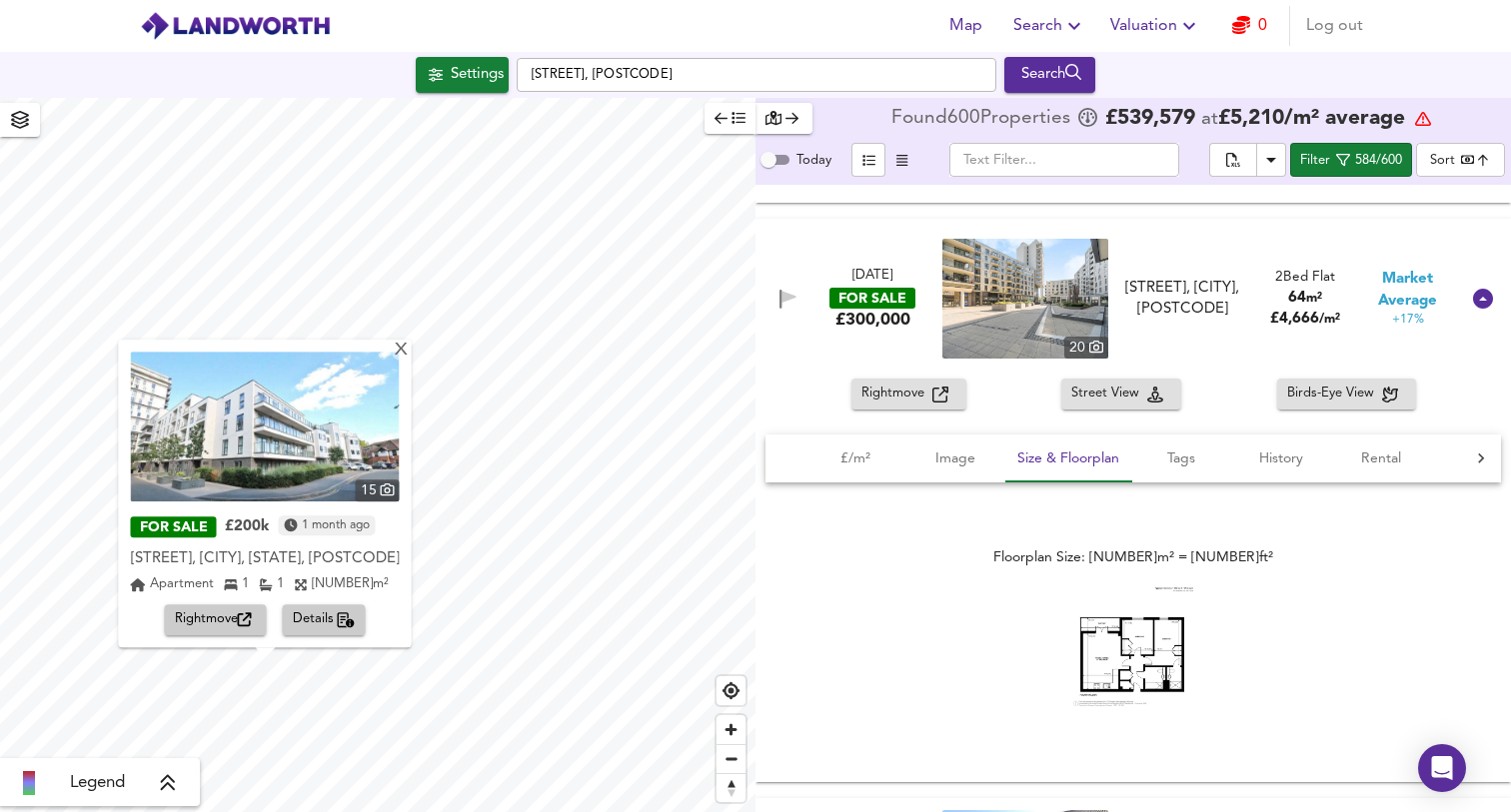 click on "Details" at bounding box center [216, 620] 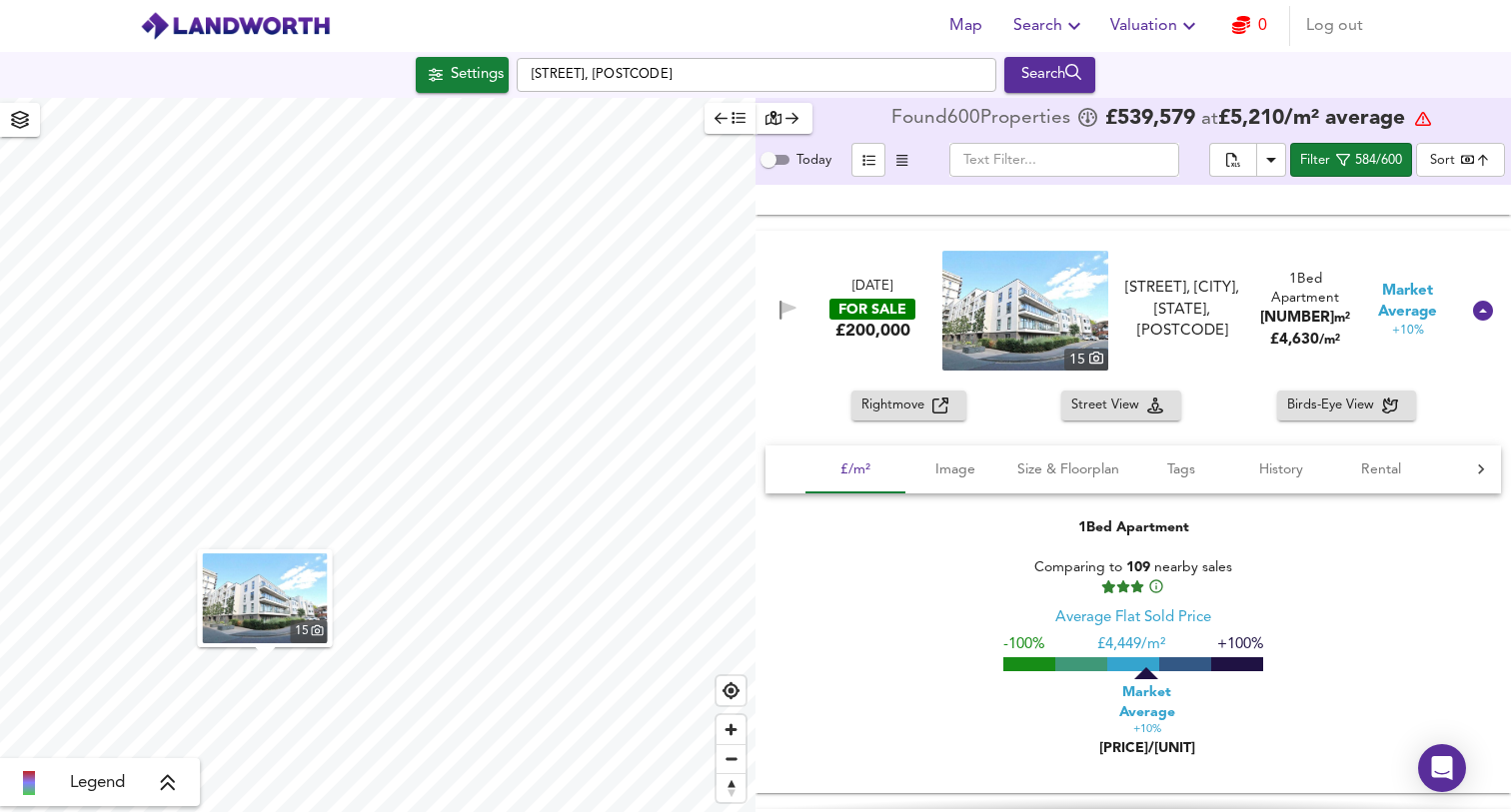 scroll, scrollTop: 66698, scrollLeft: 0, axis: vertical 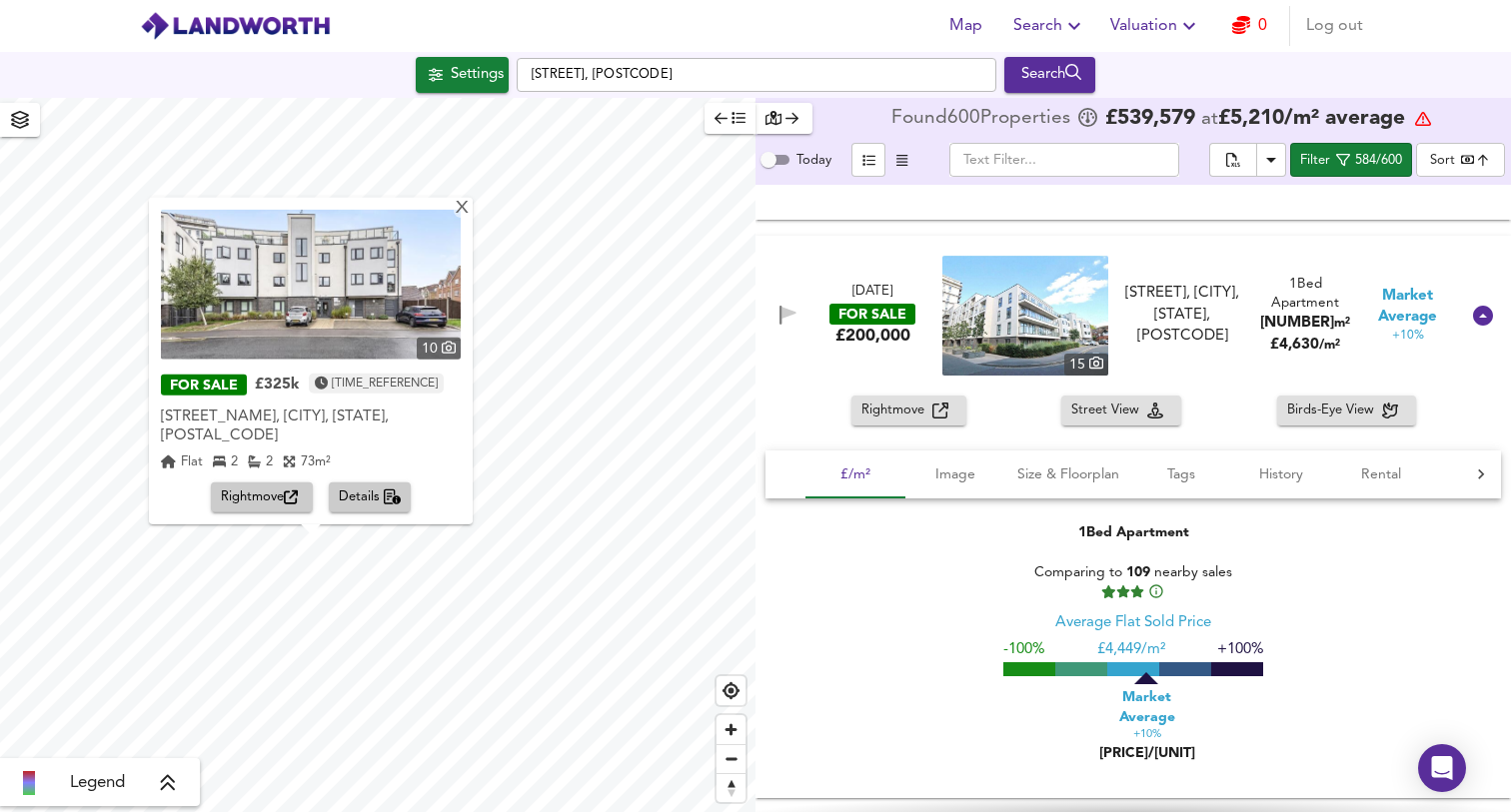 click on "Details" at bounding box center [262, 497] 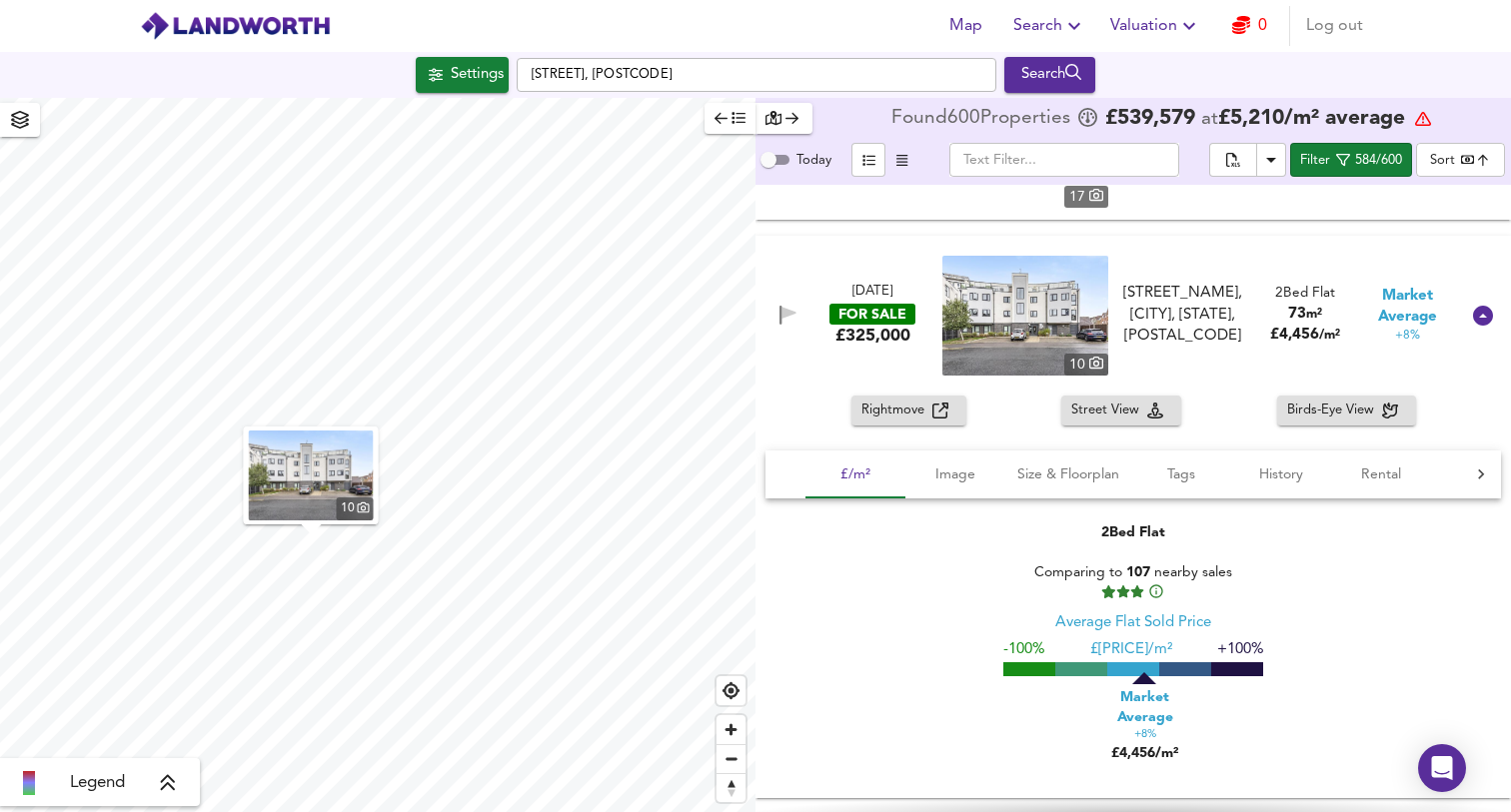 scroll, scrollTop: 65848, scrollLeft: 0, axis: vertical 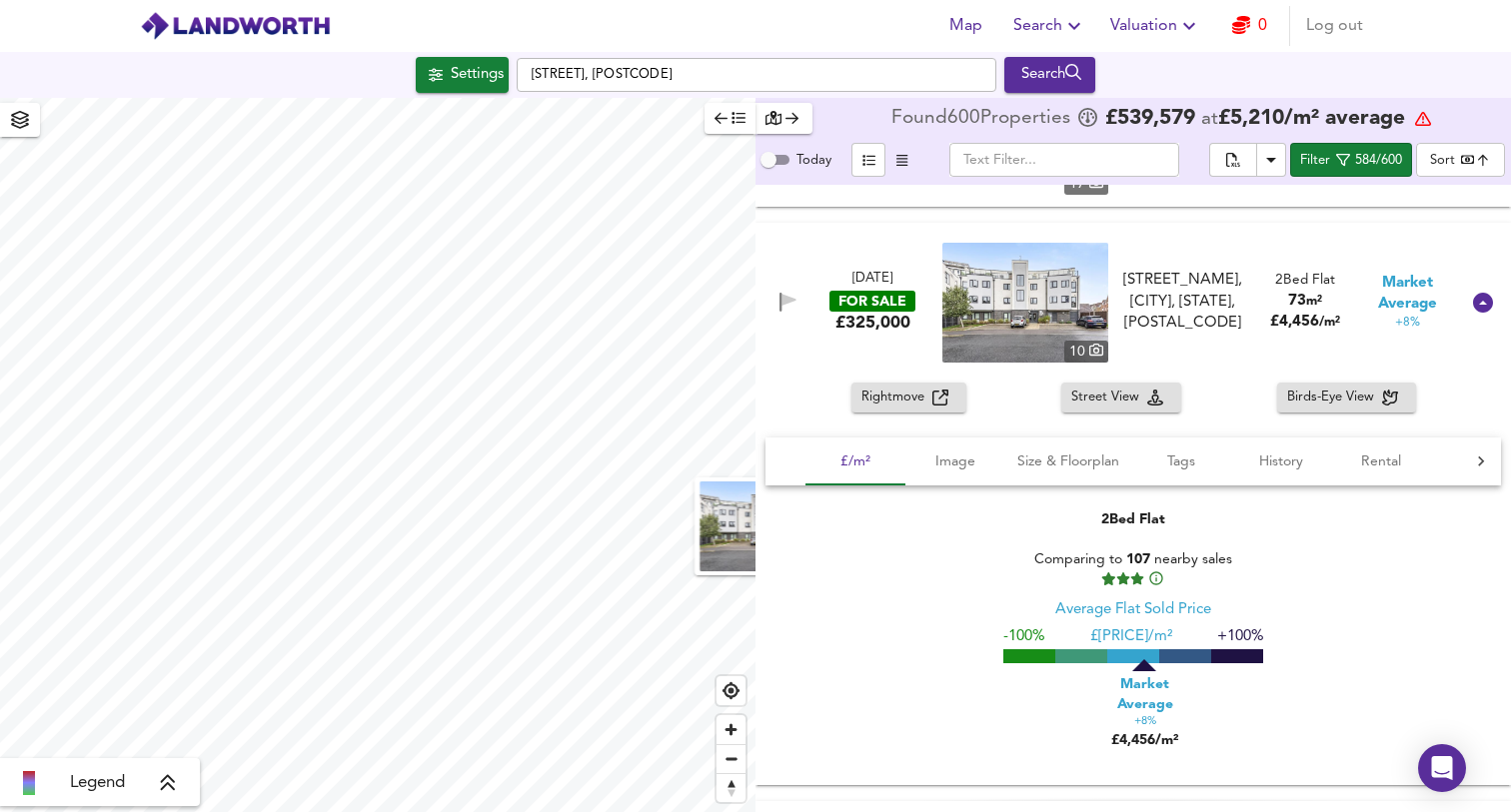click on "Found [NUMBER] Properties [PRICE] at [PRICE]/[UNIT] average Today Filter Sort bestdeal [DATE] SOLD [PRICE] [NUMBER] [STREET_NAME], [CITY], [POSTAL_CODE] [STREET_NAME], [CITY], [POSTAL_CODE] [NUMBER] Bed [PROPERTY_TYPE] [AREA] [PRICE]/[UNIT] Great Deal [PERCENTAGE] [DATE] FOR SALE [PRICE] [NUMBER] [STREET_NAME], [CITY], [STATE], [POSTAL_CODE] [STREET_NAME], [CITY], [STATE], [POSTAL_CODE] [NUMBER] Bed [PROPERTY_TYPE] [AREA] [PRICE]/[UNIT] Great Deal [PERCENTAGE] [BRAND] Street View Birds-Eye View [PRICE]/[UNIT] Image Size & Floorplan Tags History Rental Agent [NUMBER] Bed [PROPERTY_TYPE] Comparing to [NUMBER] nearby sales Average [PROPERTY_TYPE] Sold Price [PERCENTAGE] [PRICE]/[UNIT] [PERCENTAGE] Great Deal [PERCENTAGE] [PRICE]/[UNIT] [NUMBER] Floorplan Size: [AREA] = [AREA] Driveway Fireplace Garage Garden Needs Renovation [DATE] : Reduced to [PRICE] You can find average rental prices for [POSTAL_CODE] on [BRAND]" at bounding box center [756, 454] 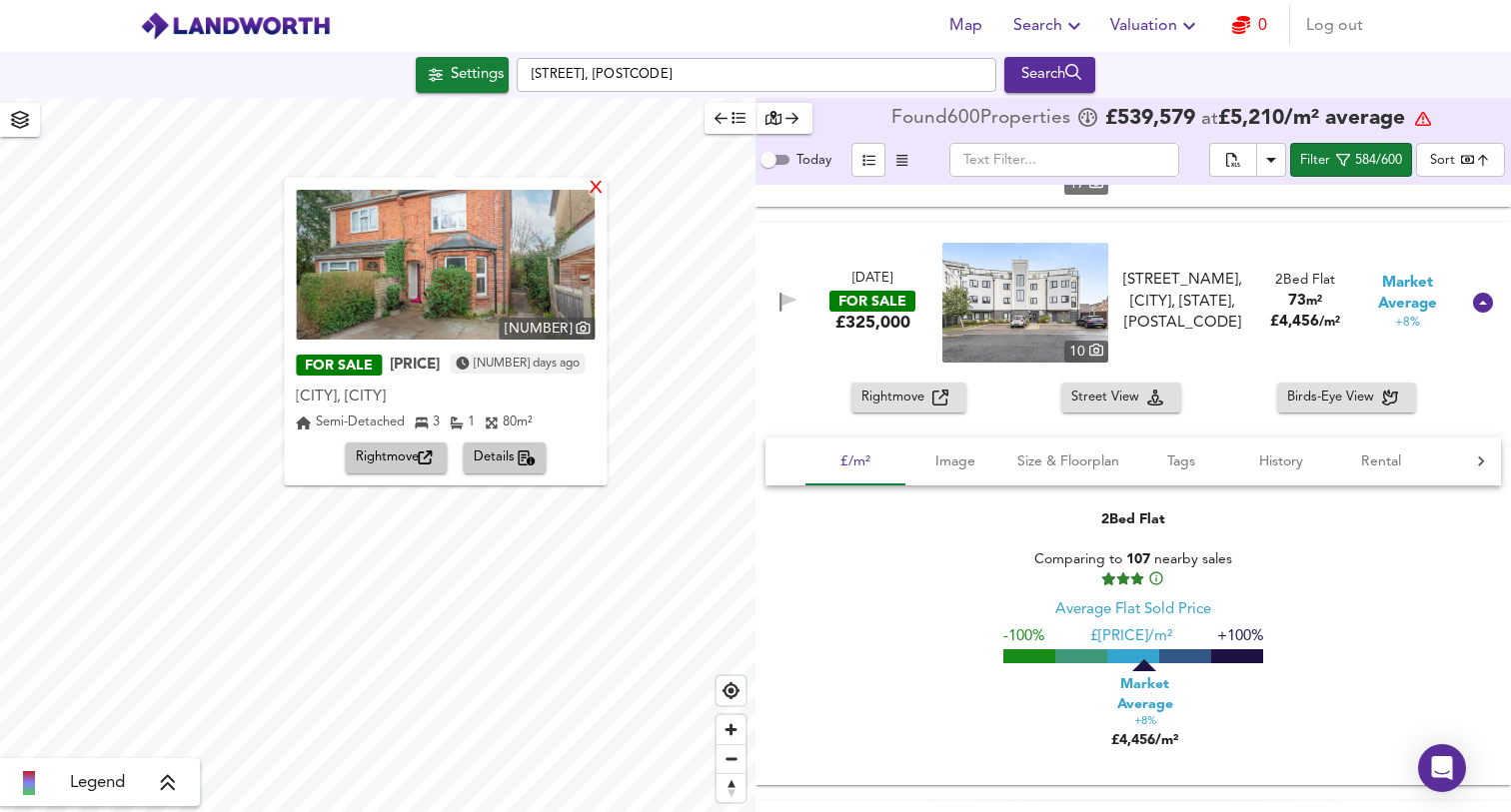click on "X" at bounding box center (597, 189) 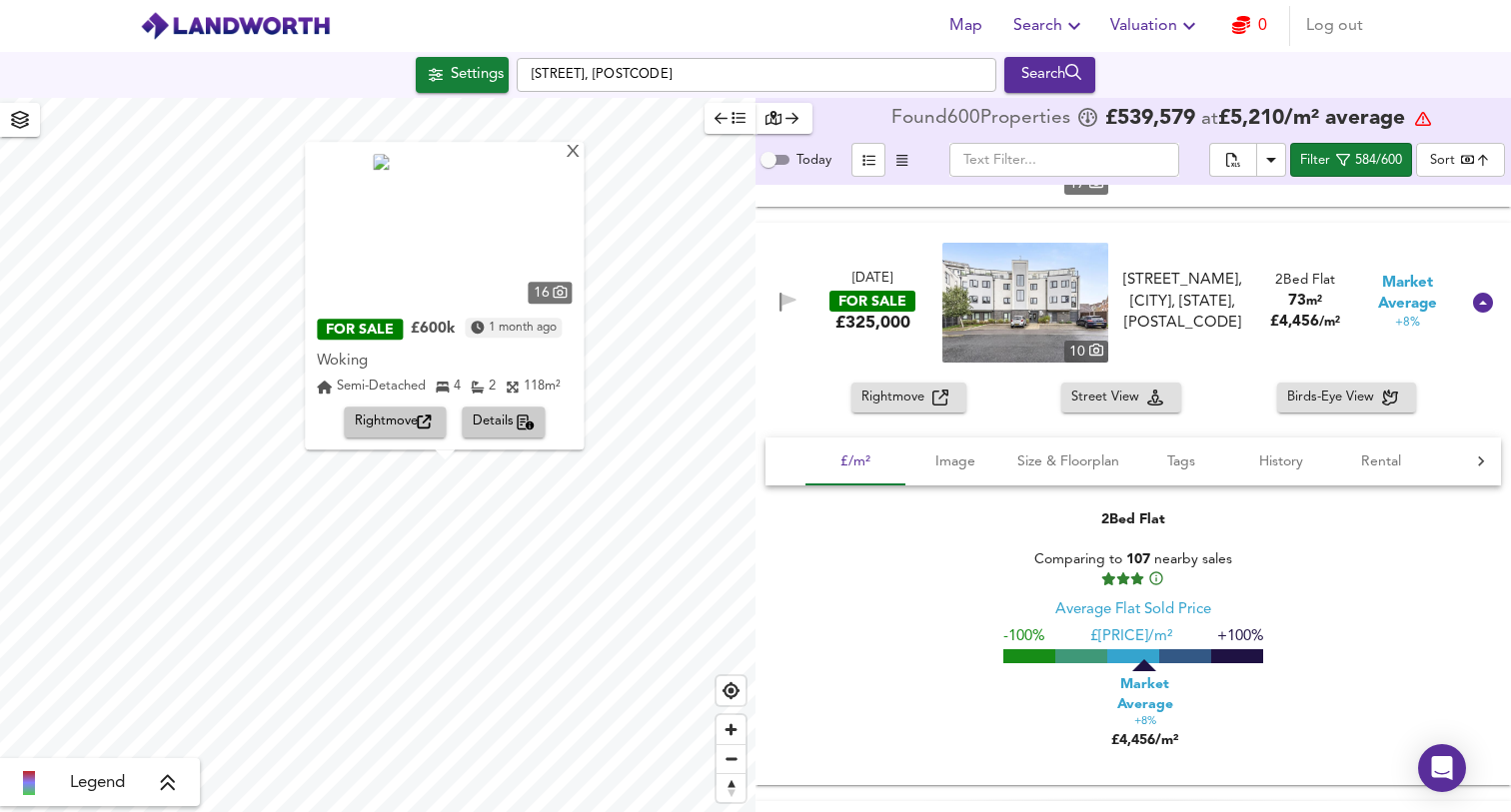click on "[NUMBER] FOR SALE [PRICE] [TIME_AGO] [CITY] [CITY] [PROPERTY_TYPE] [BEDROOMS] [BATHROOMS] [SQUARE_METERS] [BRAND_NAME] Details" at bounding box center (444, 296) 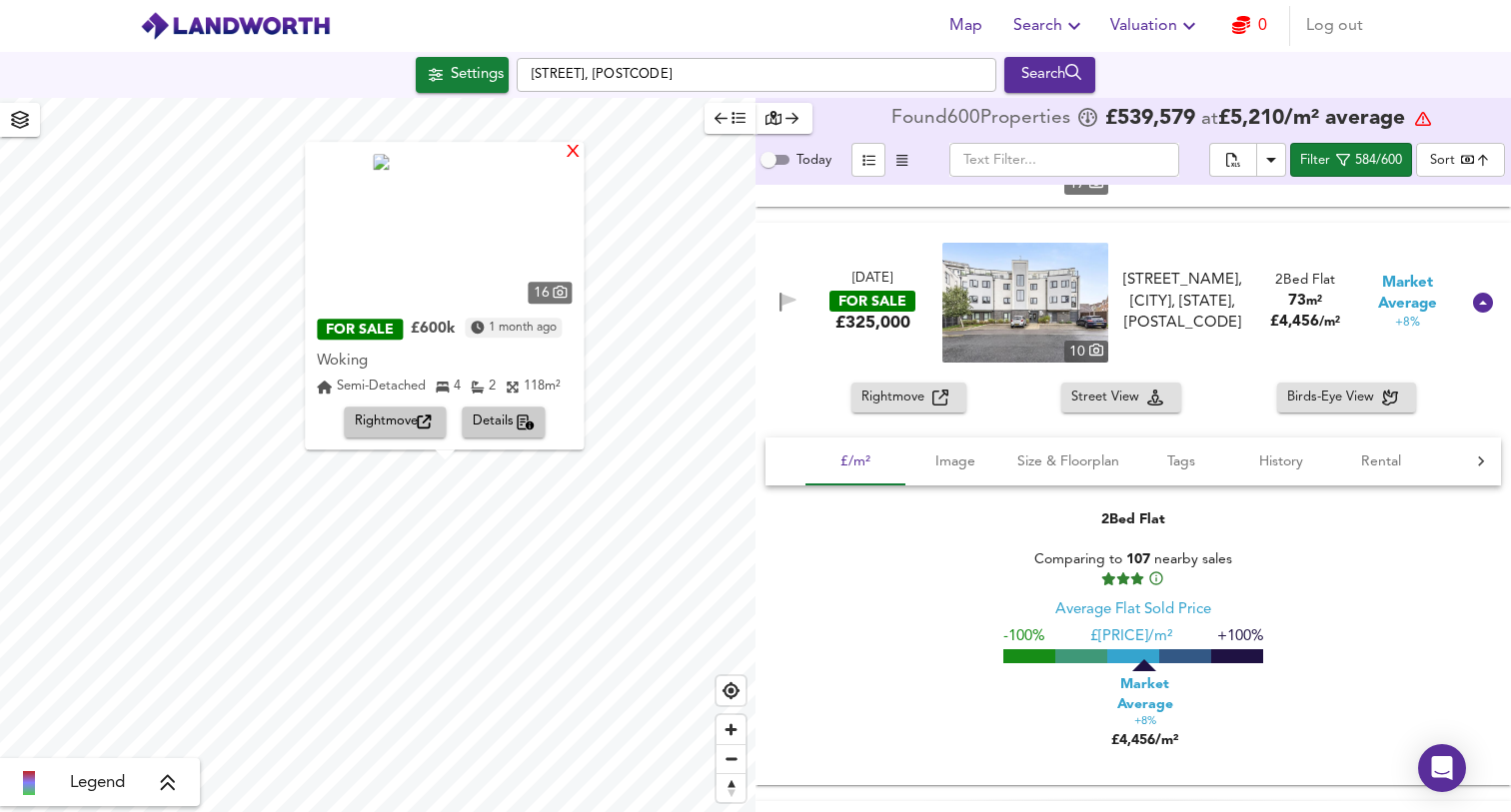 click on "X" at bounding box center (574, 153) 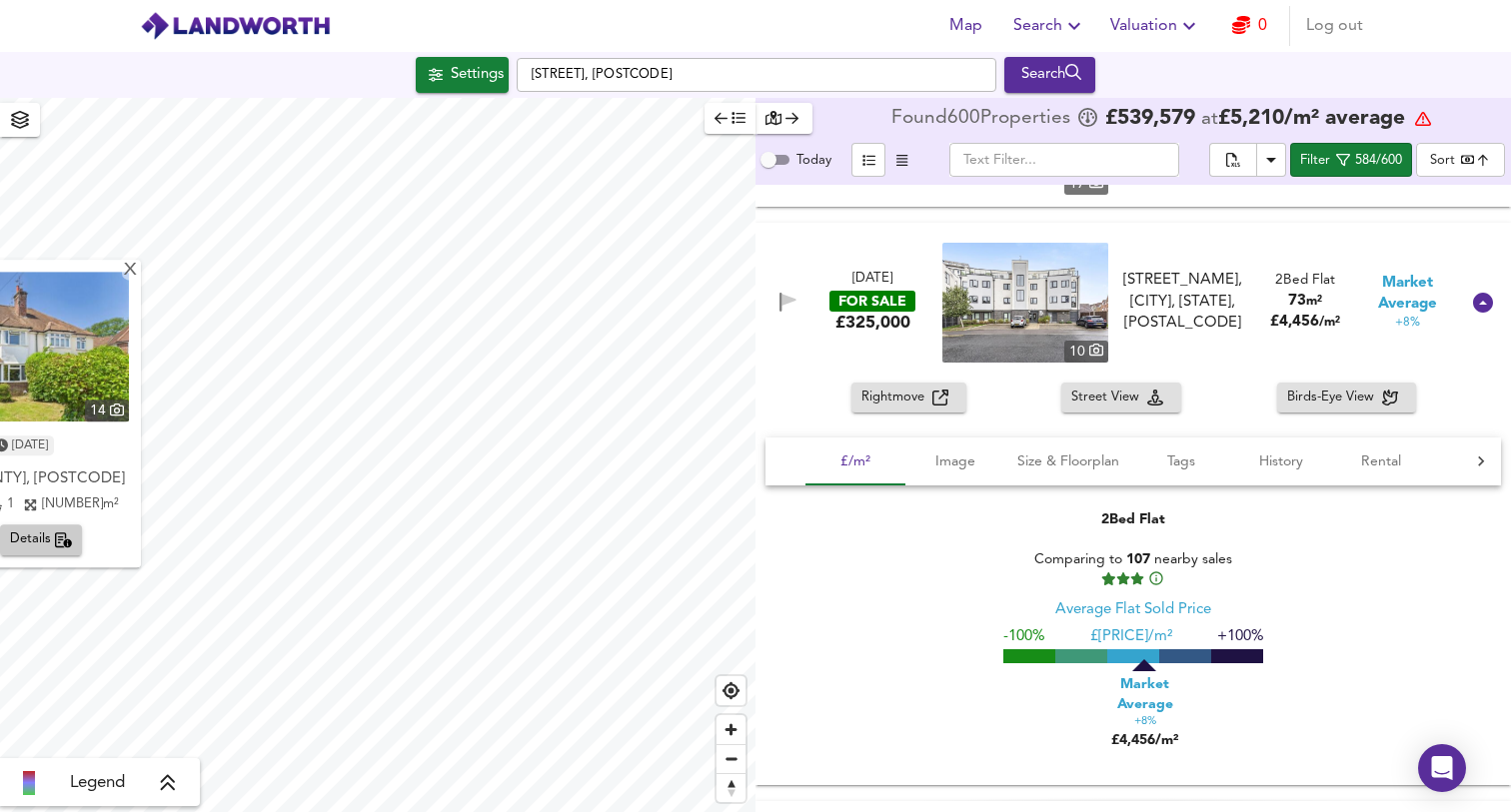 click on "[TIME_REFERENCE] [PROPERTY_TYPE] [NUMBER] [NUMBER] [AREA] [BRAND] Details" at bounding box center (378, 454) 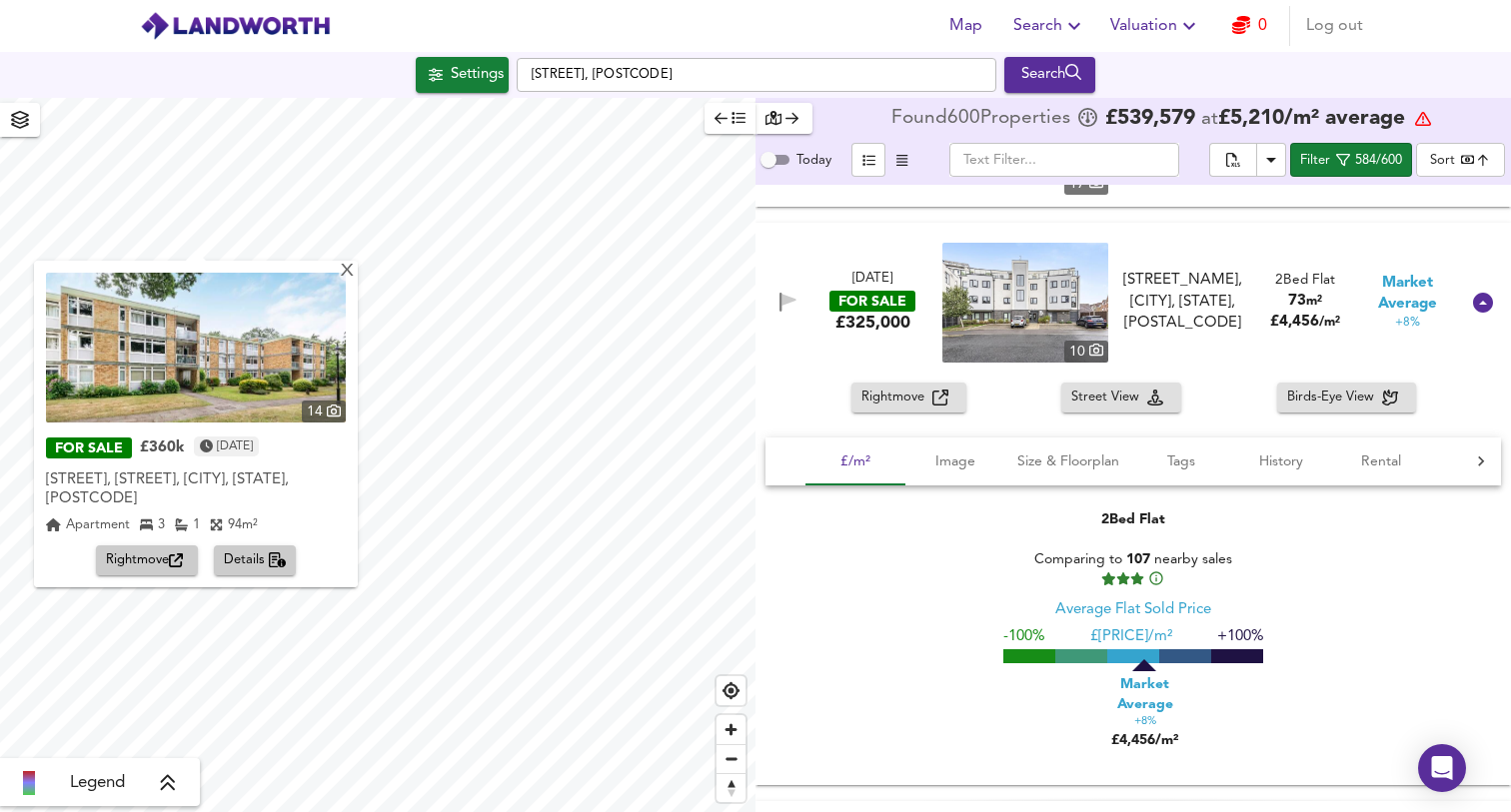 click on "Details" at bounding box center [147, 560] 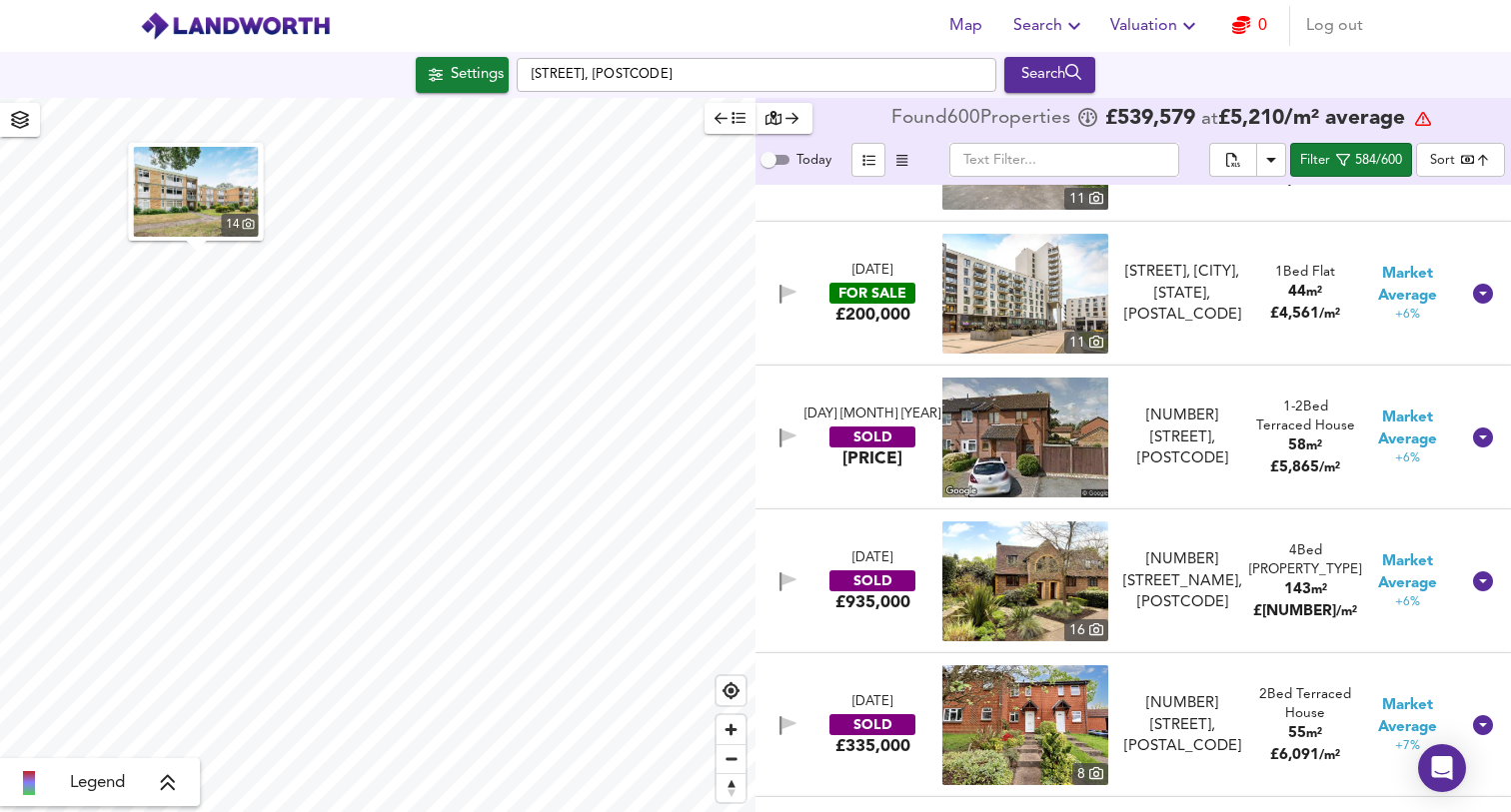 scroll, scrollTop: 38305, scrollLeft: 0, axis: vertical 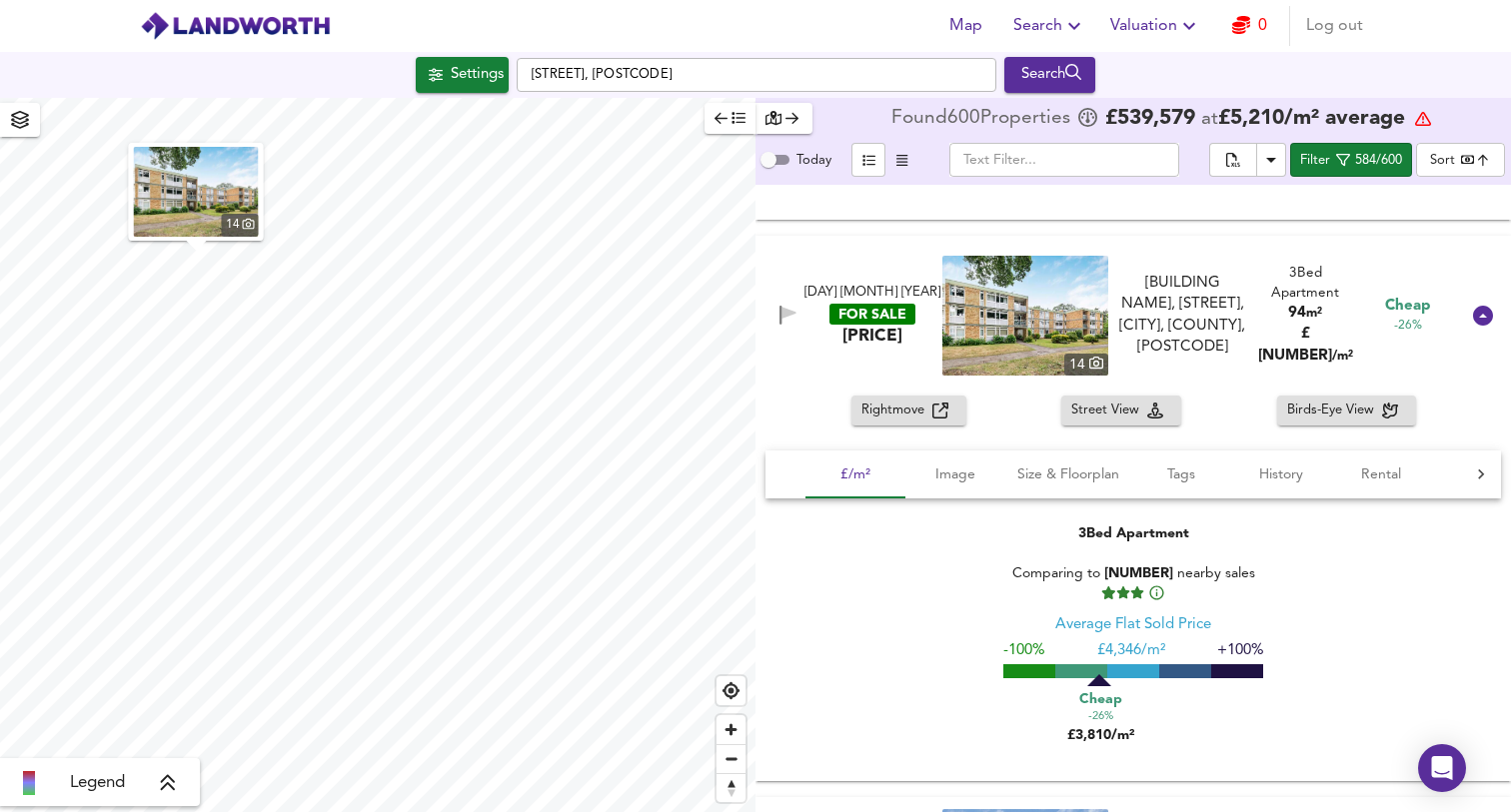 click on "Rightmove" at bounding box center [896, 410] 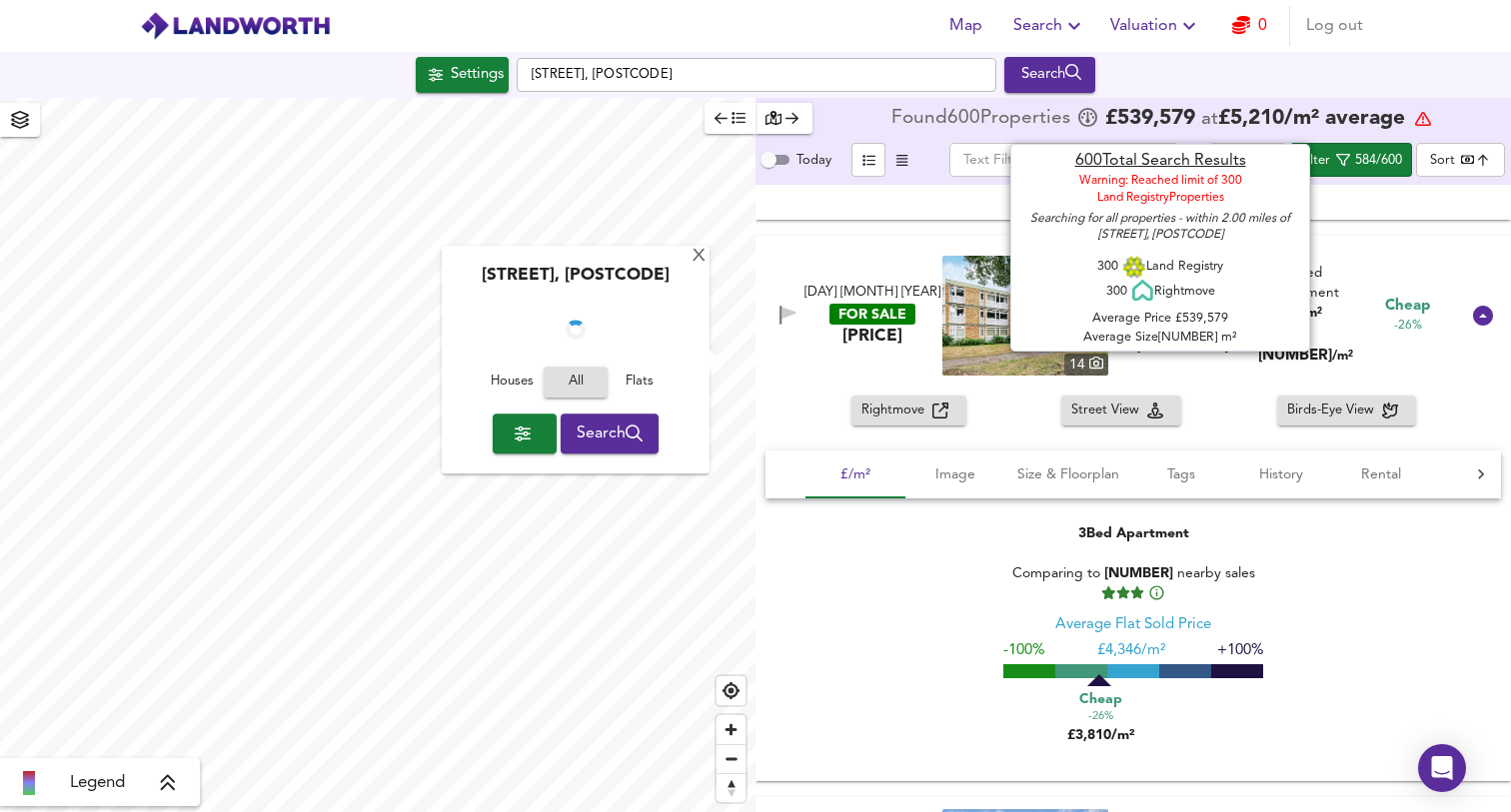 click at bounding box center [1423, 119] 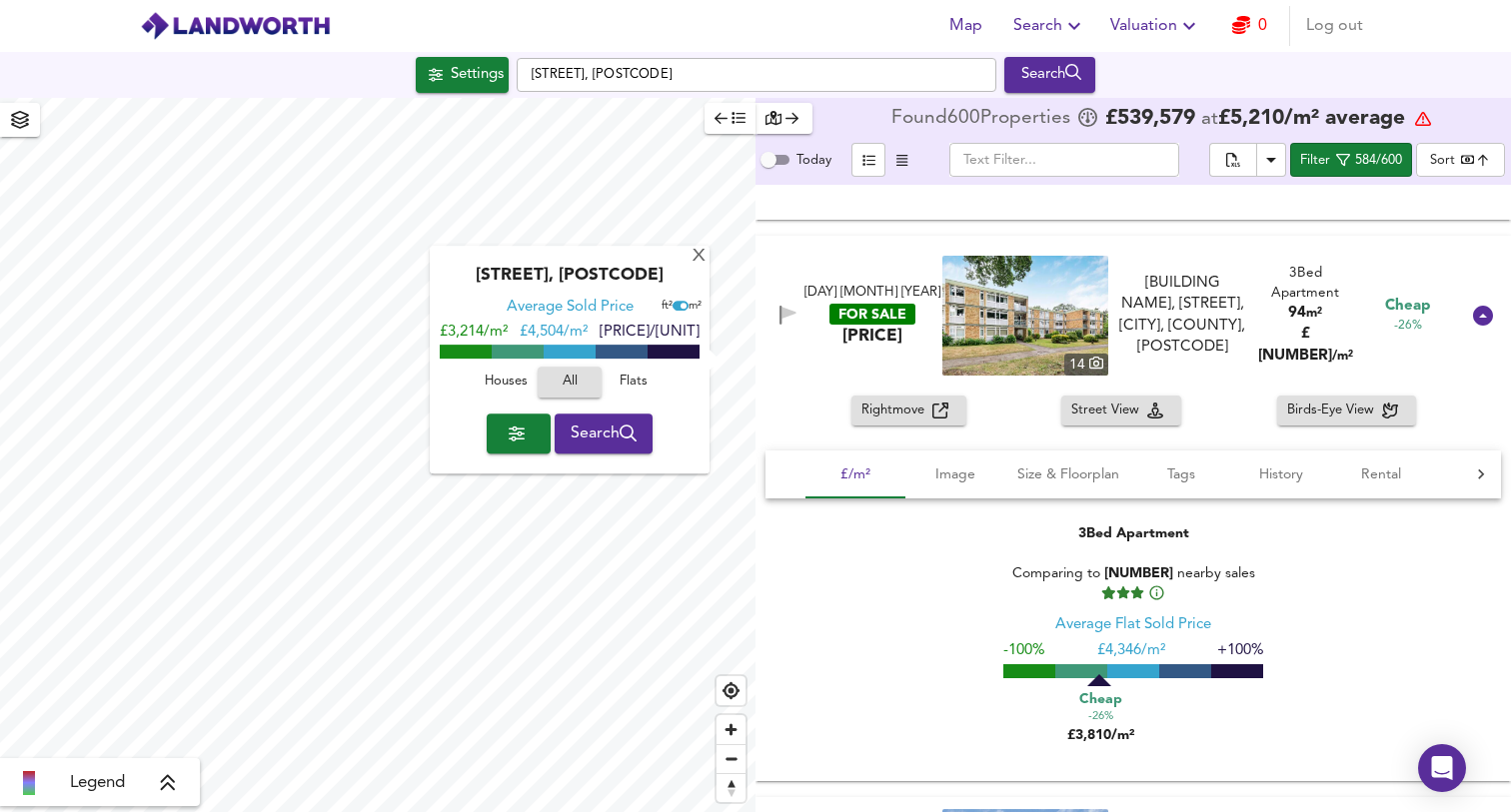 click at bounding box center (1074, 26) 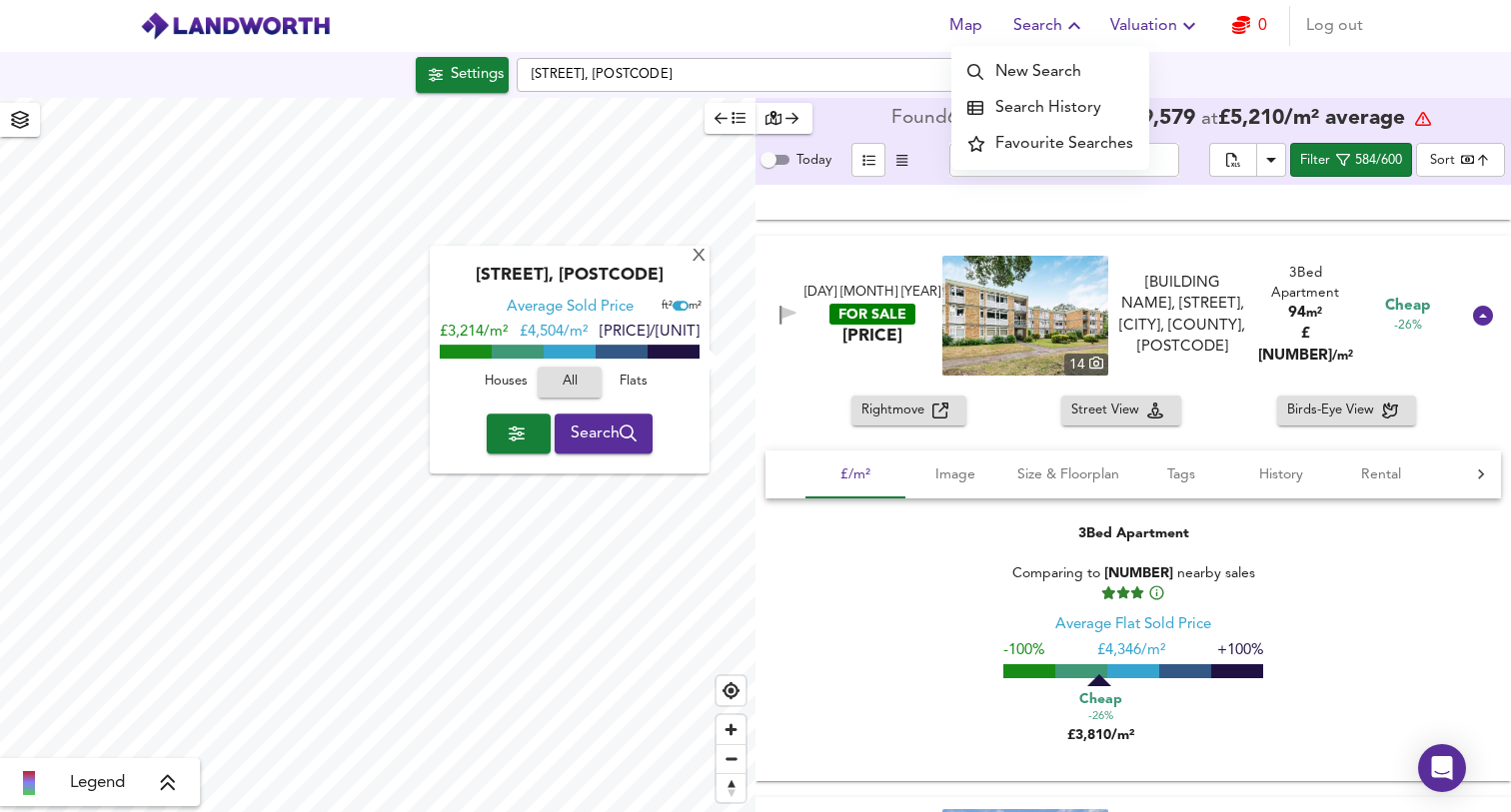 click on "Search History" at bounding box center (1050, 108) 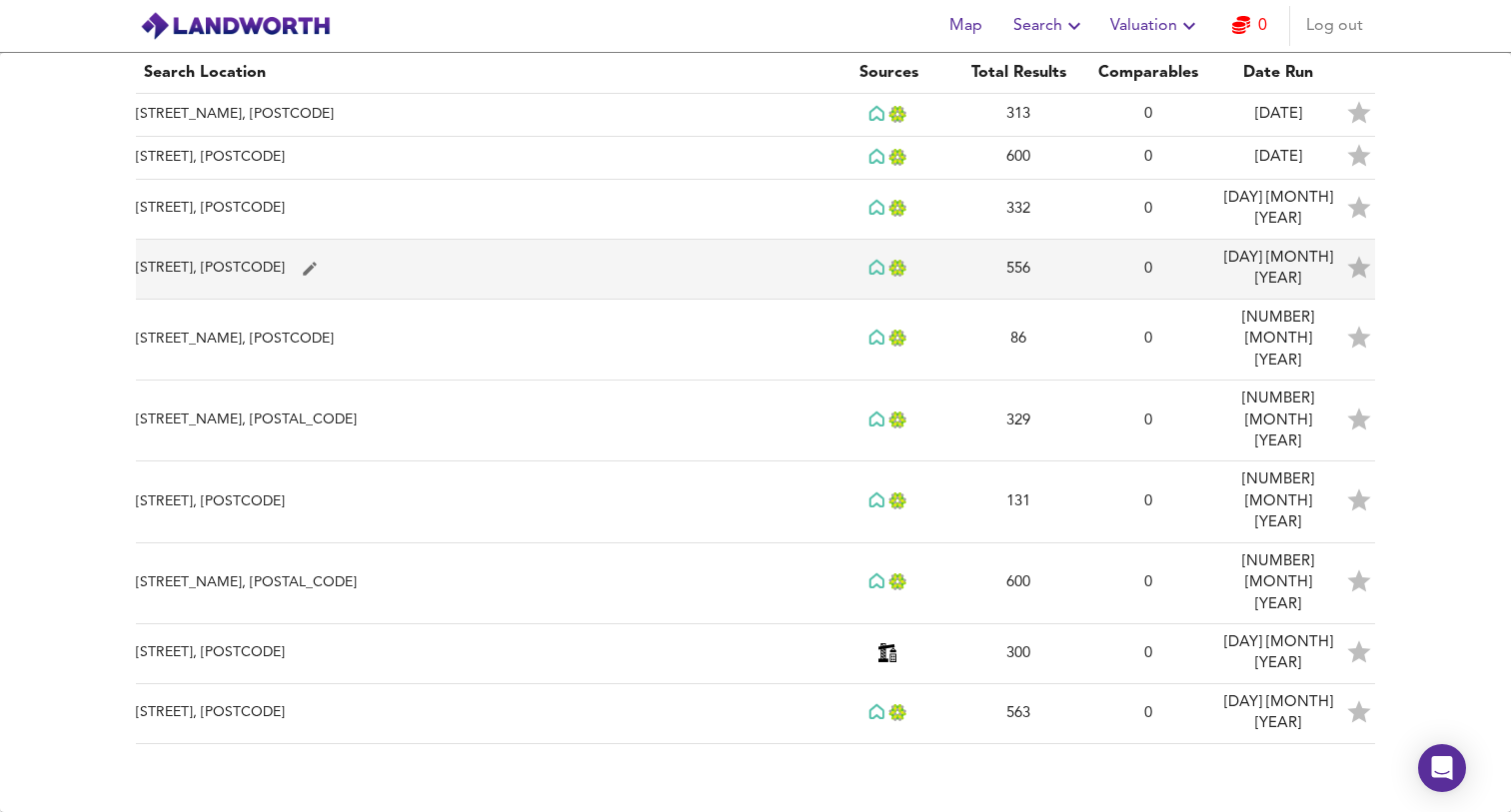 click on "[STREET], [POSTCODE]" at bounding box center [480, 115] 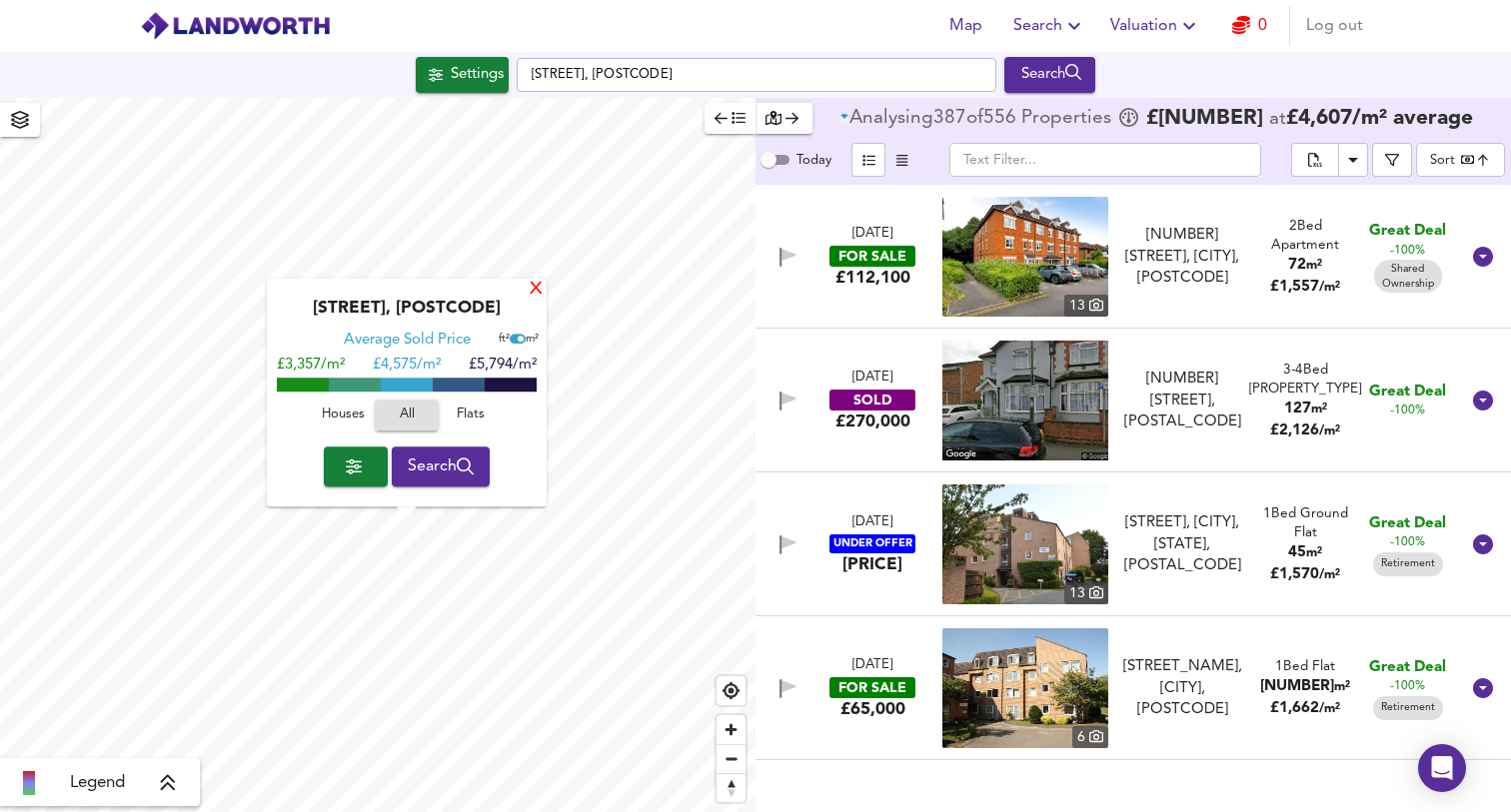 click on "X" at bounding box center [536, 290] 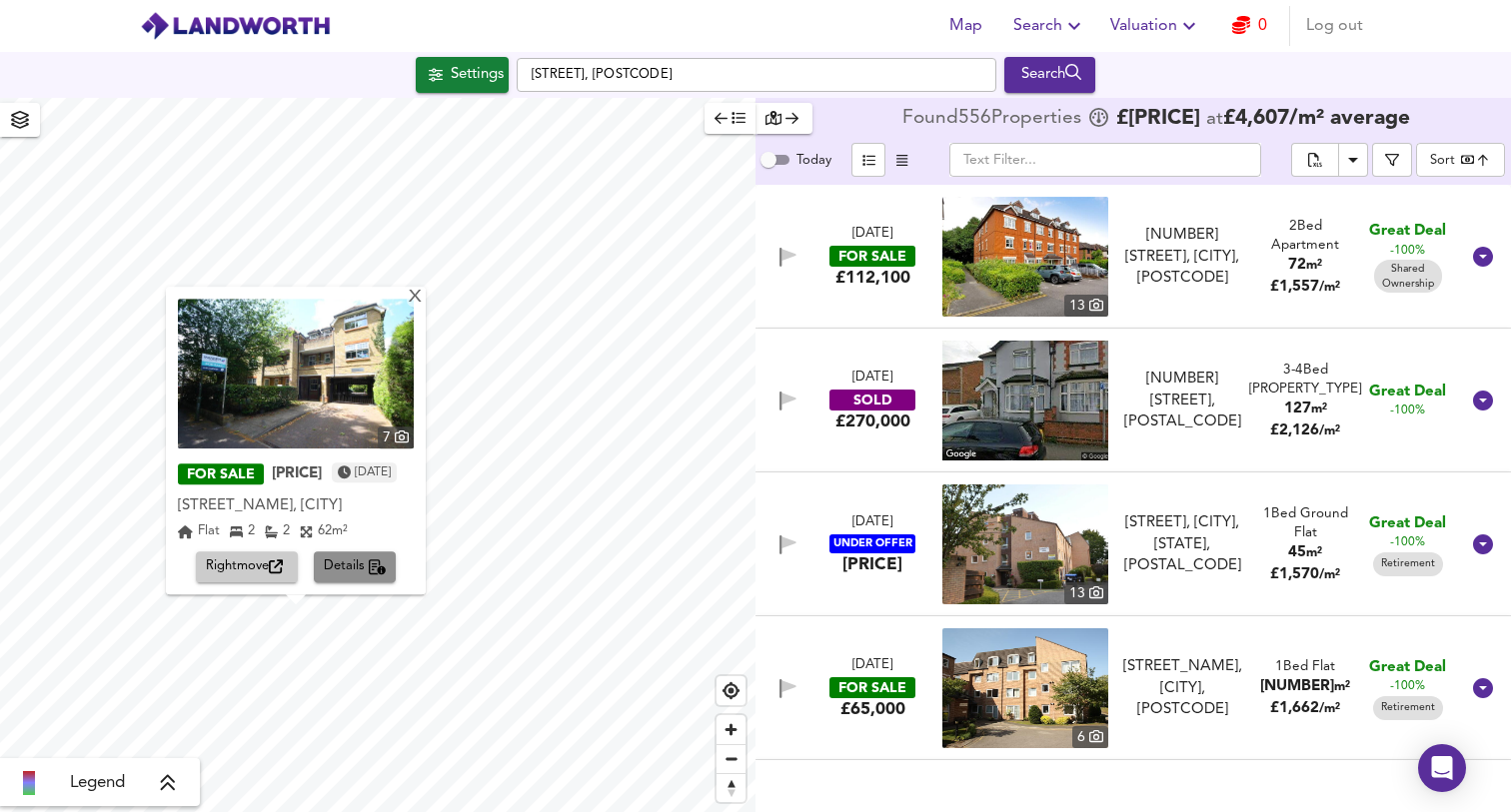 click on "Details" at bounding box center [247, 567] 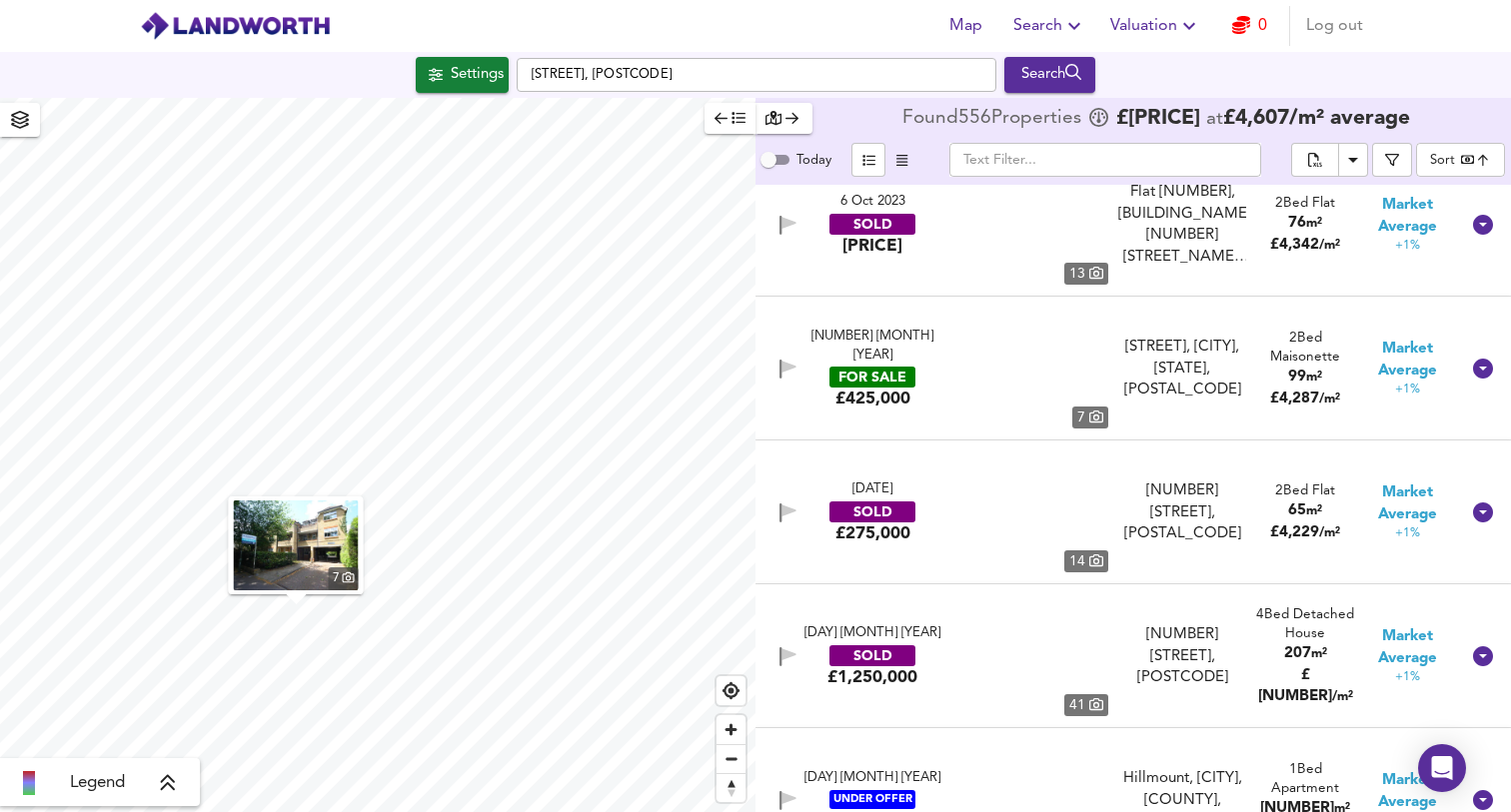 scroll, scrollTop: 43003, scrollLeft: 0, axis: vertical 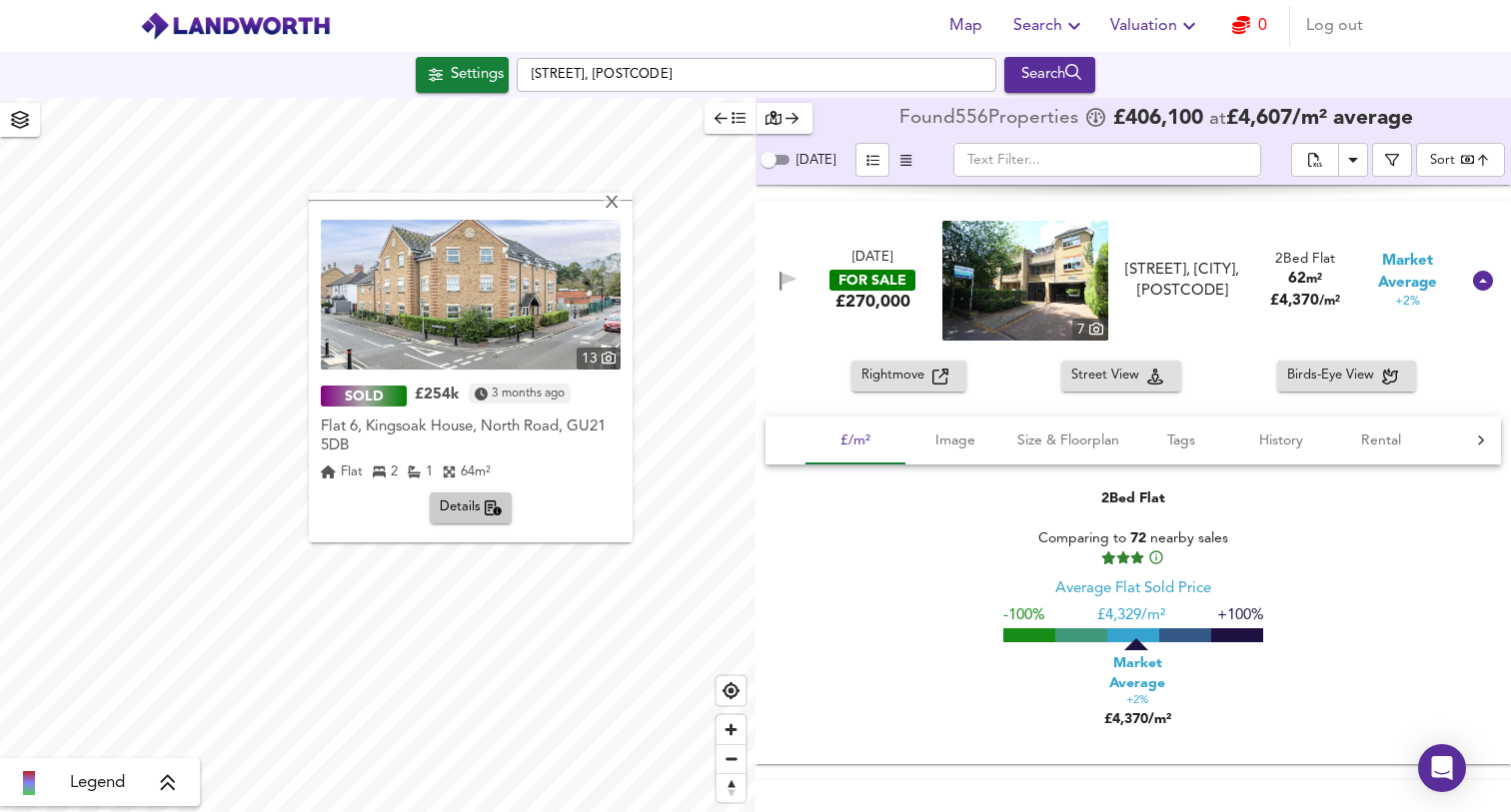 click on "X   15     SOLD £[PRICE] [TIME_AGO] Flat [NUMBER], [STREET_NAME], [STREET_NAME], [POSTCODE] Flat [NUMBER], [STREET_NAME], [STREET_NAME], [POSTCODE] Flat [NUMBER] 1 62 m² Details    13     SOLD £[PRICE] [TIME_AGO] Flat [NUMBER], [STREET_NAME], [STREET_NAME], [POSTCODE] Flat [NUMBER], [STREET_NAME], [STREET_NAME], [POSTCODE] Flat [NUMBER] 1 64 m² Details" at bounding box center [378, 454] 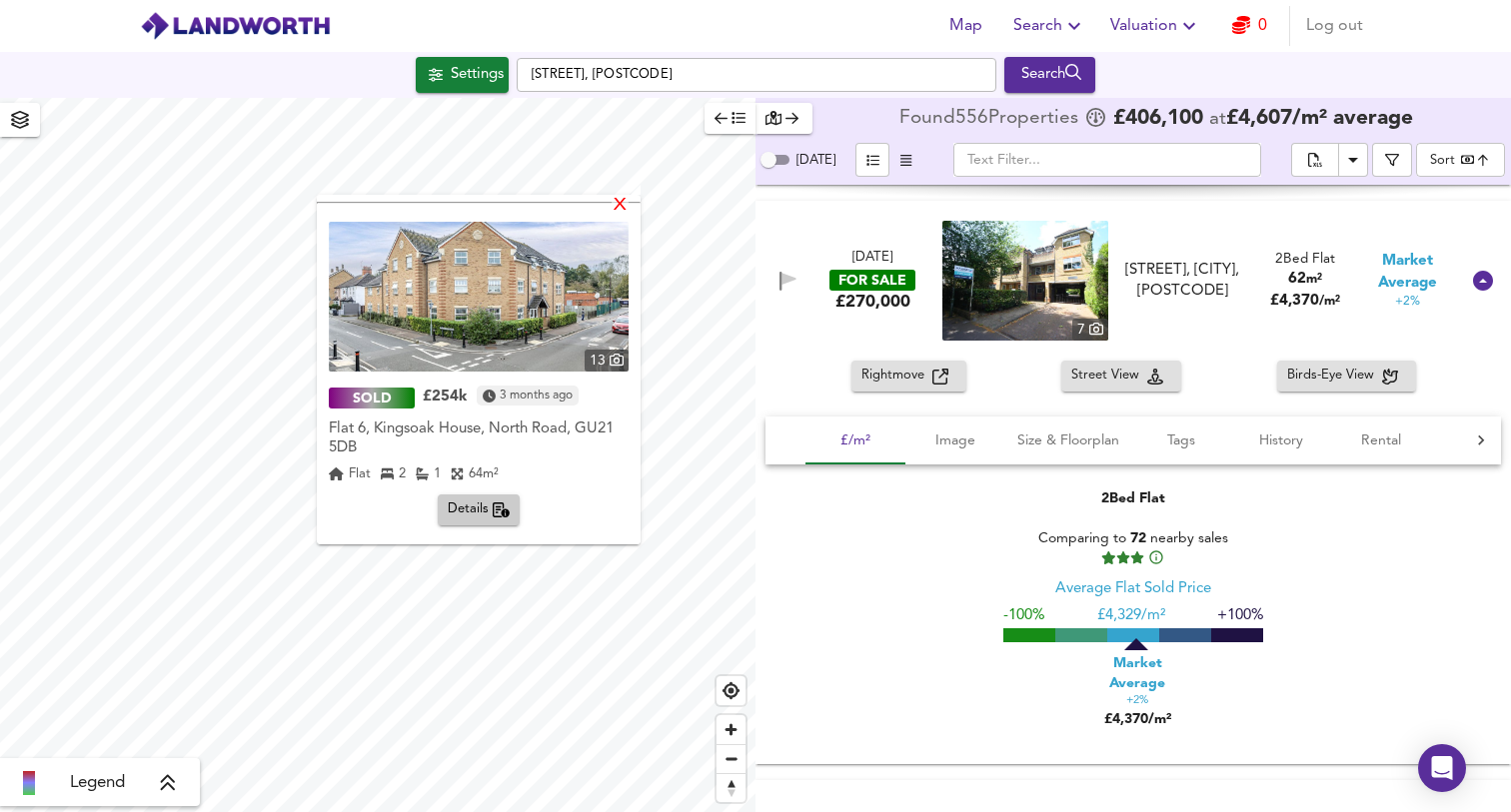 click on "X" at bounding box center (620, 206) 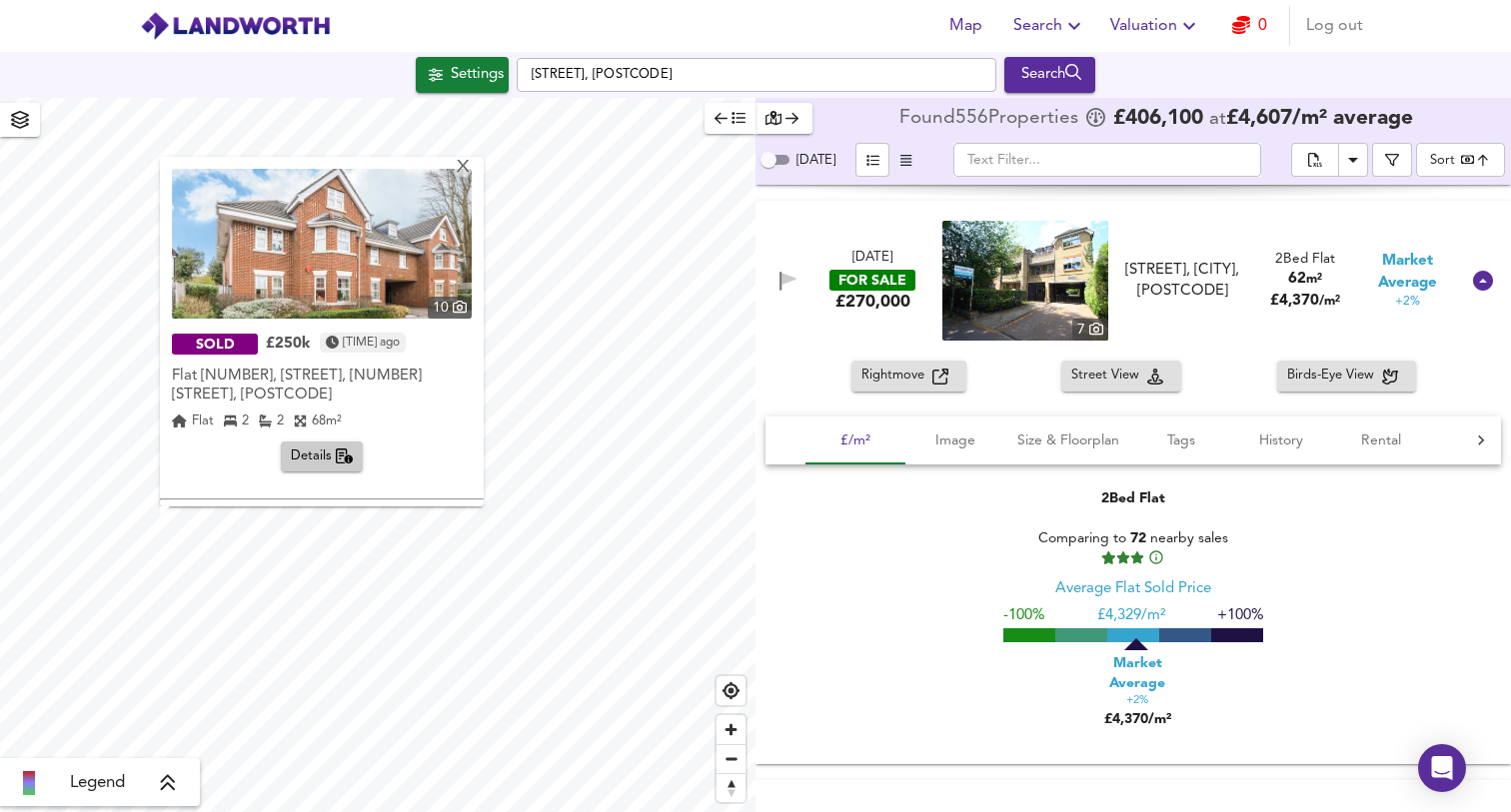 scroll, scrollTop: 335, scrollLeft: 0, axis: vertical 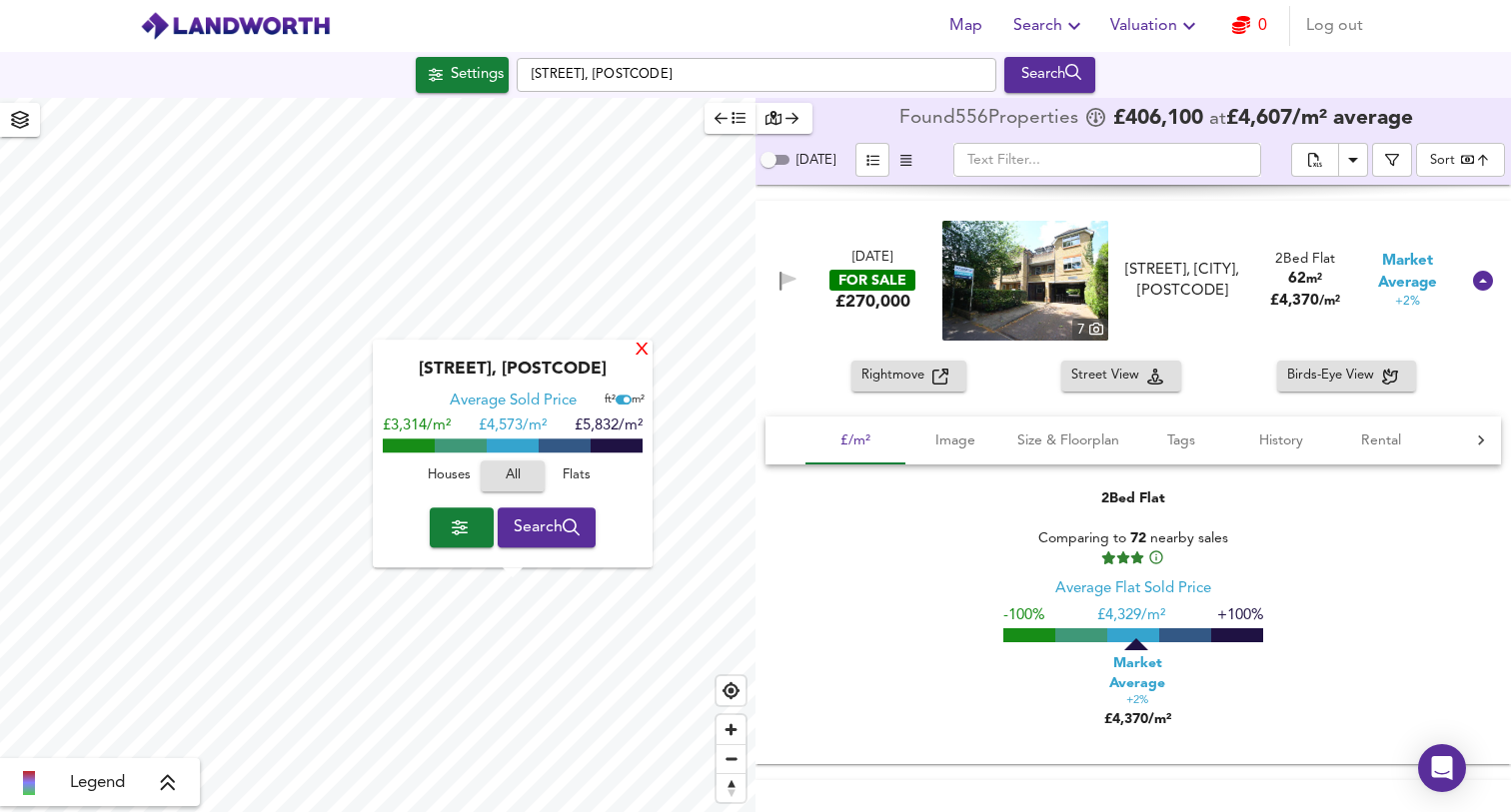 click on "X" at bounding box center (642, 351) 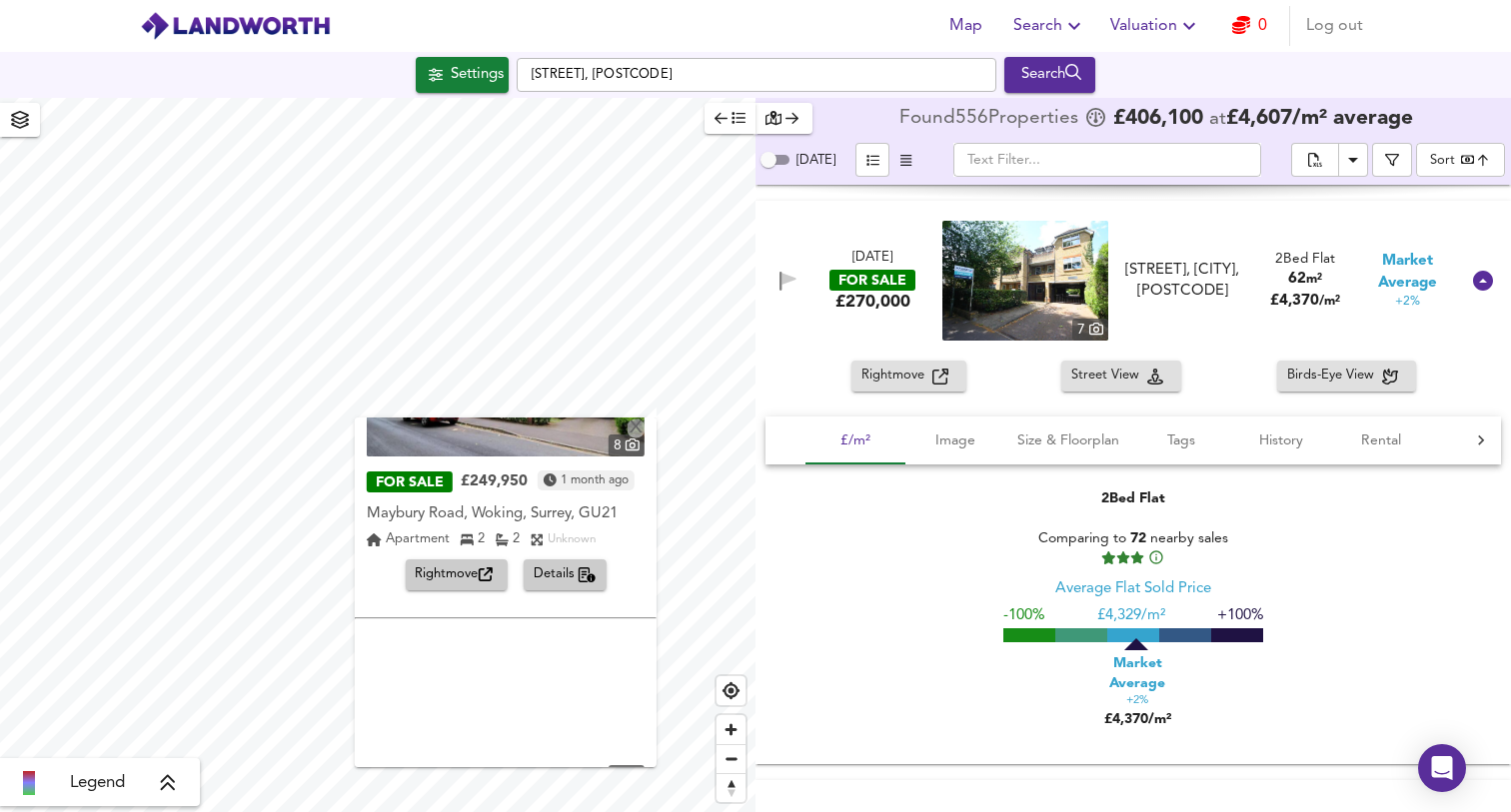 scroll, scrollTop: 124, scrollLeft: 0, axis: vertical 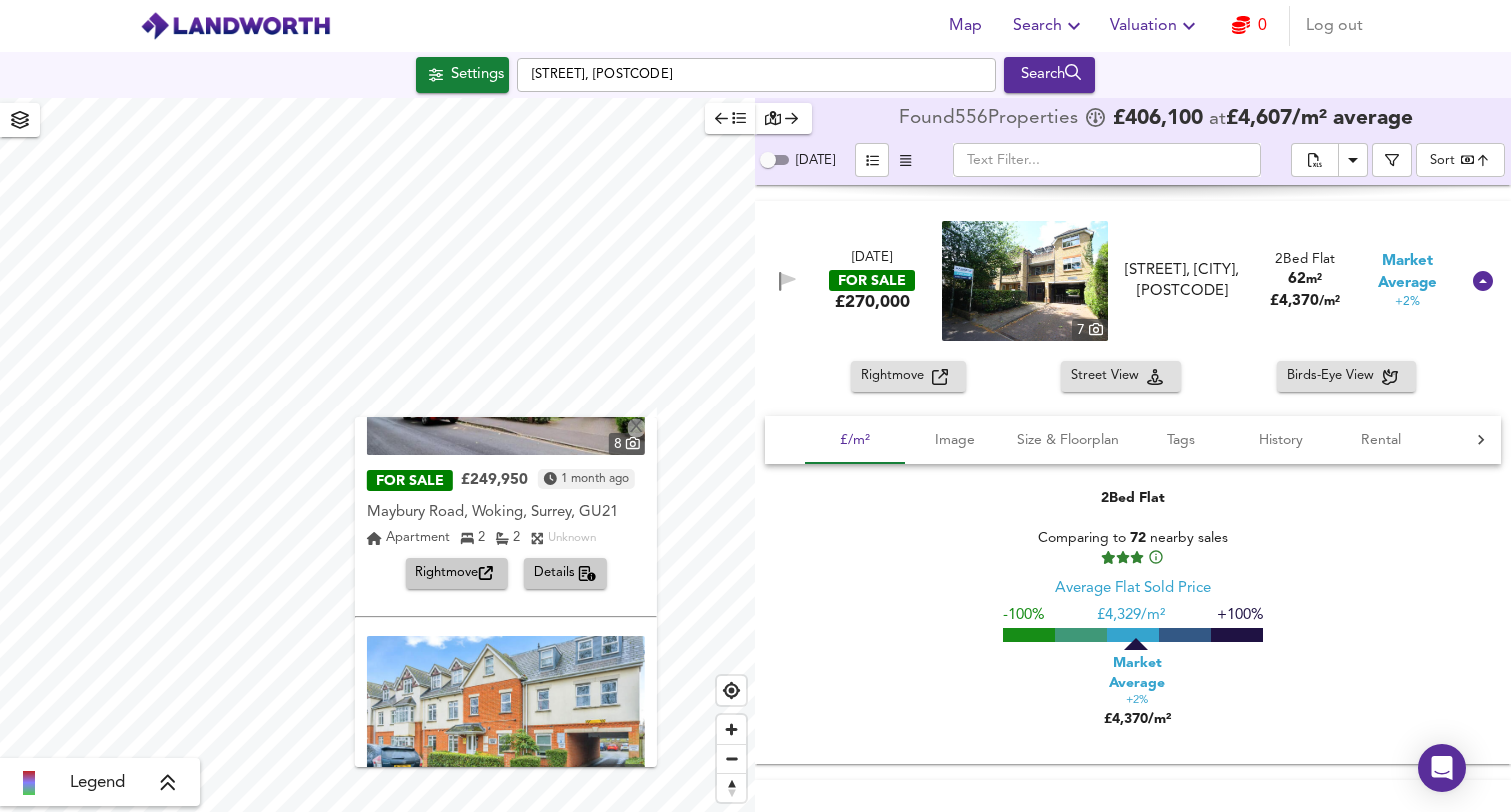 click on "Details" at bounding box center [456, 573] 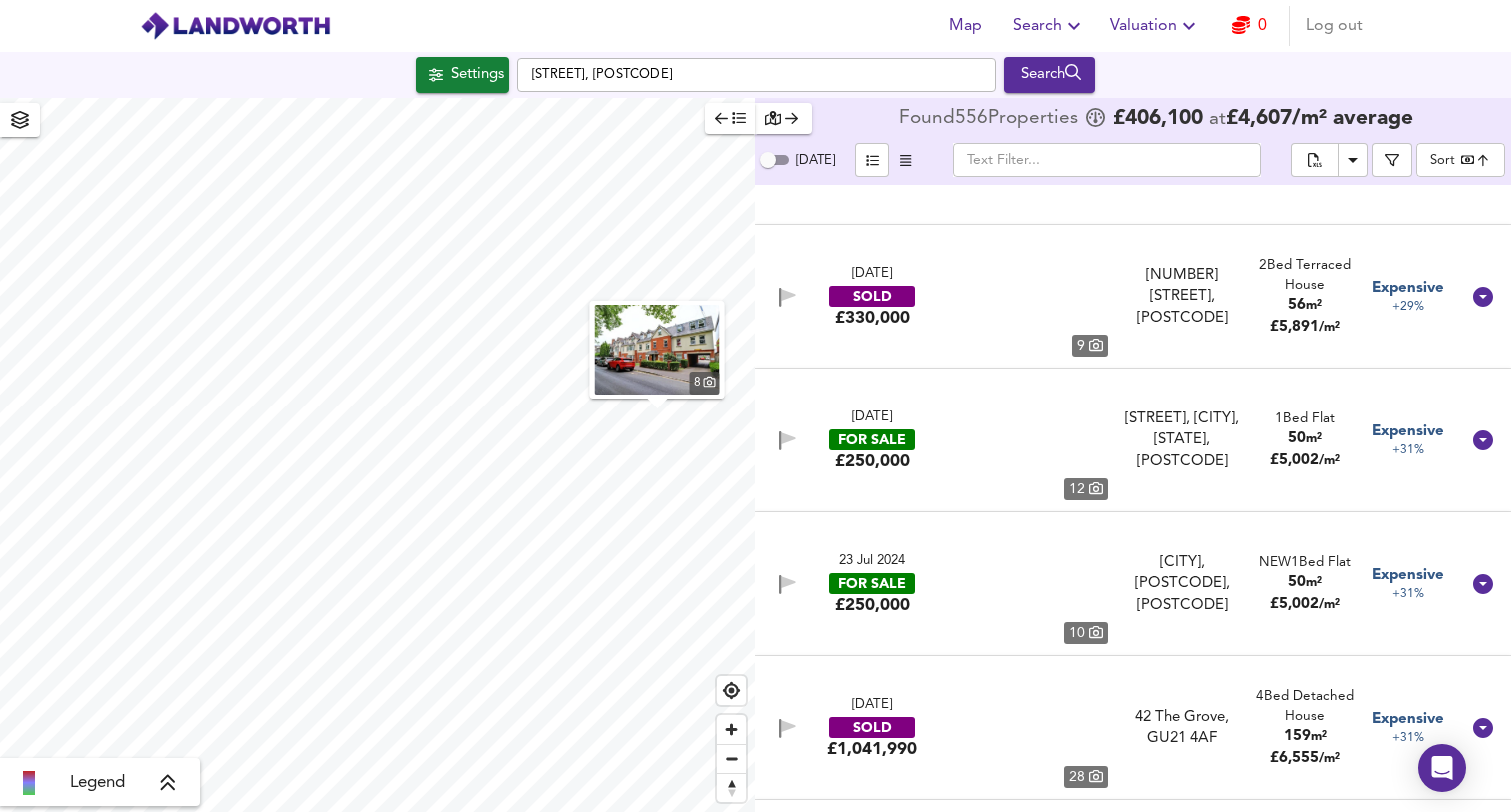 scroll, scrollTop: 78979, scrollLeft: 0, axis: vertical 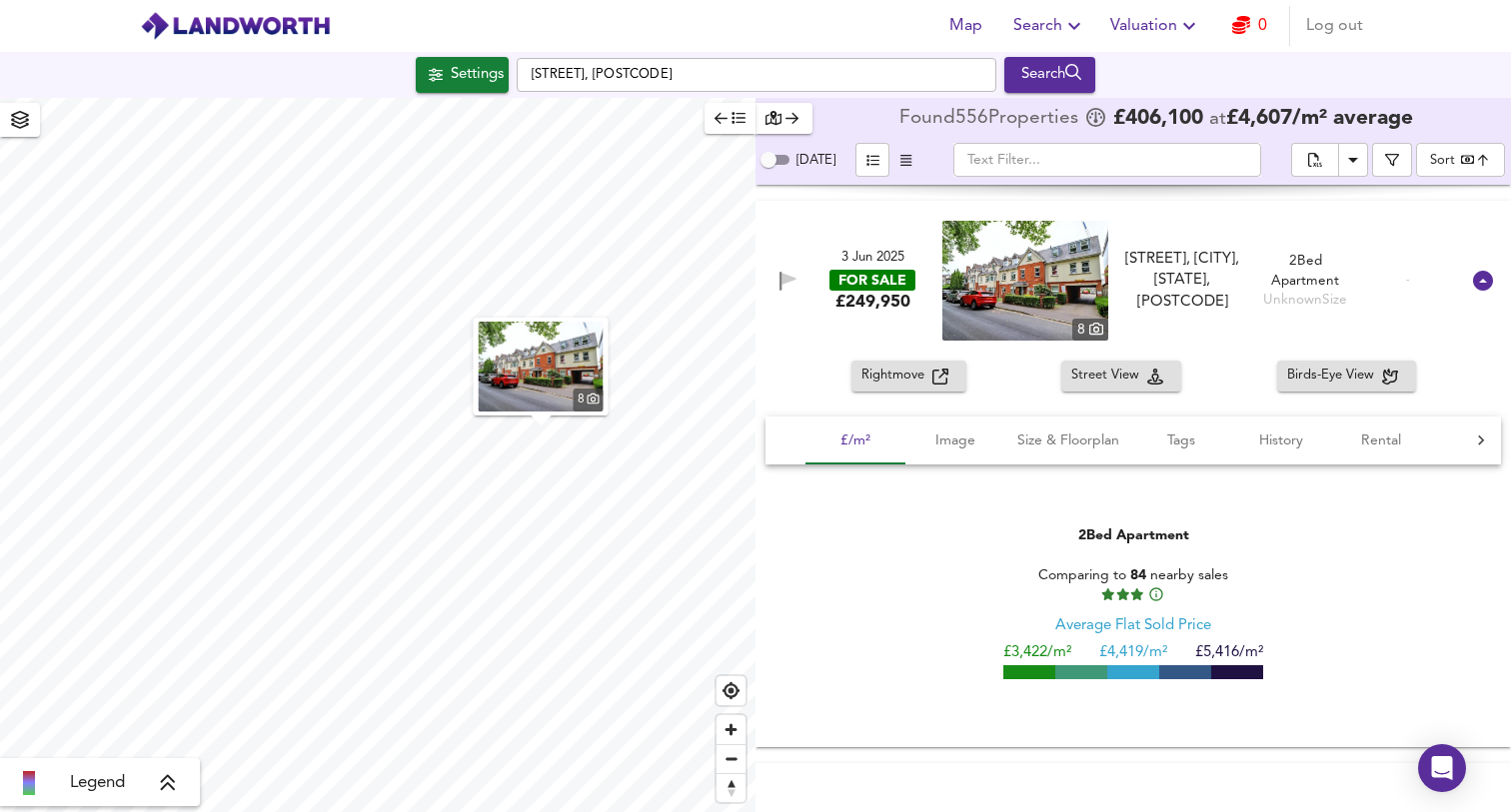 click at bounding box center [940, 377] 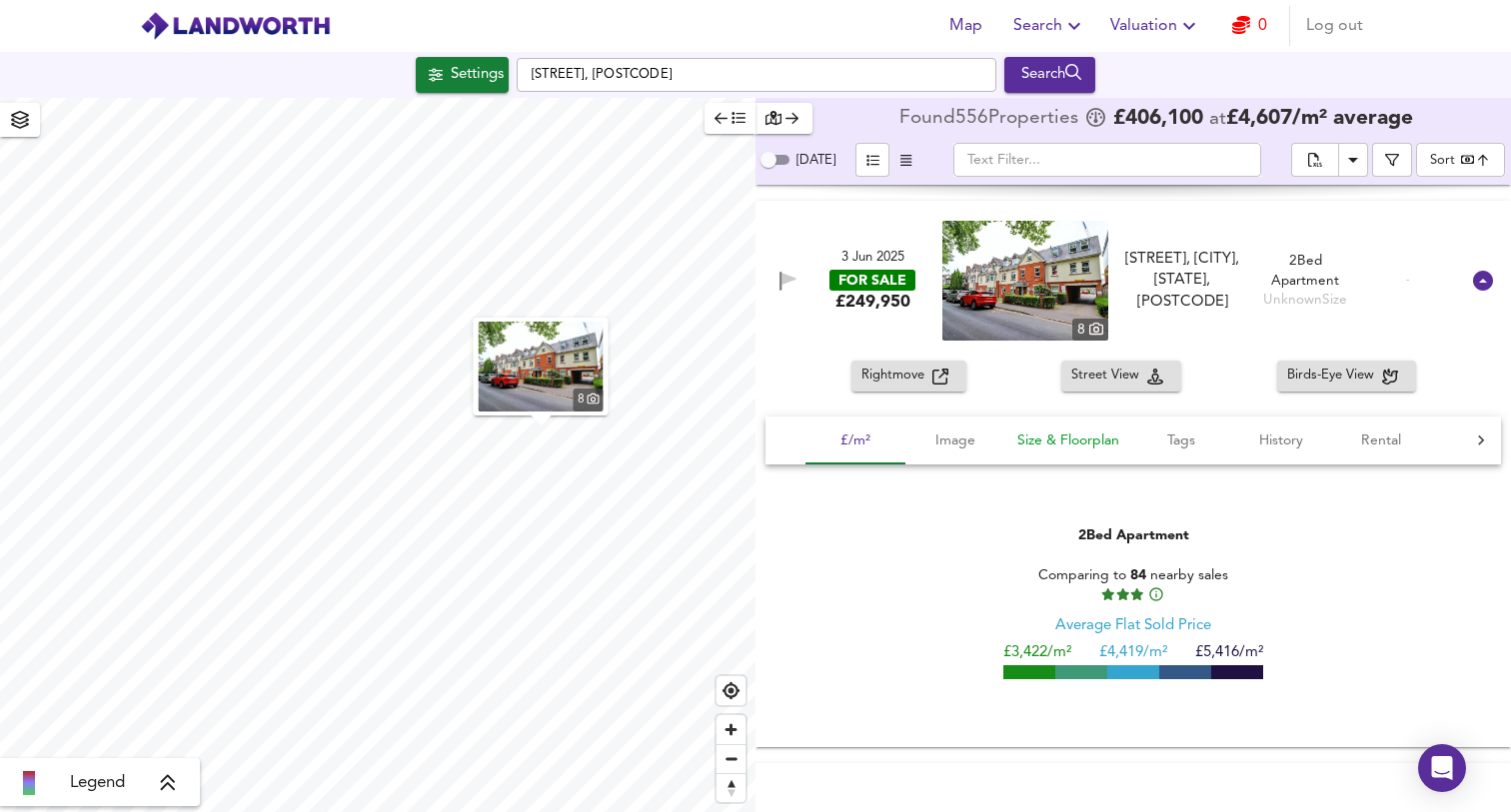 click on "Size & Floorplan" at bounding box center [855, 440] 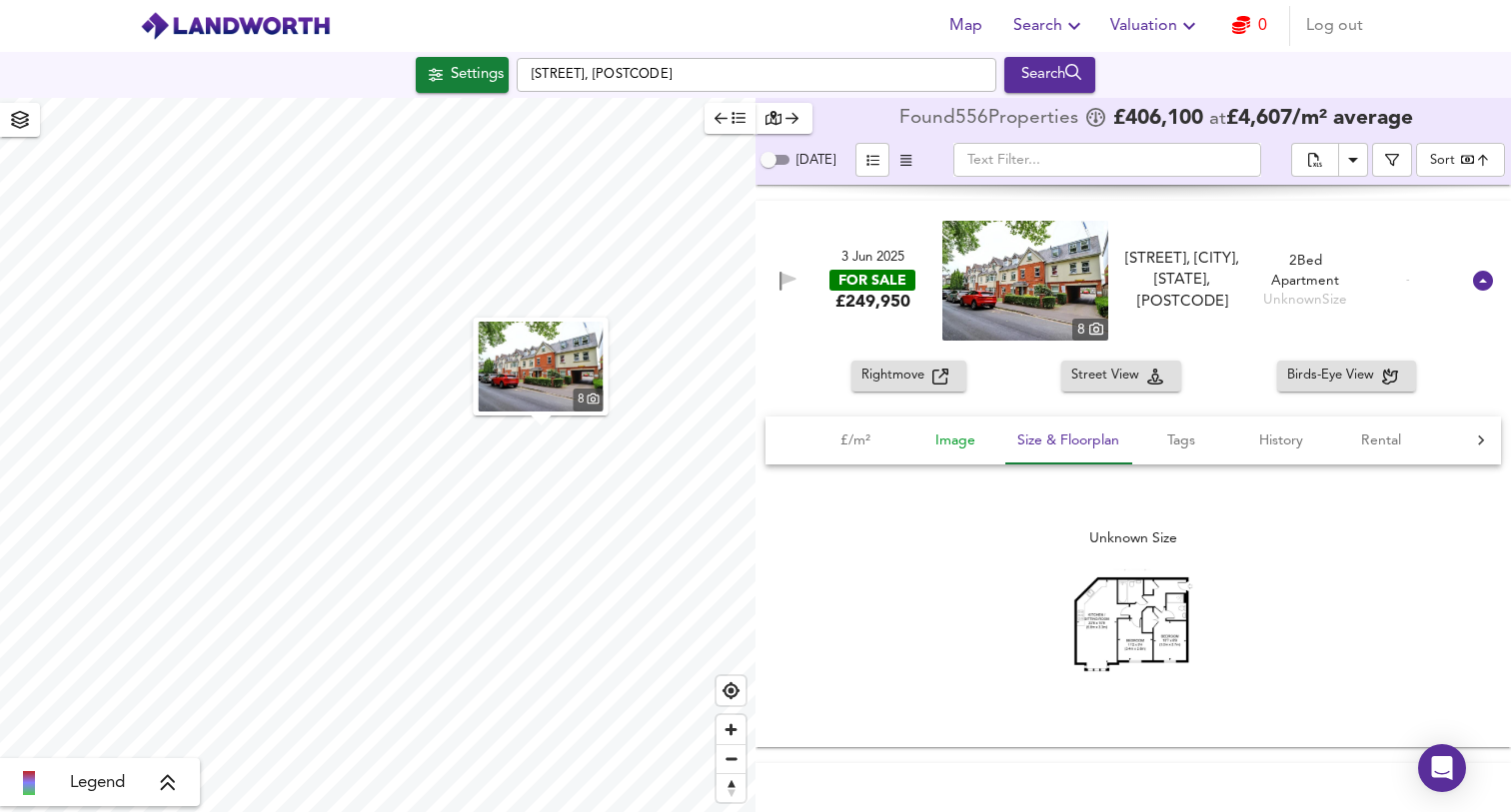 click on "Image" at bounding box center (855, 440) 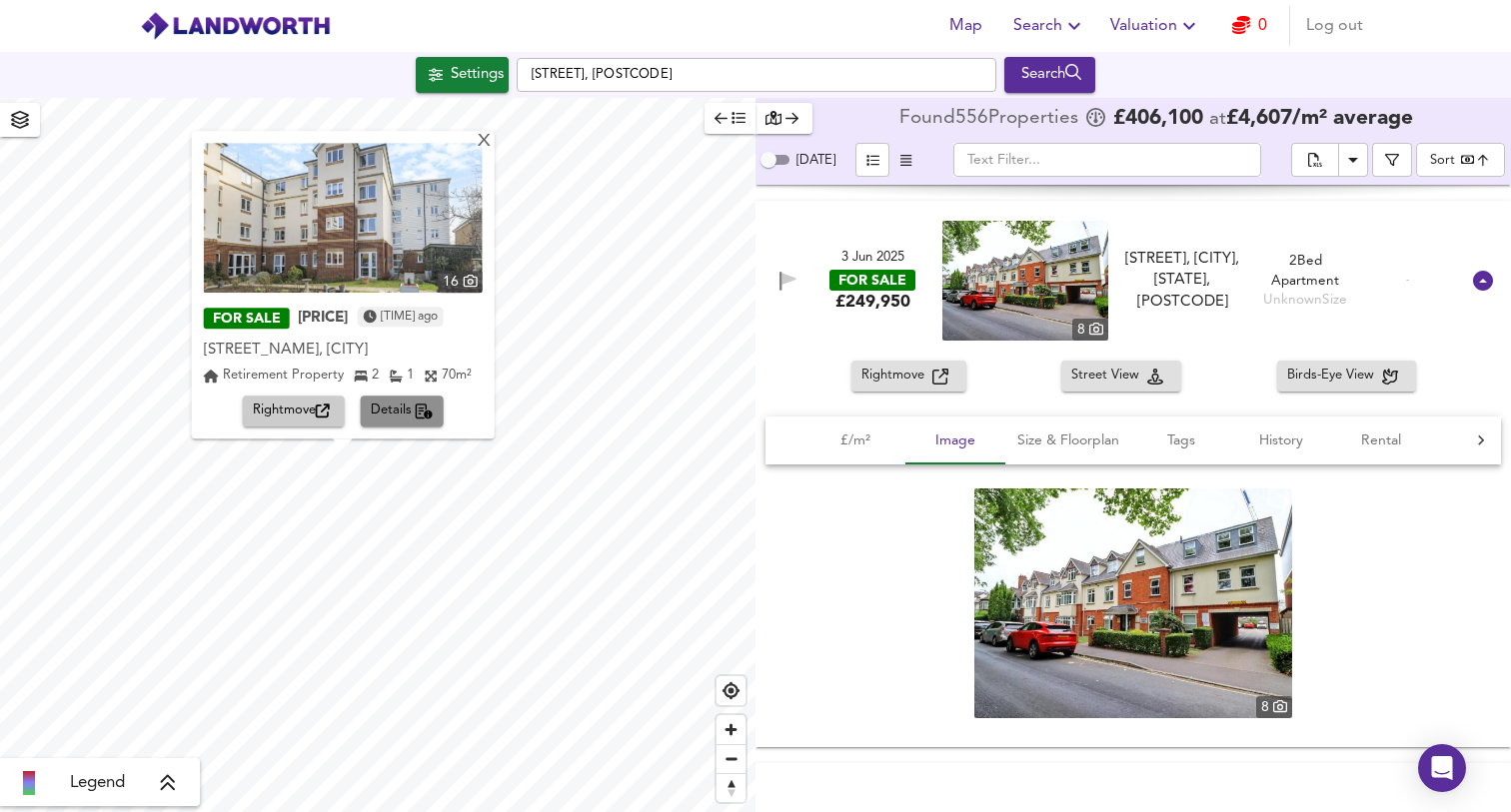 click on "Details" at bounding box center [294, 411] 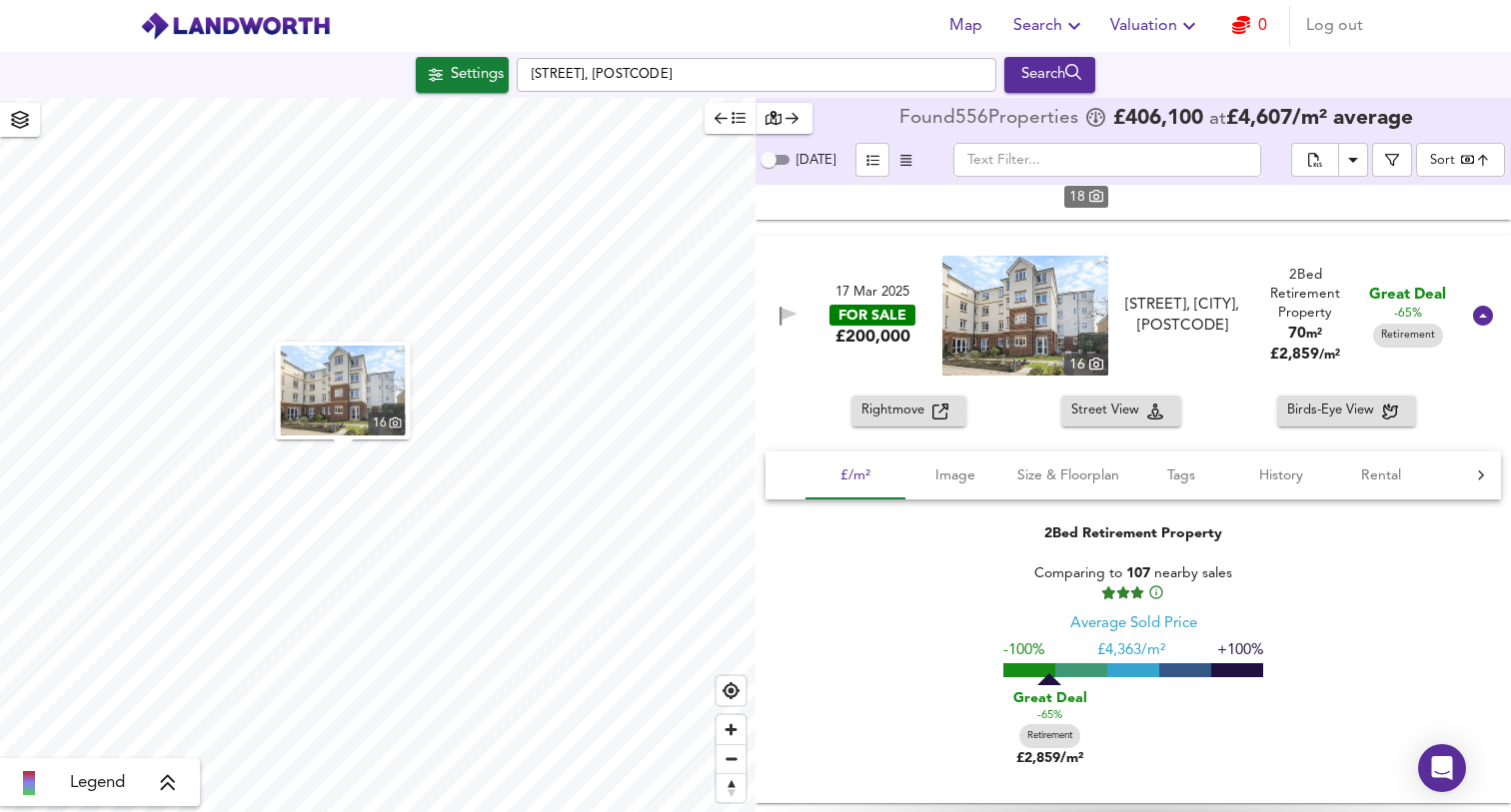 scroll, scrollTop: 9879, scrollLeft: 0, axis: vertical 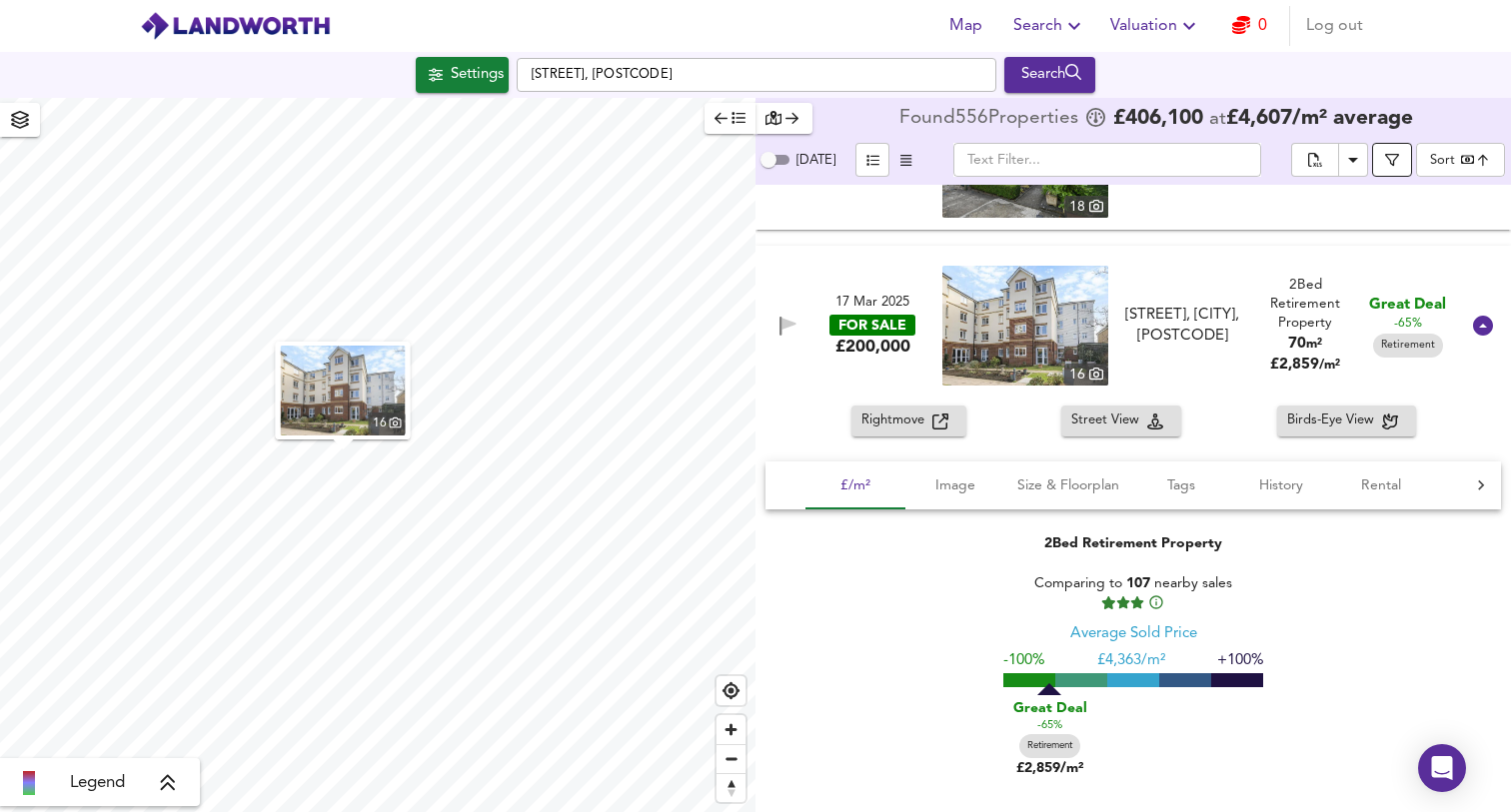 click at bounding box center [1392, 160] 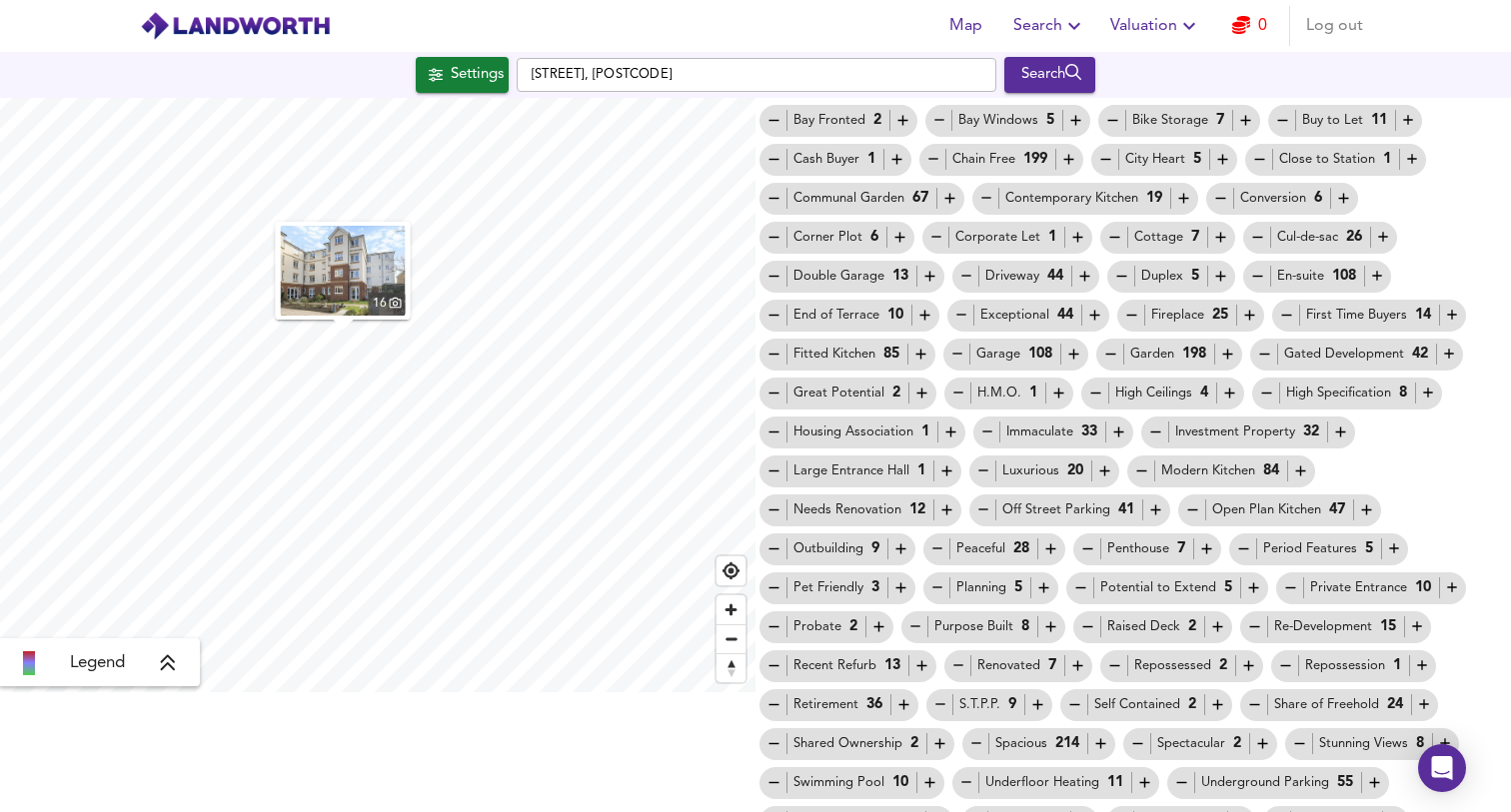 scroll, scrollTop: 187, scrollLeft: 0, axis: vertical 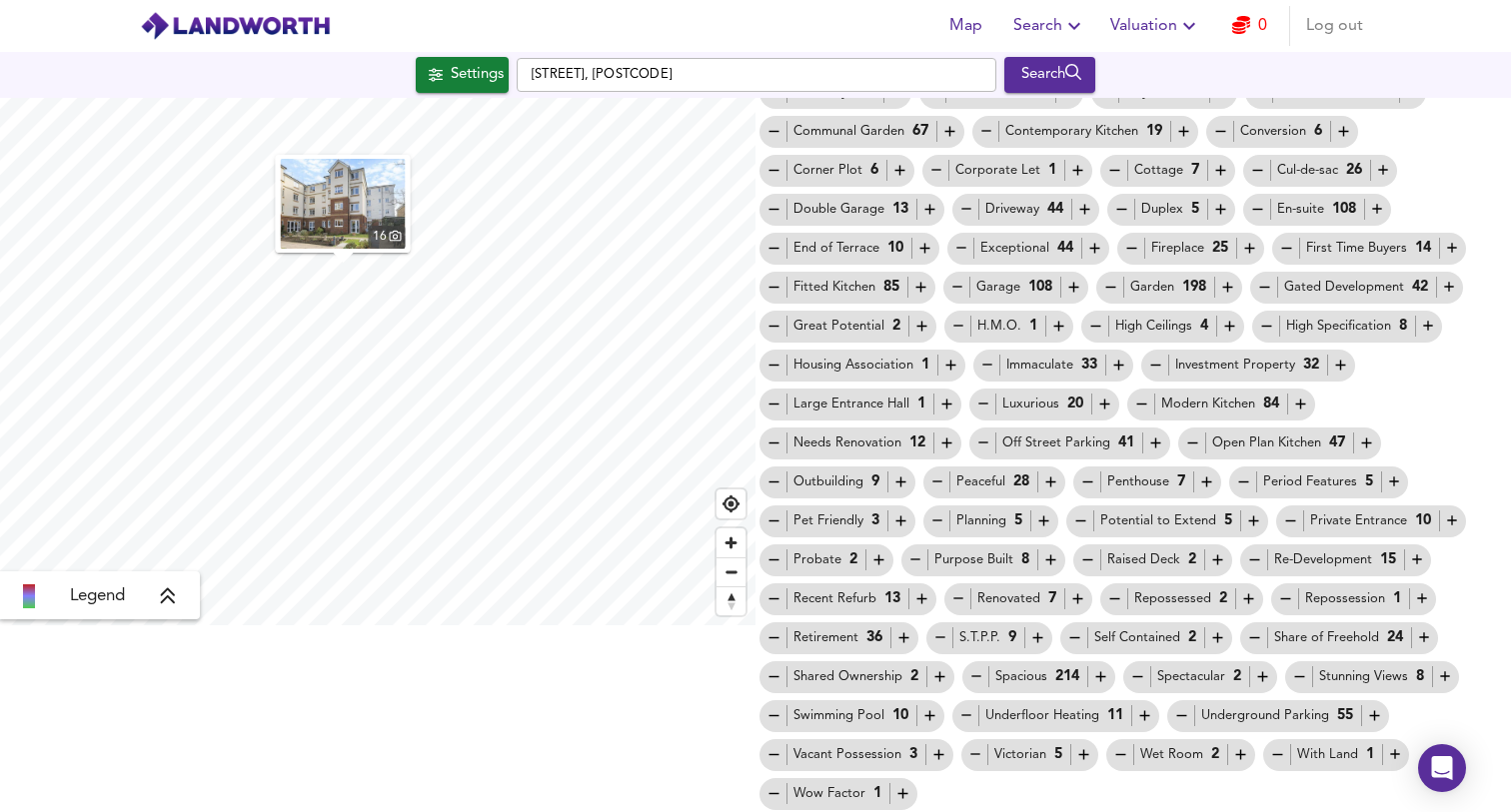 click at bounding box center [773, 14] 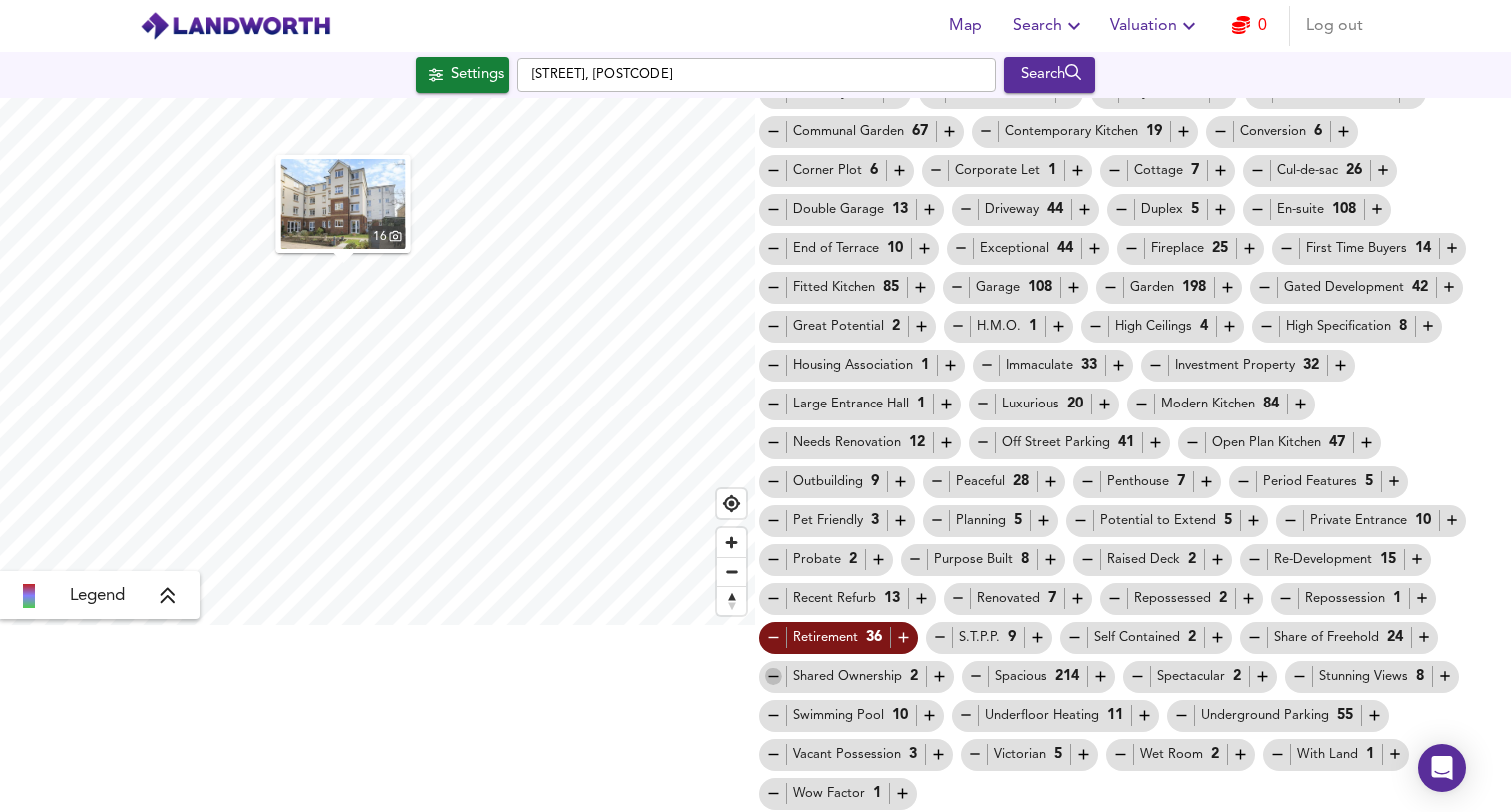 click at bounding box center [773, 14] 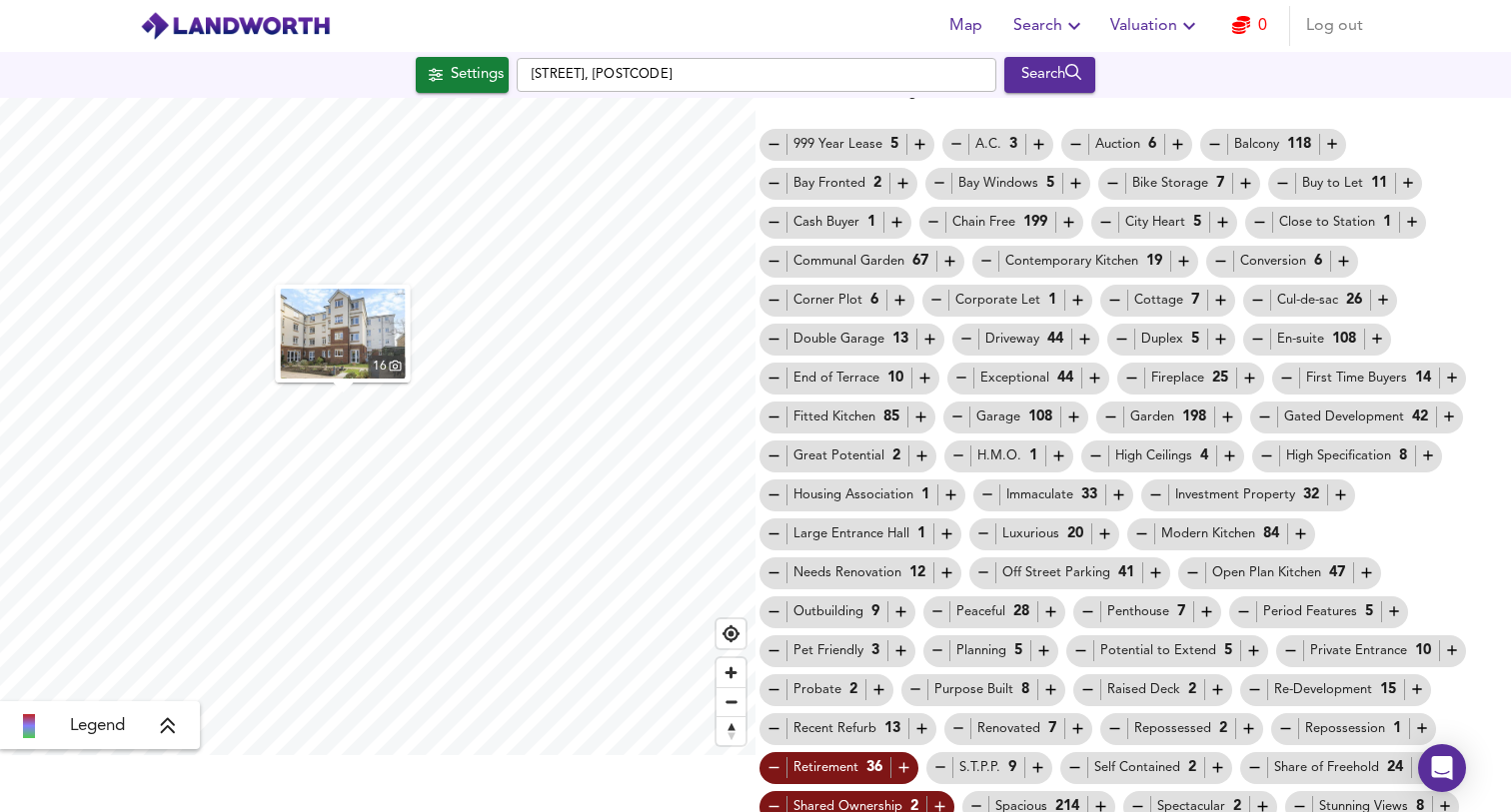 scroll, scrollTop: 0, scrollLeft: 0, axis: both 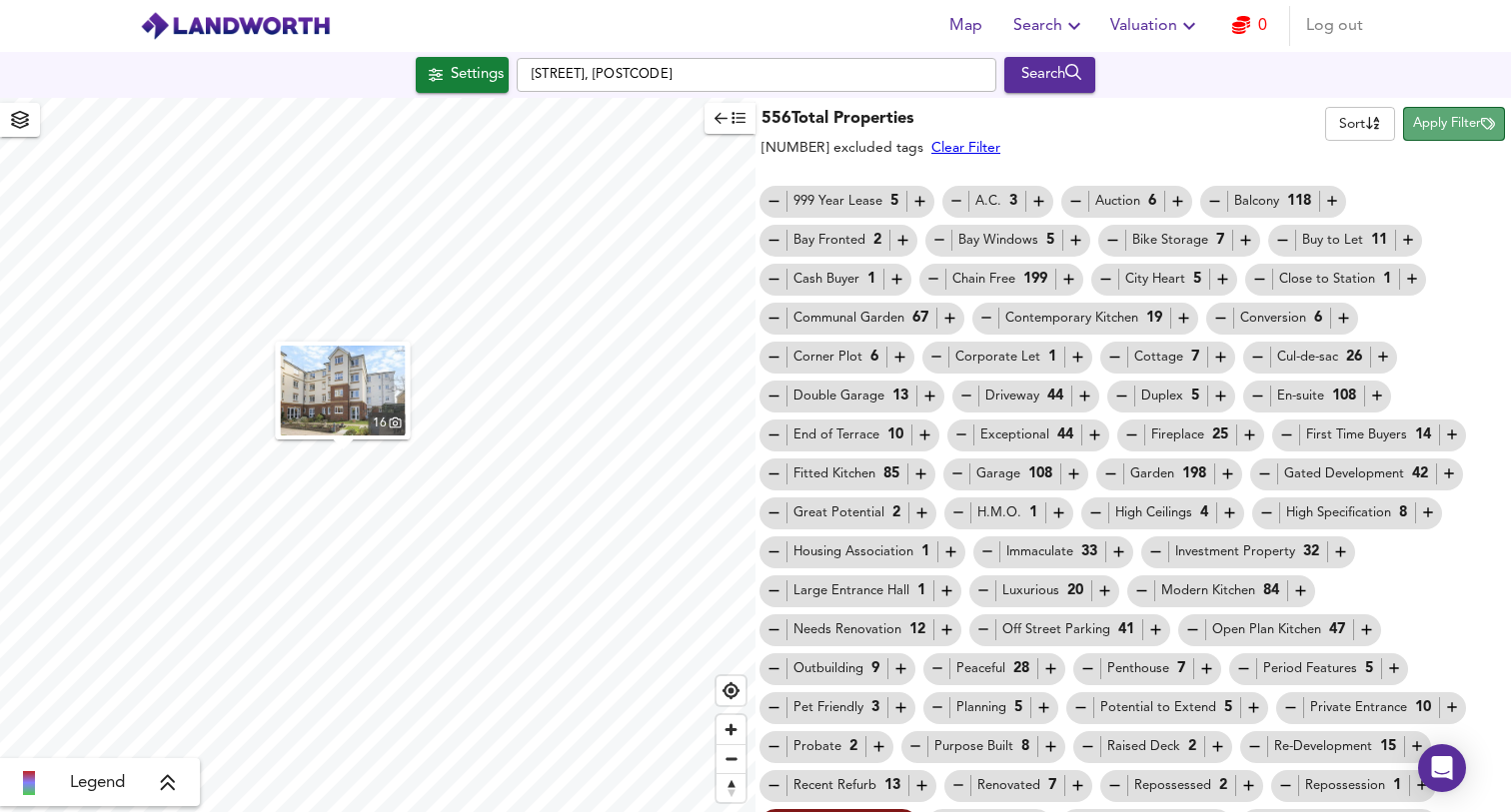 click on "Apply Filter" at bounding box center [1454, 124] 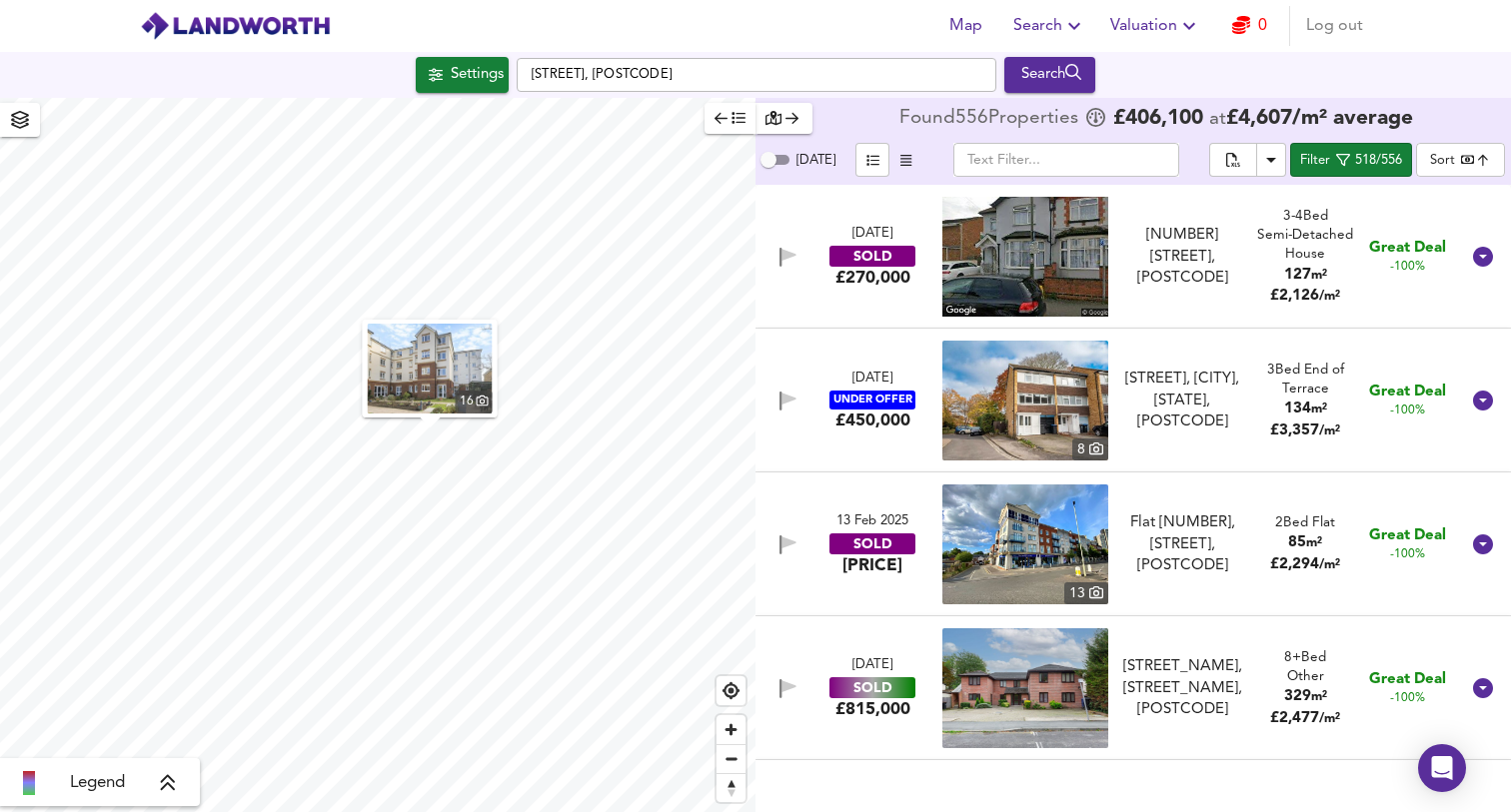 click on "16           Legend       Found  556  Propert ies     £ 406,100   at  £ 4,607 / m²   average    Today           ​       Filter 518/556   Sort   bestdeal ​ 20 Oct 2023 SOLD £270,000   37 Walton Road, GU21 5DL 37 Walton Road, GU21 5DL 3-4  Bed We've estimated the total number of bedrooms from EPC data (7 heated rooms)   Semi-Detached House 127 m² £ 2,126 / m²   Great Deal -100% 26 Dec 2024 UNDER OFFER £450,000     8     Thurlton Court, Woking, GU21 4AU Thurlton Court, Woking, GU21 4AU 3  Bed   End of Terrace 134 m² £ 3,357 / m²   Great Deal -100% 13 Feb 2025 SOLD £195,000     13     Flat 37, Metro Apartments, 101 Goldsworth Road, GU21 6LF Flat 37, Metro Apartments, 101 Goldsworth Road, GU21 6LF 2  Bed   Flat 85 m² £ 2,294 / m²   Great Deal -100% 15 Feb 2024 SOLD £815,000   Moorhouse, Horsell Moor, GU21 4NH Moorhouse, Horsell Moor, GU21 4NH 8+  Bed We've estimated the total number of bedrooms from EPC data (15 heated rooms)   Other 329 m² £ 2,477 / m²" at bounding box center [756, 454] 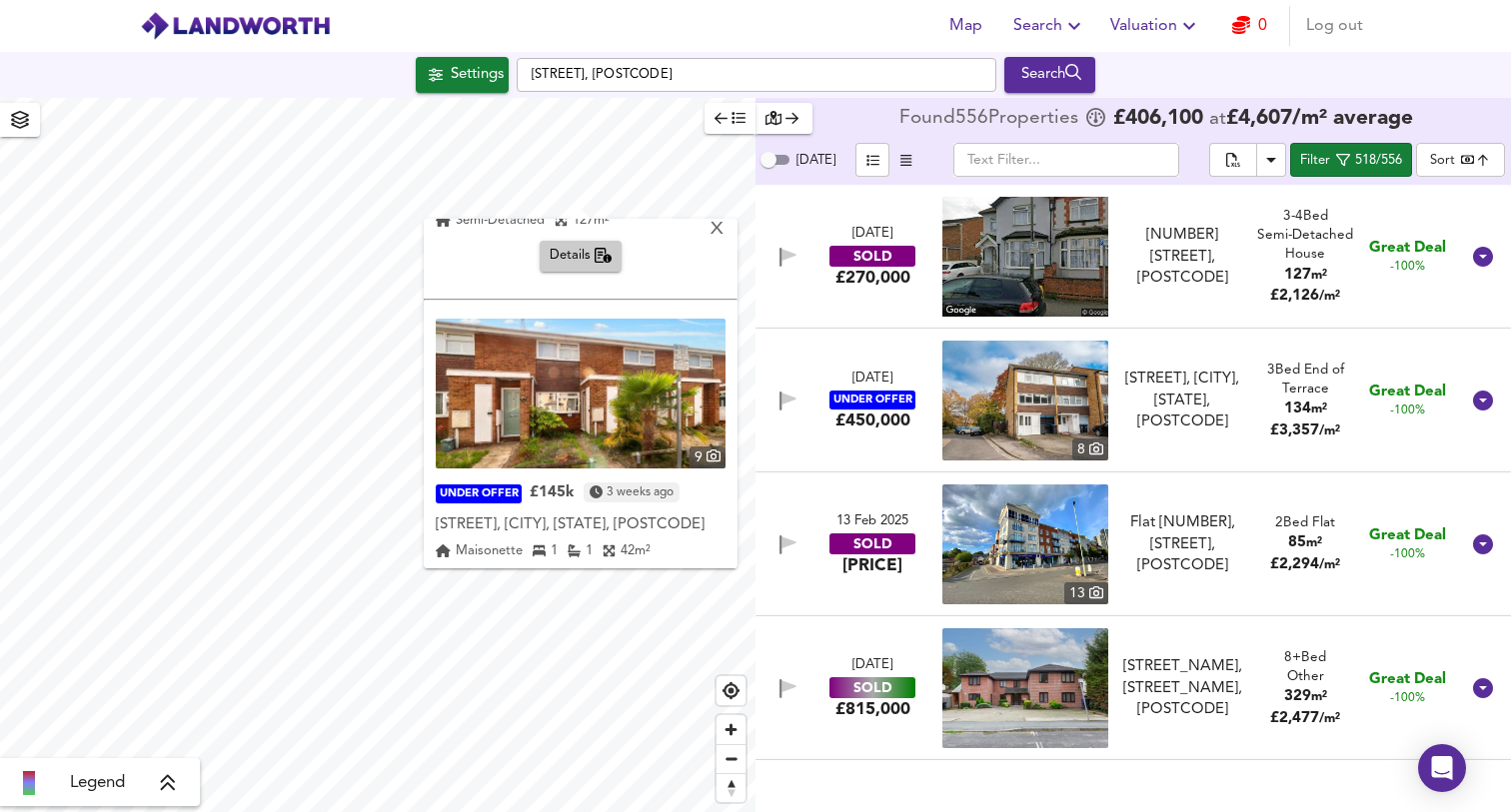 scroll, scrollTop: 955, scrollLeft: 0, axis: vertical 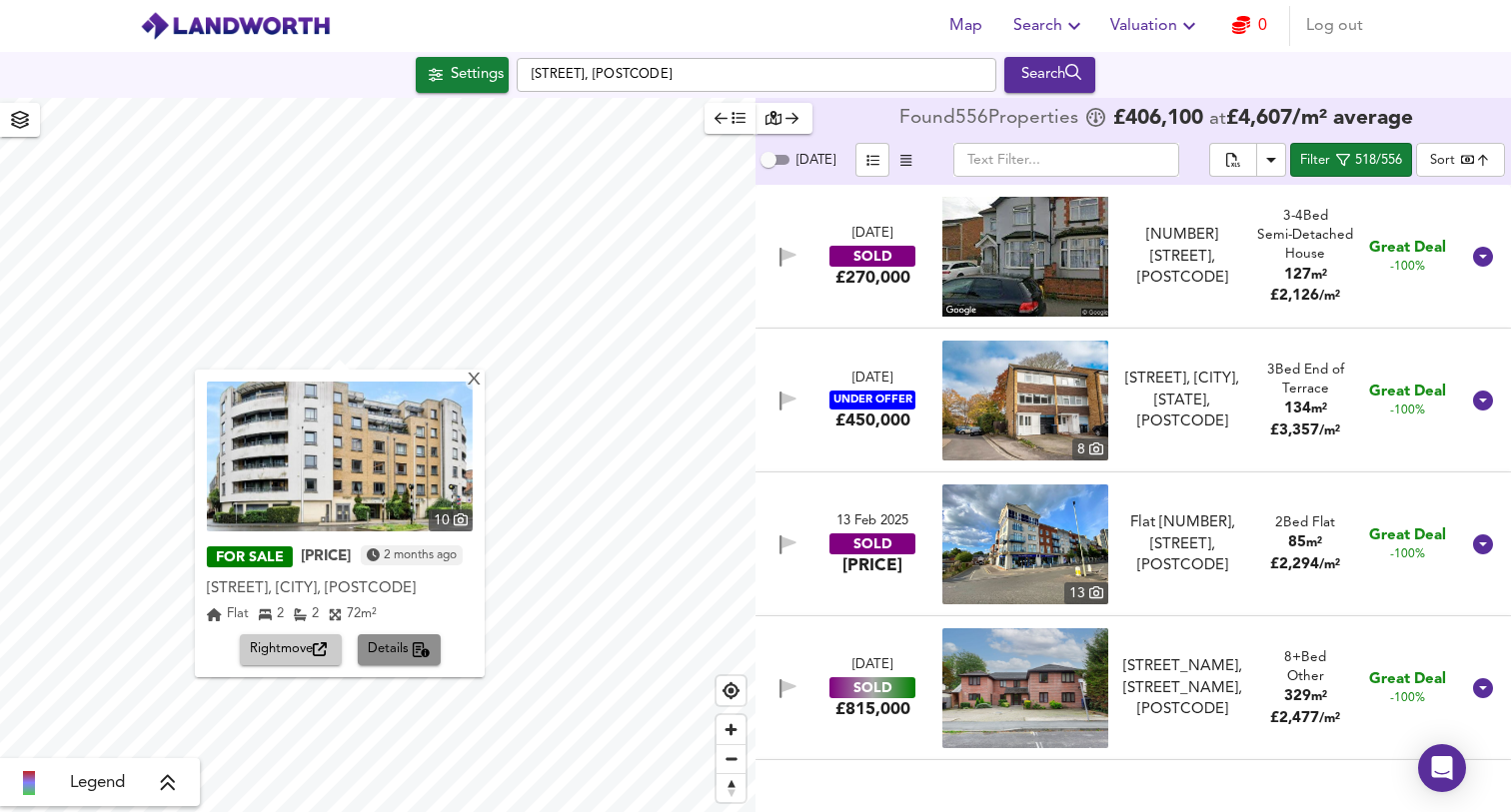click on "Details" at bounding box center (291, 649) 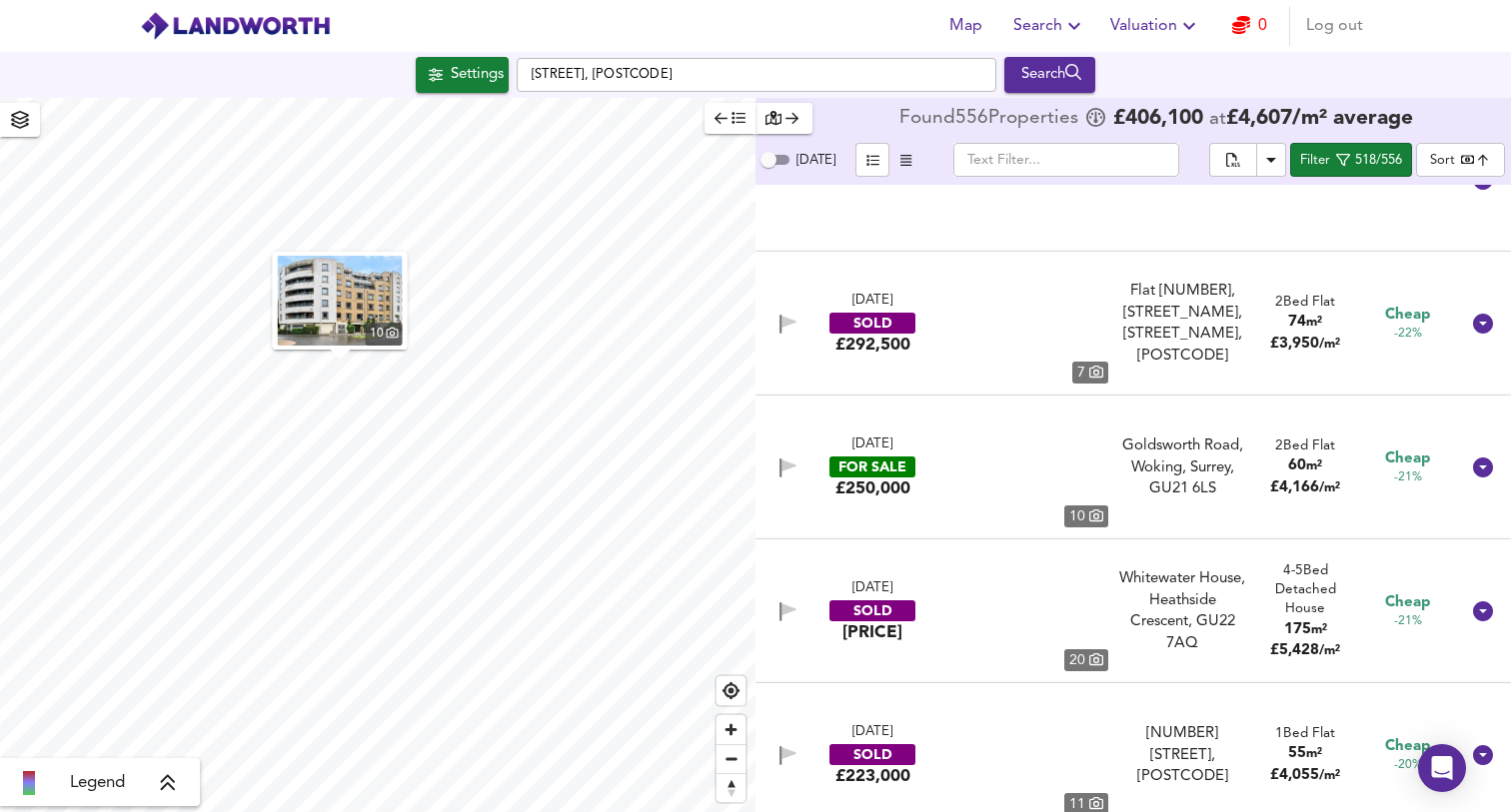 scroll, scrollTop: 44010, scrollLeft: 0, axis: vertical 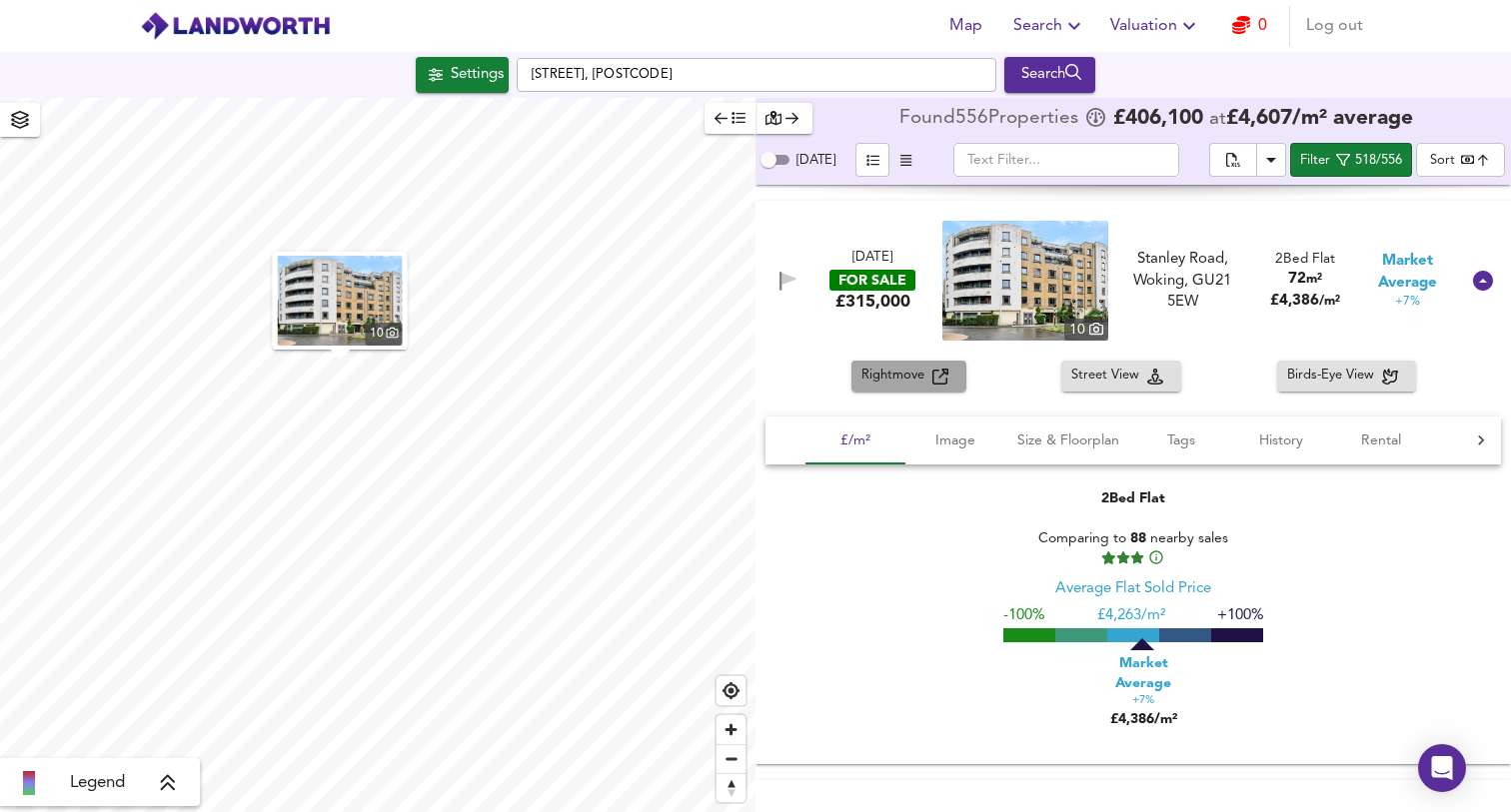 click on "Rightmove" at bounding box center (896, 376) 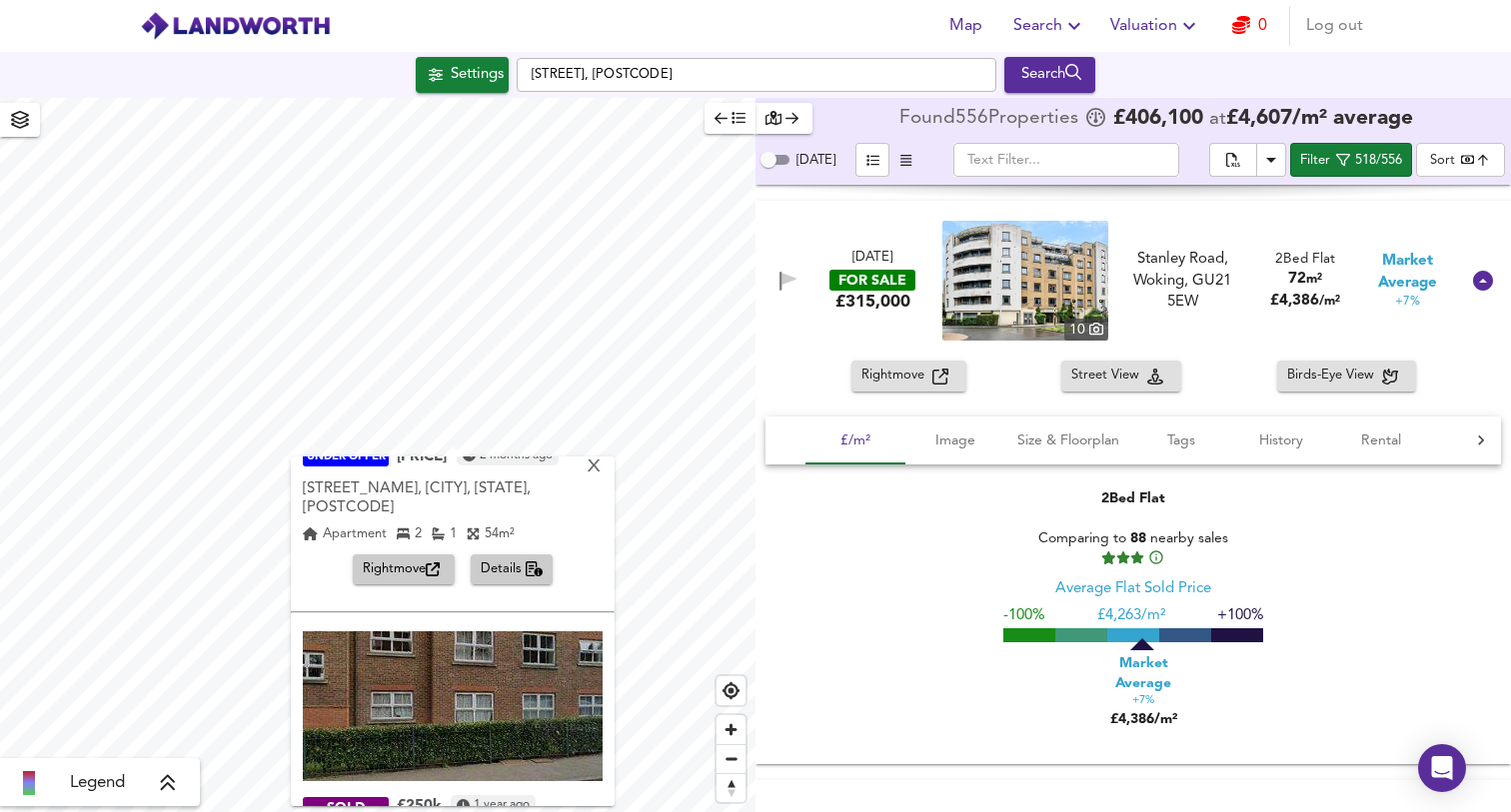 scroll, scrollTop: 296, scrollLeft: 0, axis: vertical 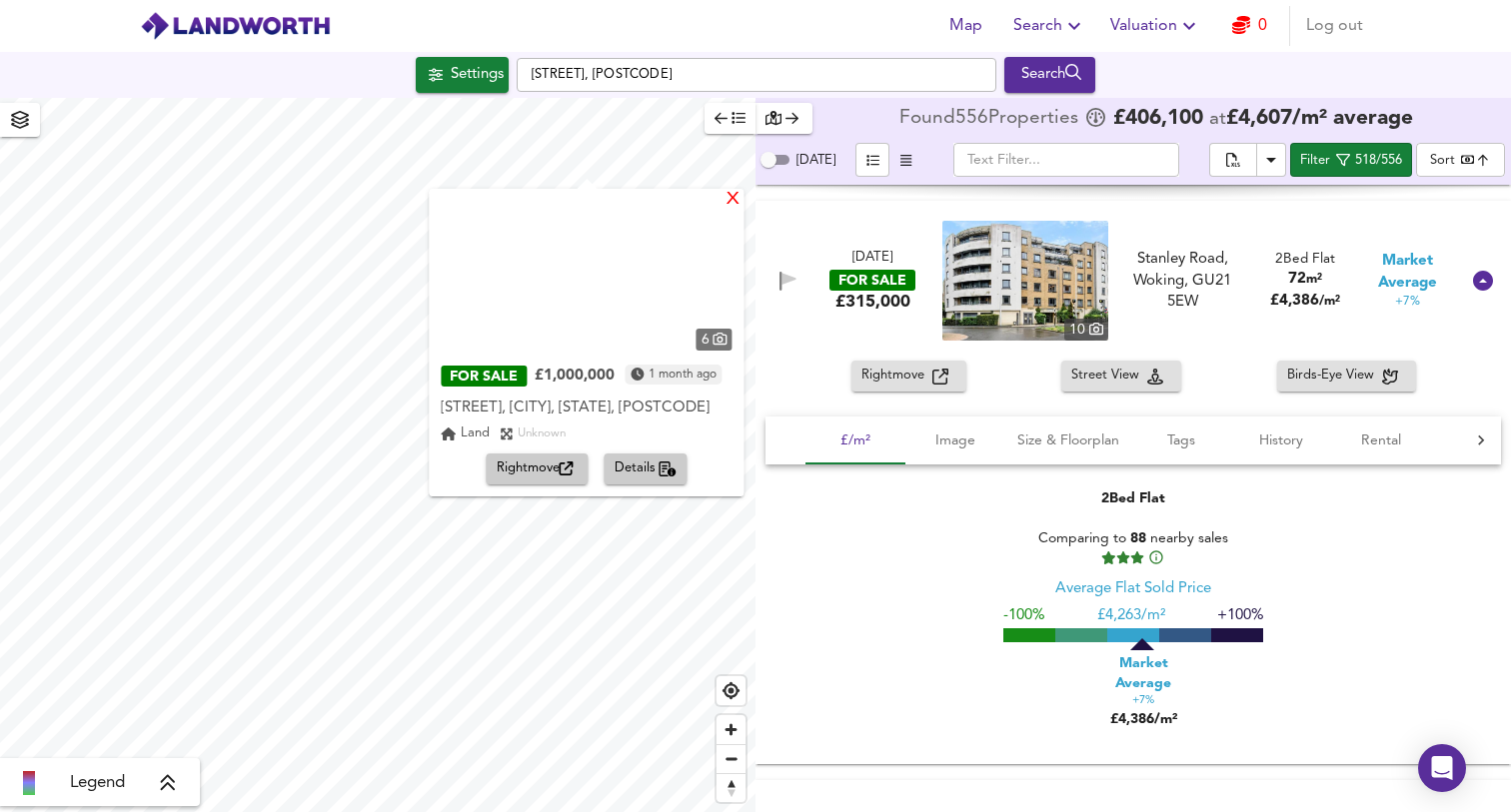 click on "X" at bounding box center [734, 200] 